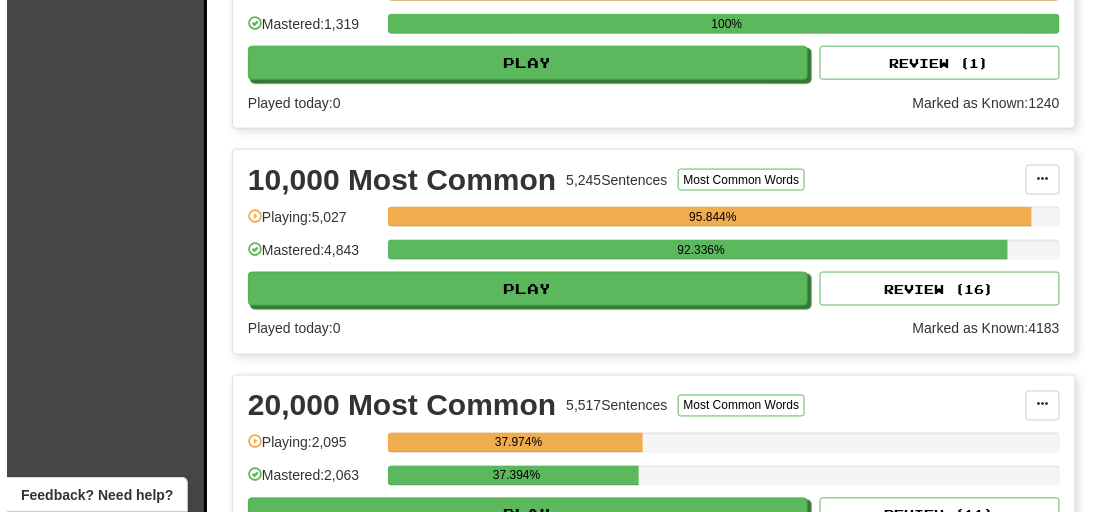 scroll, scrollTop: 666, scrollLeft: 0, axis: vertical 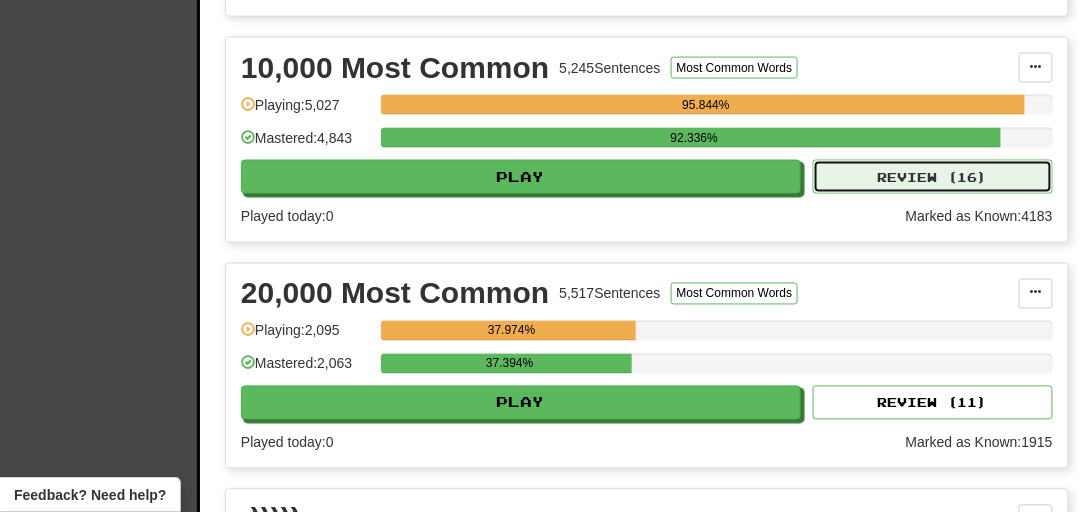 click on "Review ( 16 )" at bounding box center (933, 177) 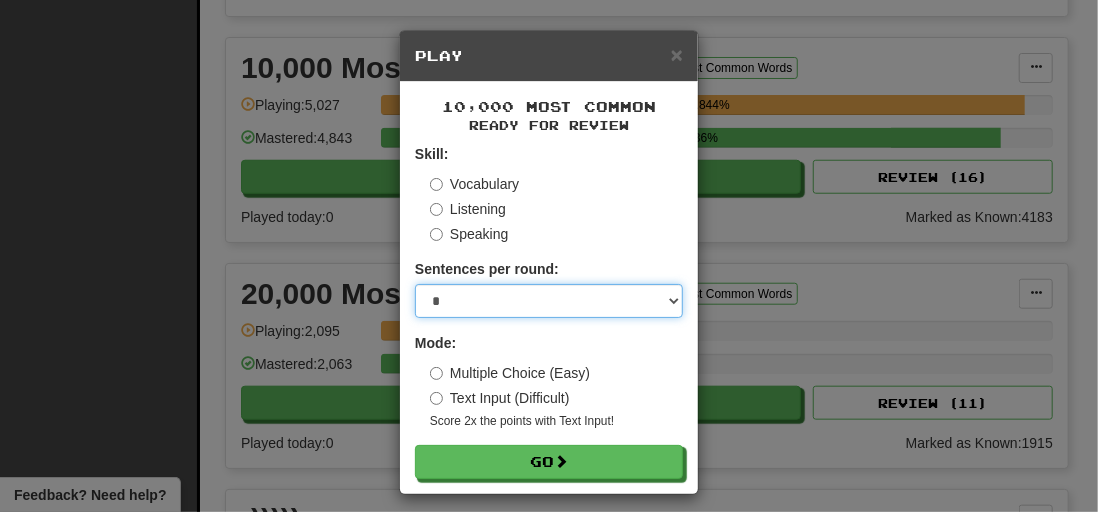 click on "* ** ** ** ** ** *** ********" at bounding box center [549, 301] 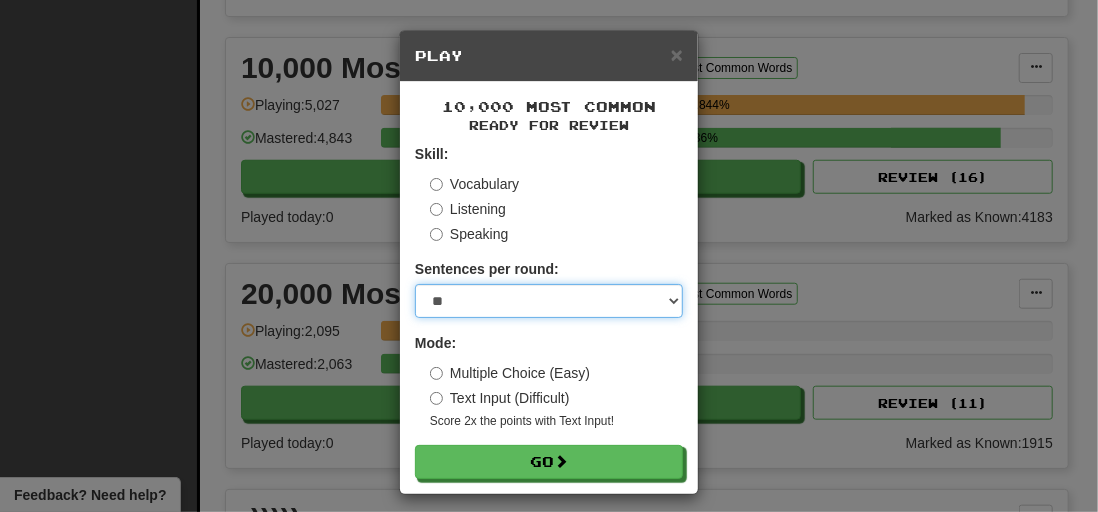 click on "* ** ** ** ** ** *** ********" at bounding box center (549, 301) 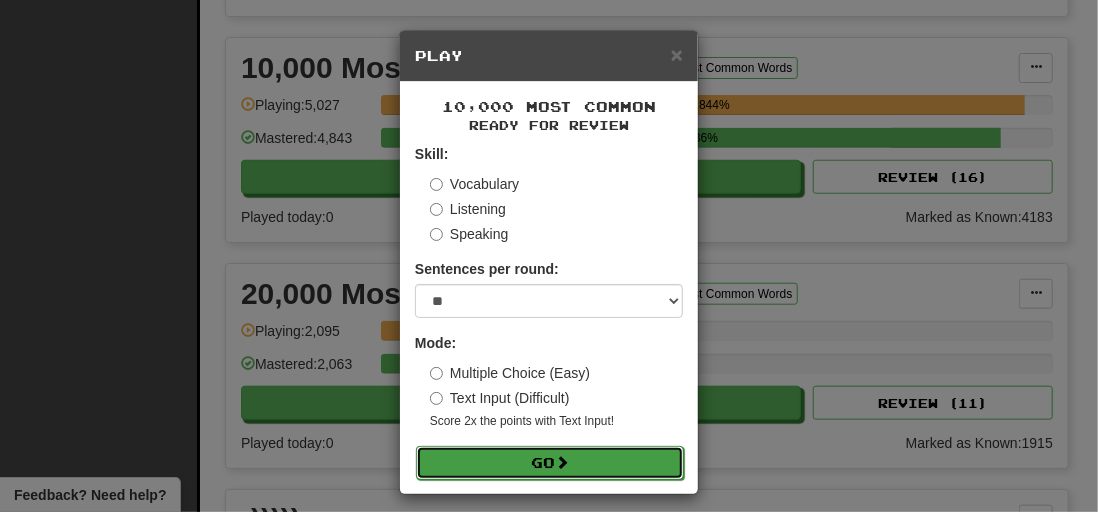 click on "Go" at bounding box center (550, 463) 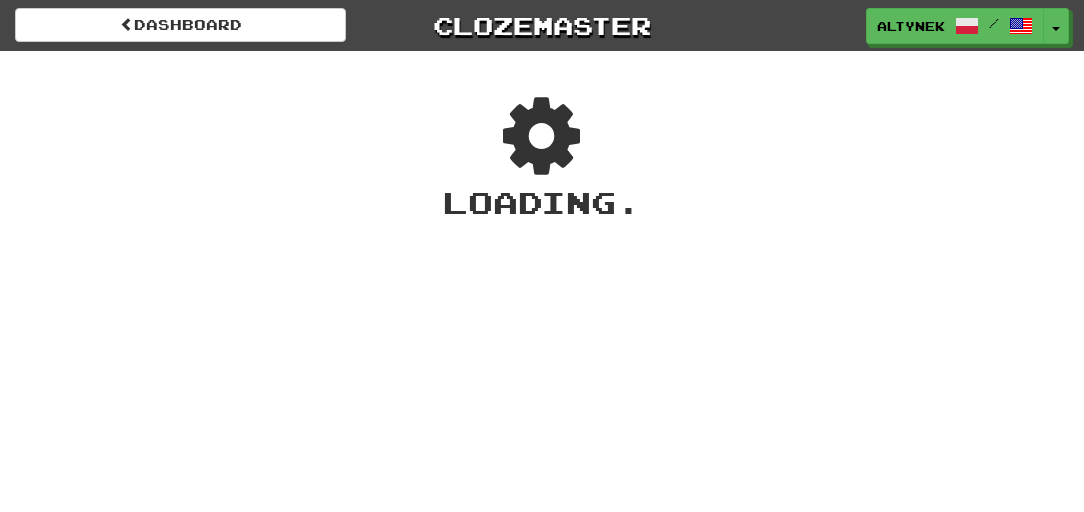 scroll, scrollTop: 0, scrollLeft: 0, axis: both 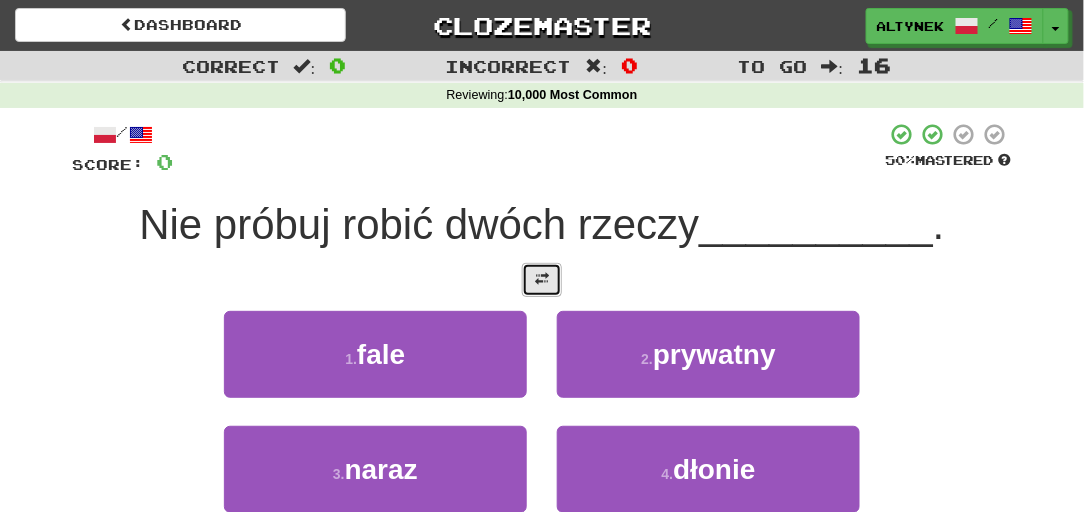 click at bounding box center (542, 279) 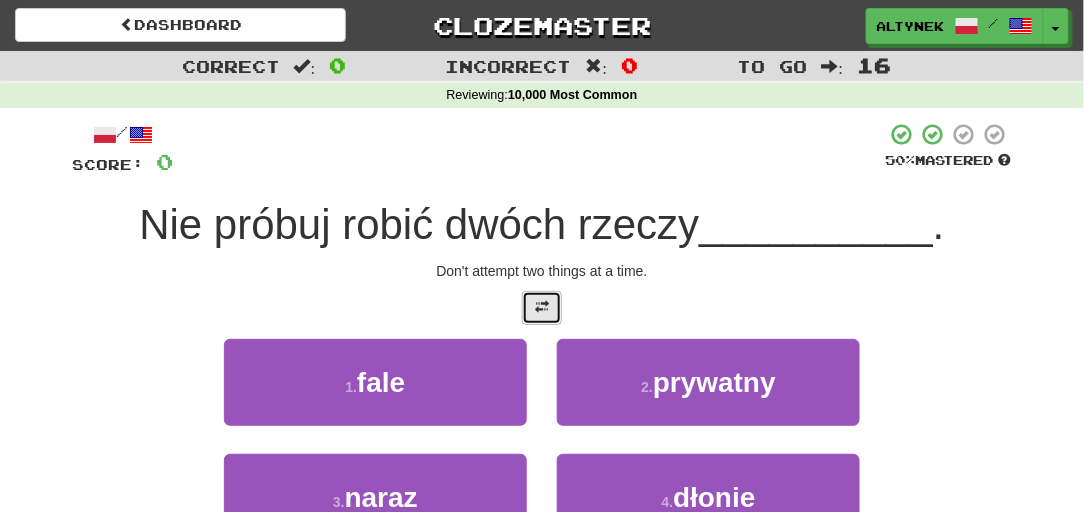 scroll, scrollTop: 121, scrollLeft: 0, axis: vertical 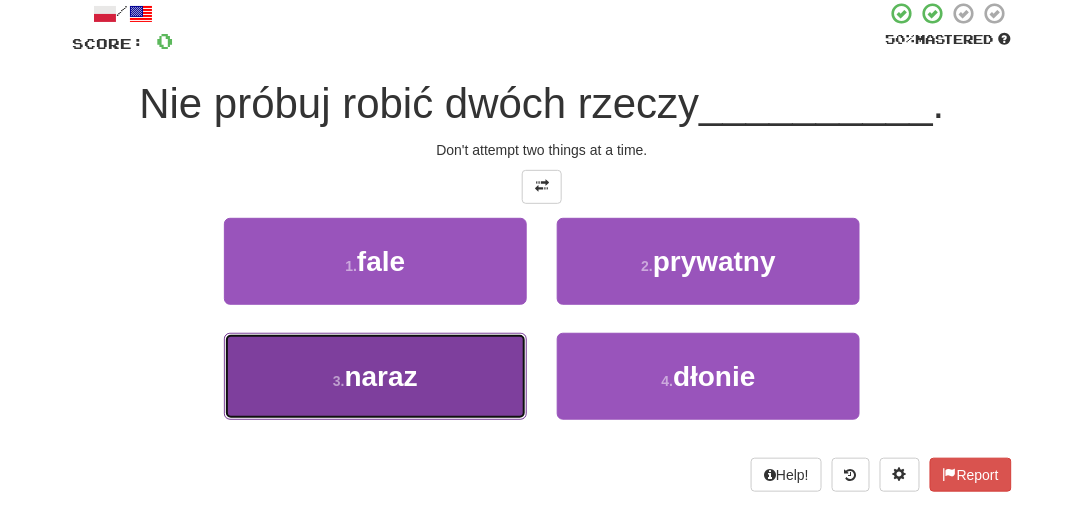click on "3 .  naraz" at bounding box center (375, 376) 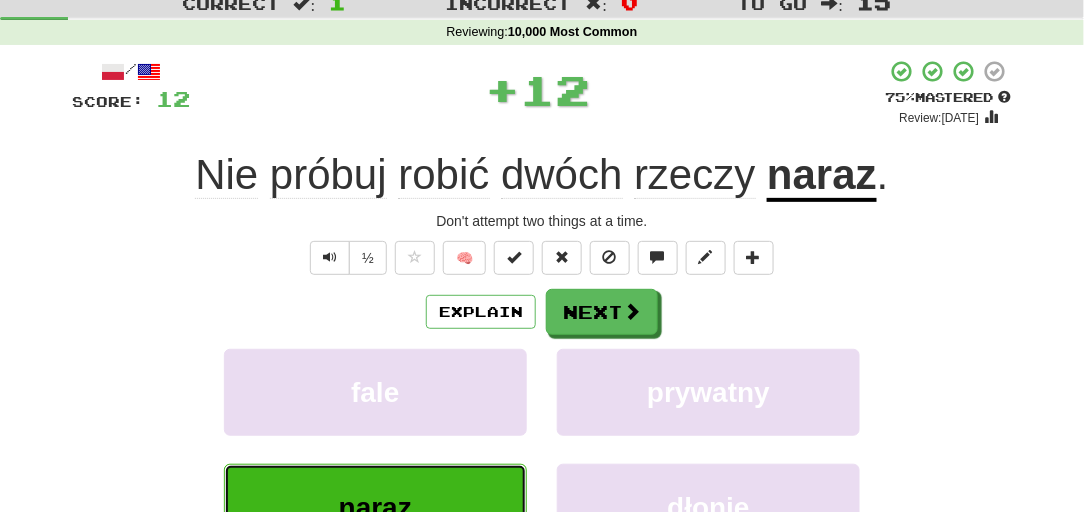 scroll, scrollTop: 0, scrollLeft: 0, axis: both 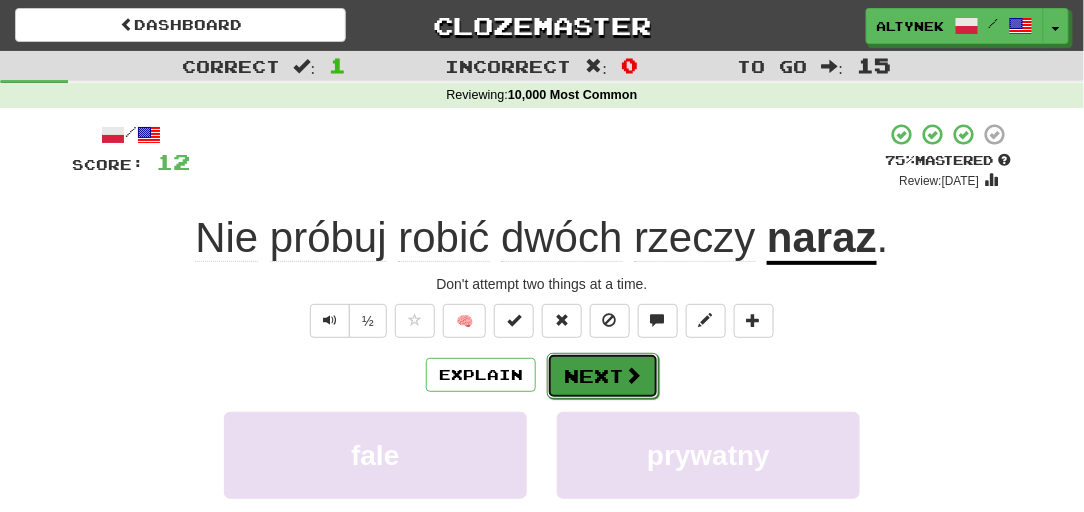 click on "Next" at bounding box center (603, 376) 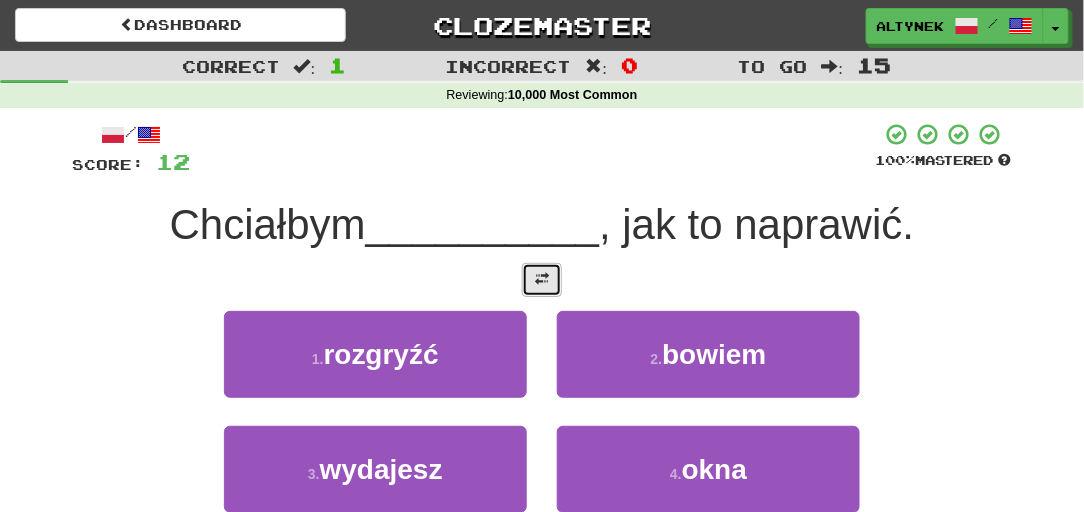 click at bounding box center (542, 280) 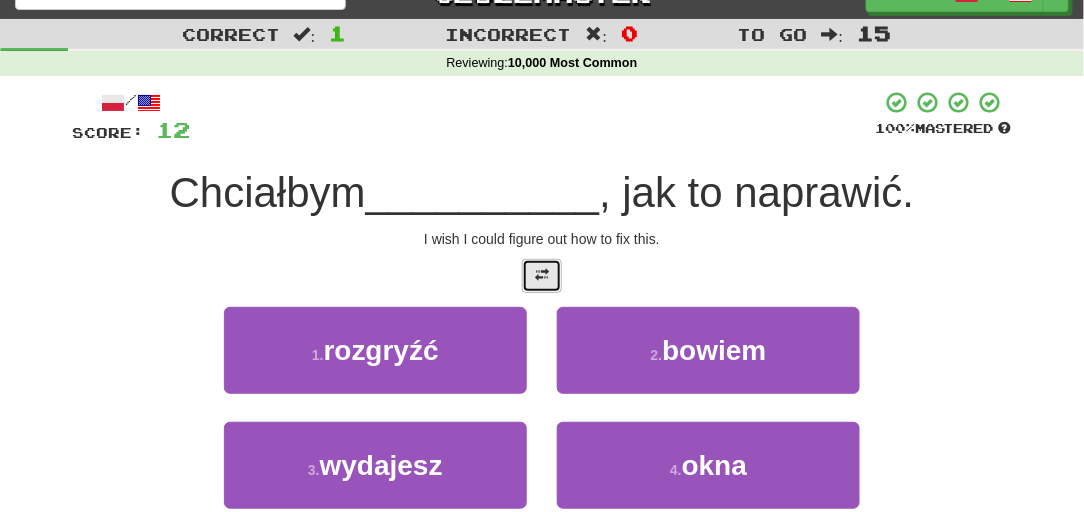 scroll, scrollTop: 60, scrollLeft: 0, axis: vertical 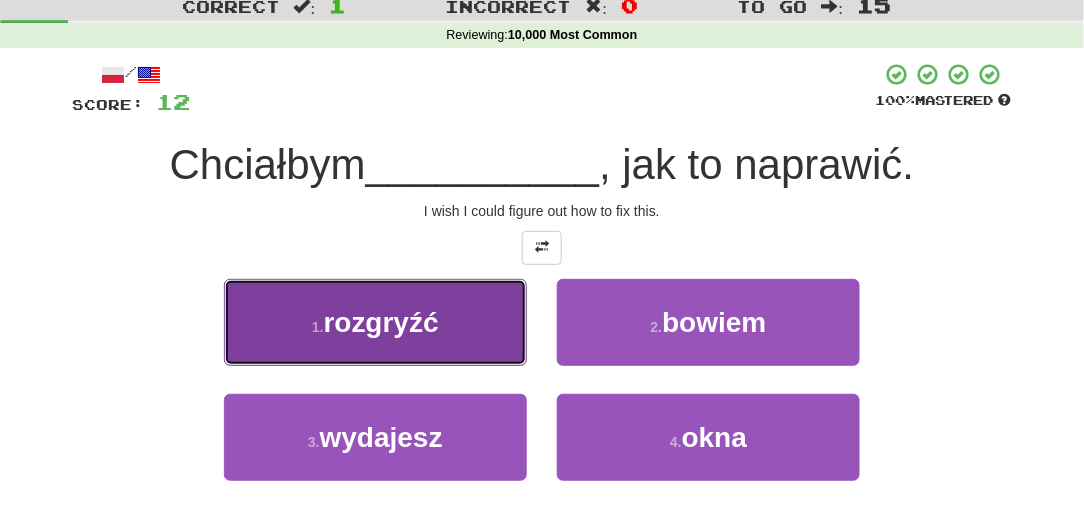 click on "rozgryźć" at bounding box center (381, 322) 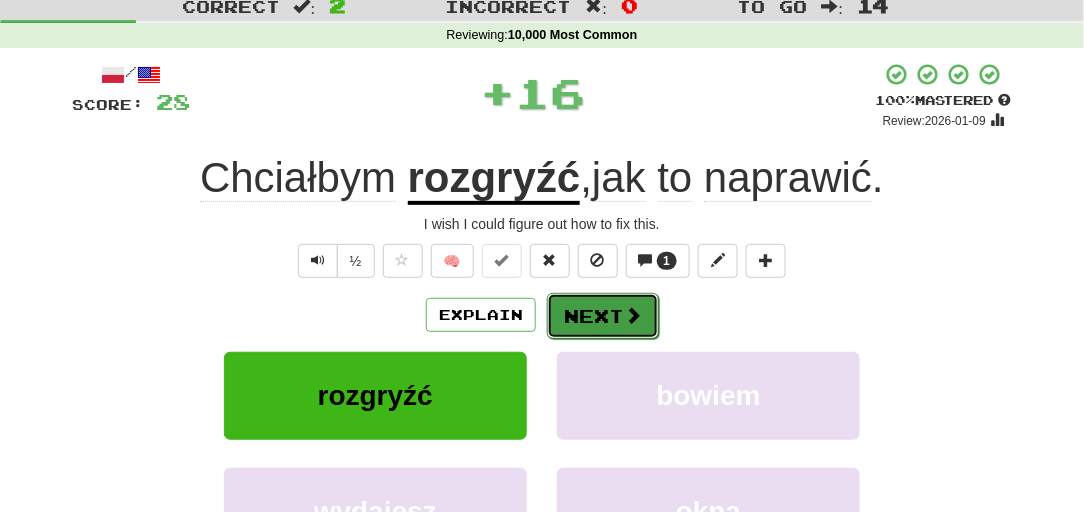 click at bounding box center (633, 315) 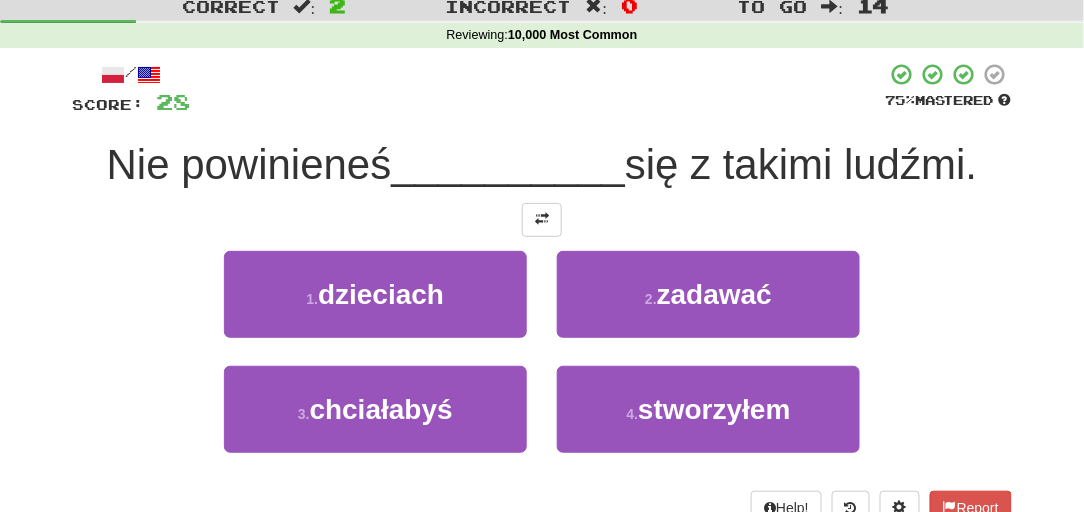 click at bounding box center [542, 220] 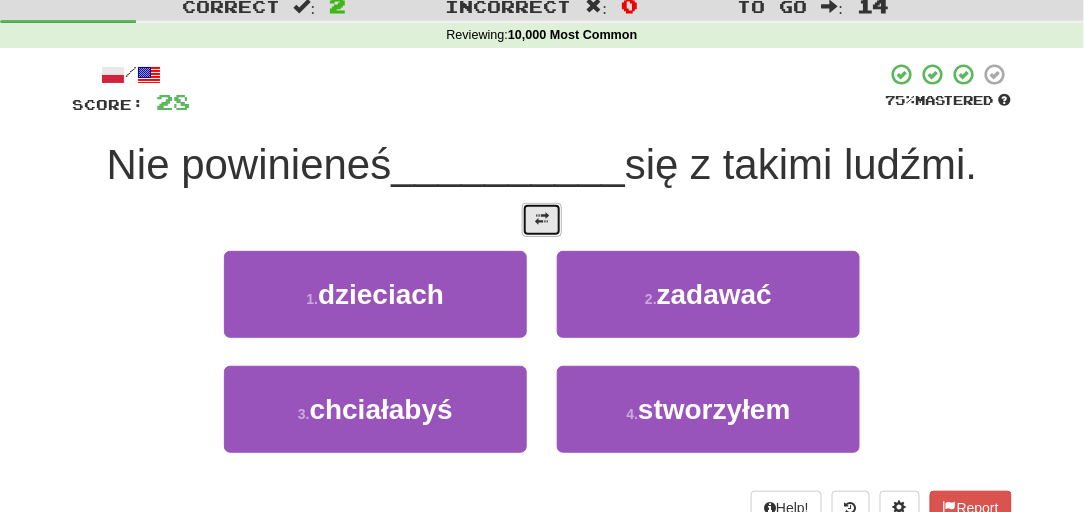 click at bounding box center [542, 220] 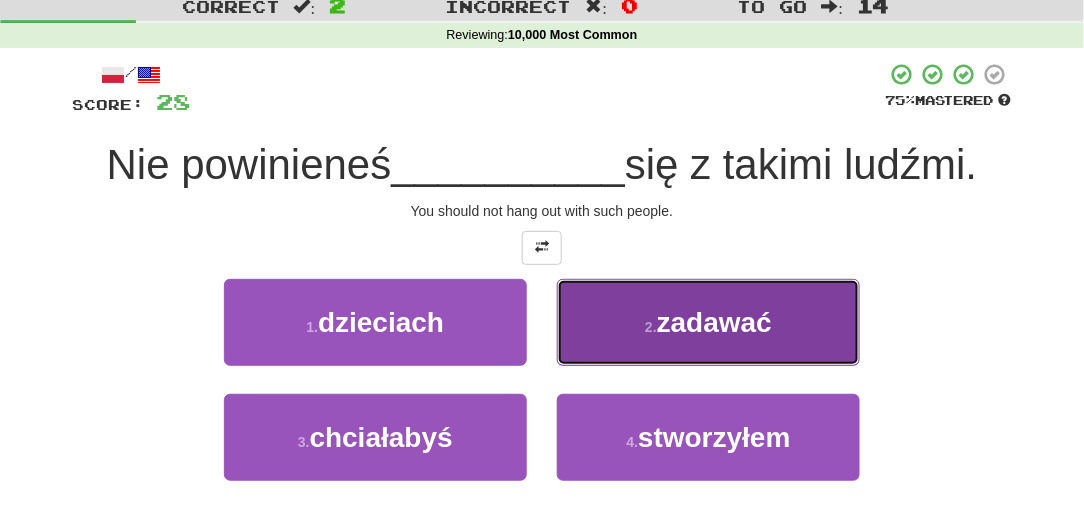 click on "2 .  zadawać" at bounding box center (708, 322) 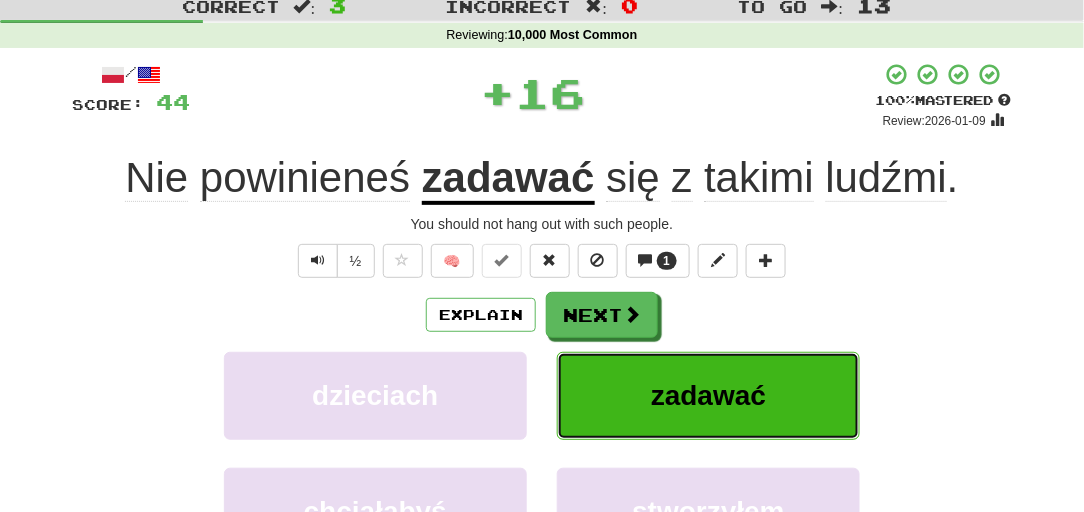 type 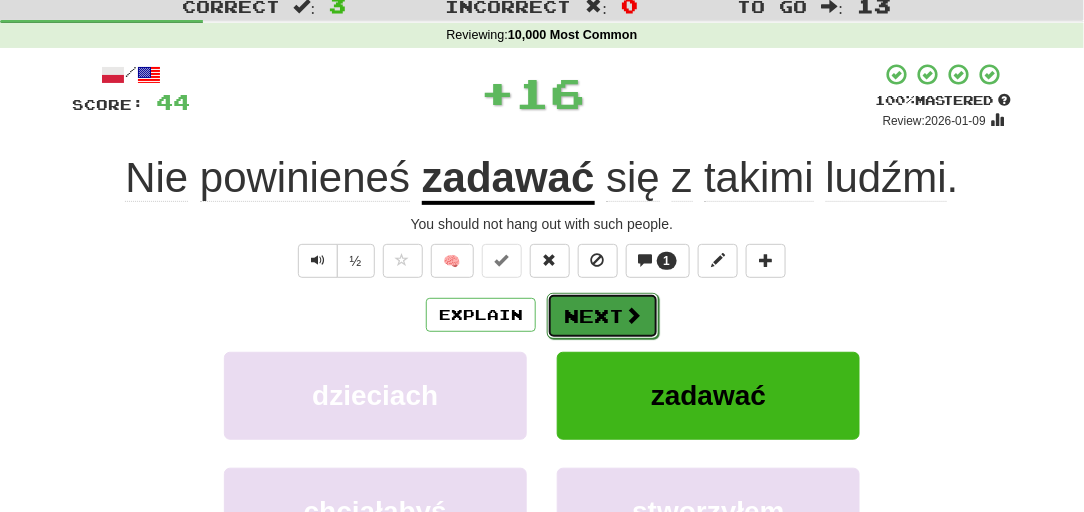 click on "Next" at bounding box center [603, 316] 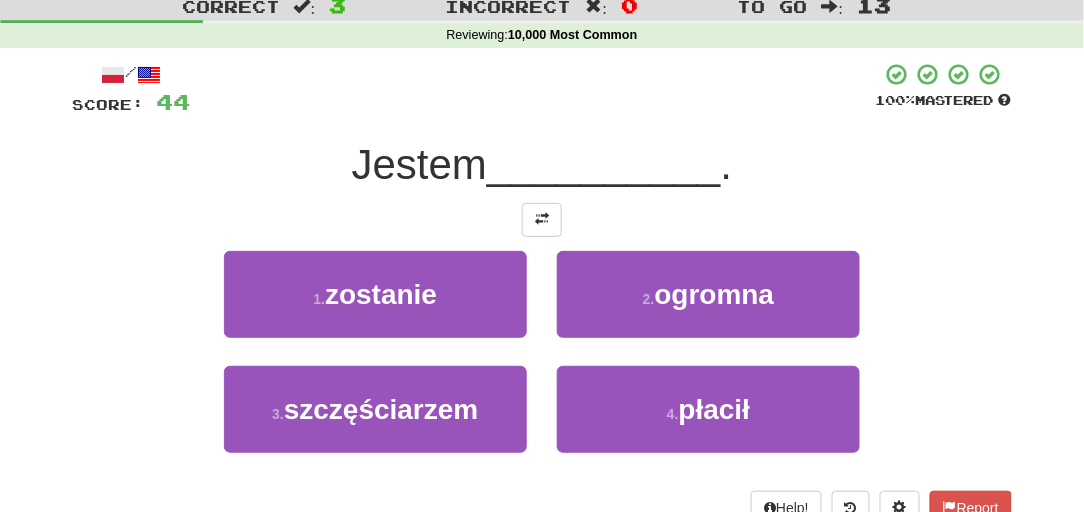 click at bounding box center [542, 220] 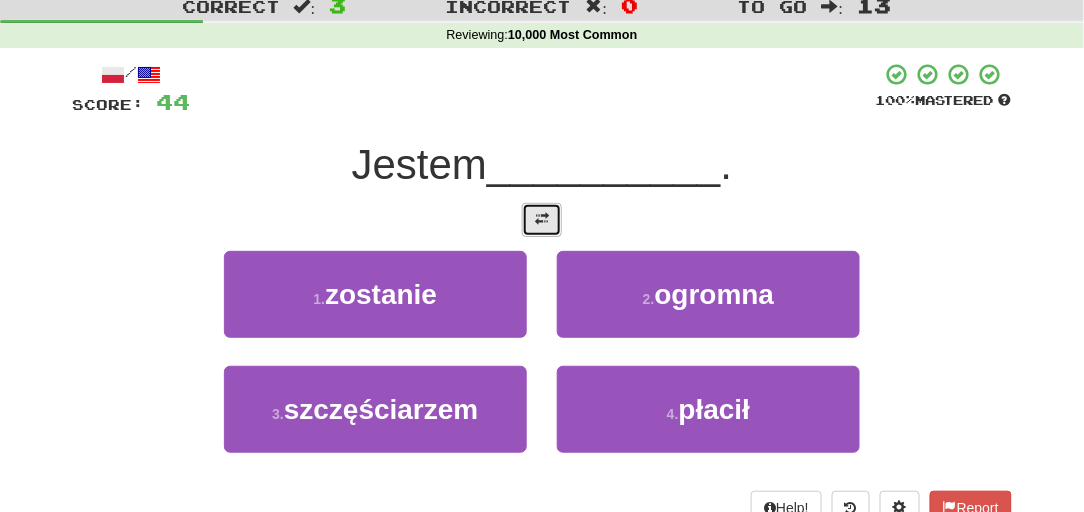 click at bounding box center (542, 220) 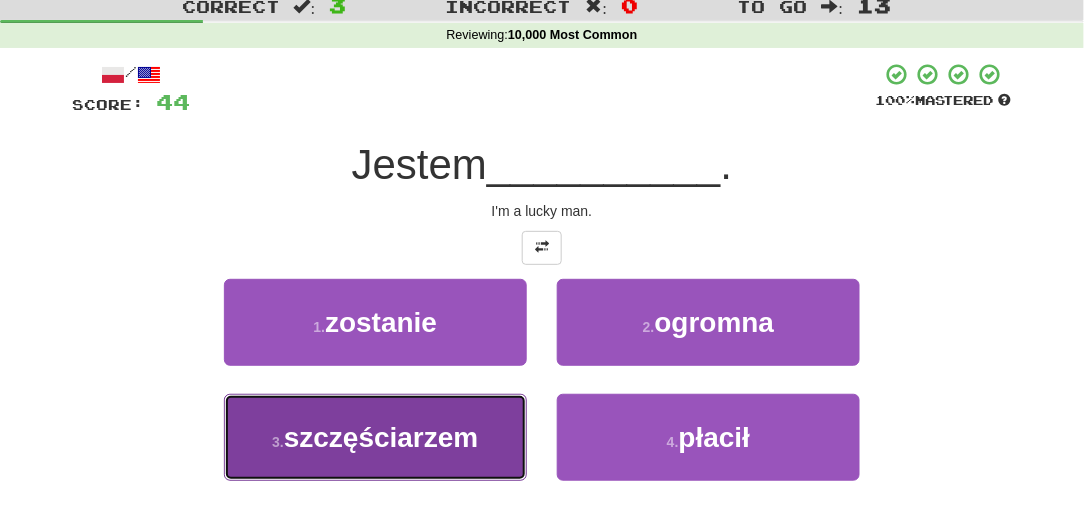 click on "3 .  szczęściarzem" at bounding box center [375, 437] 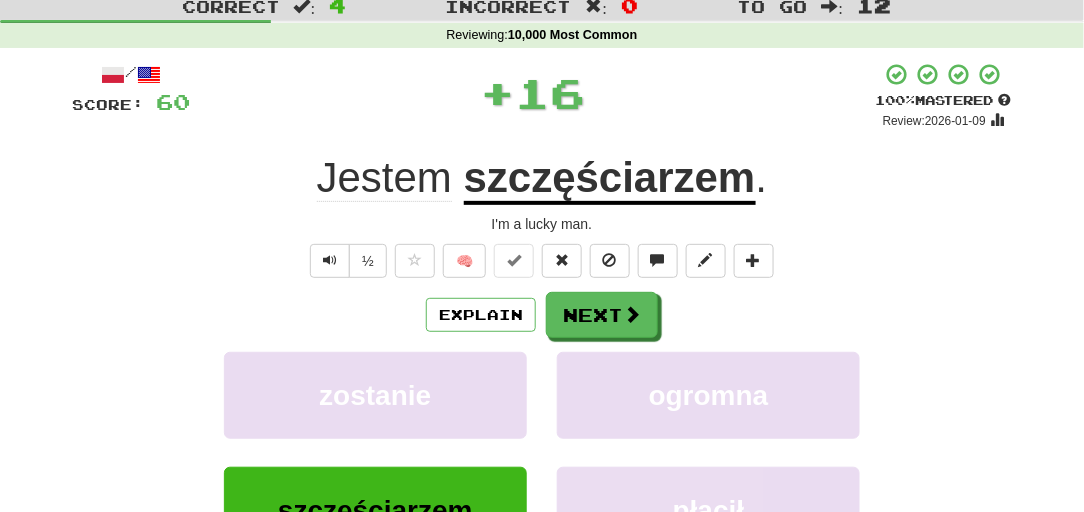 click on "/  Score:   60 + 16 100 %  Mastered Review:  2026-01-09 Jestem   szczęściarzem . I'm a lucky man. ½ 🧠 Explain Next zostanie ogromna szczęściarzem płacił Learn more: zostanie ogromna szczęściarzem płacił  Help!  Report Sentence Source" at bounding box center [542, 375] 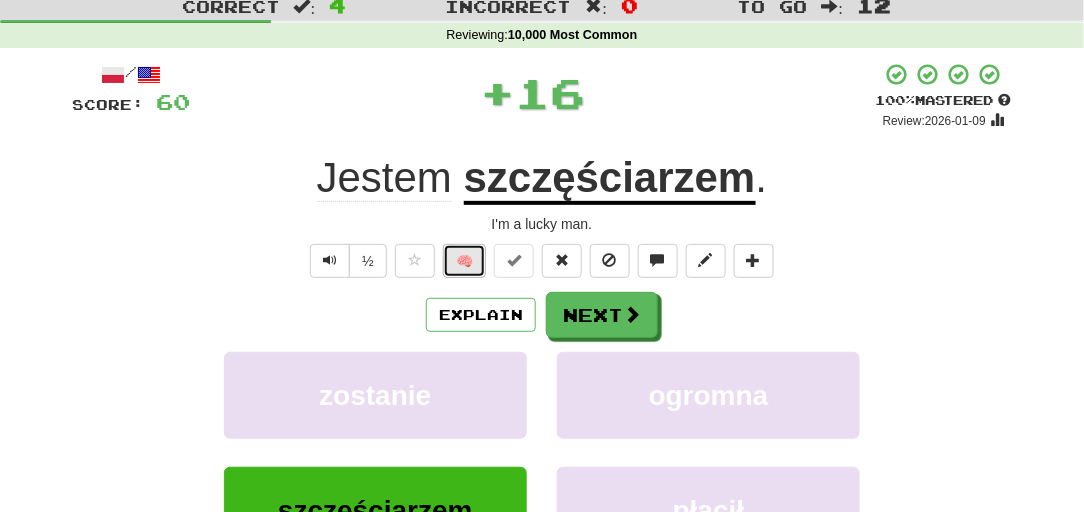 click on "🧠" at bounding box center (464, 261) 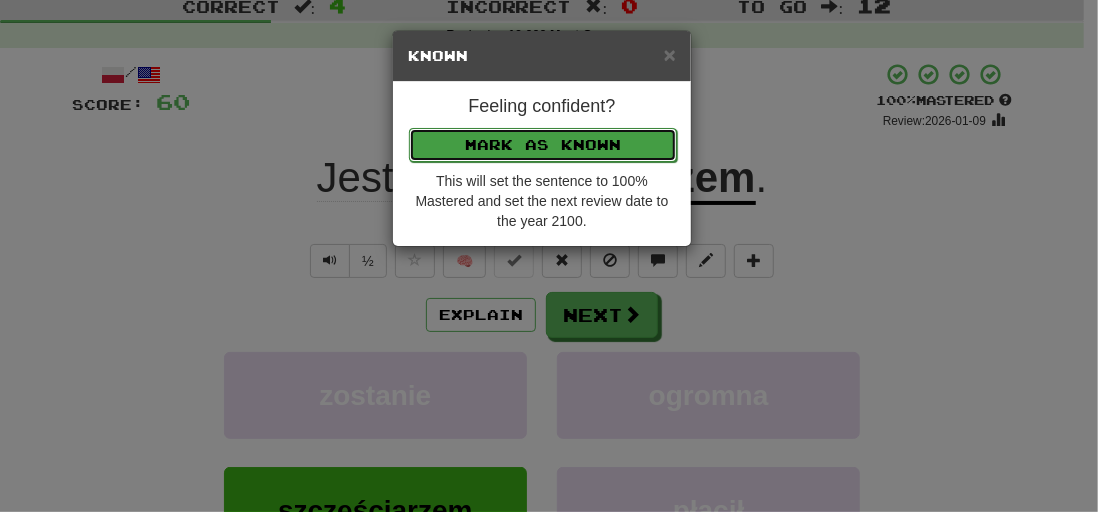 click on "Mark as Known" at bounding box center [543, 145] 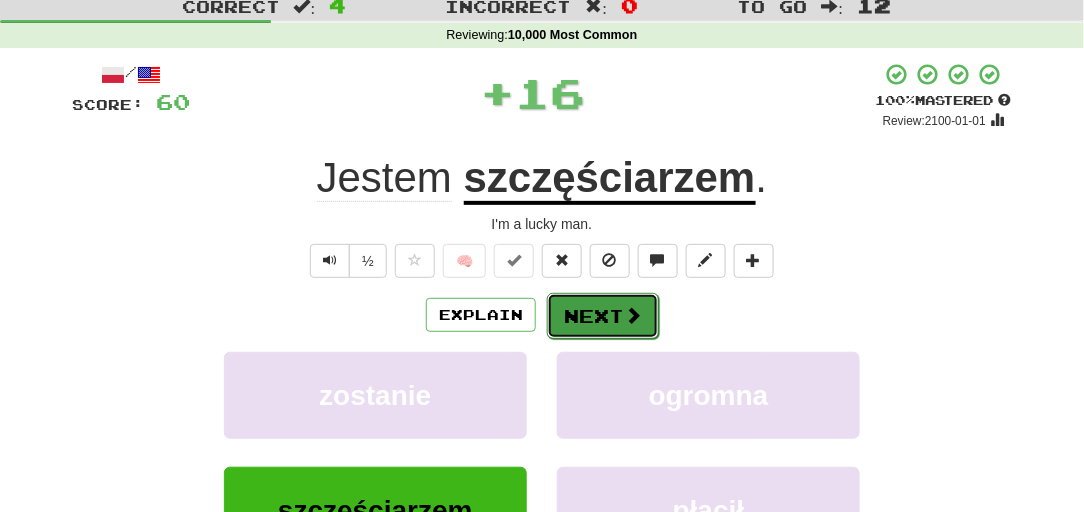 click on "Next" at bounding box center [603, 316] 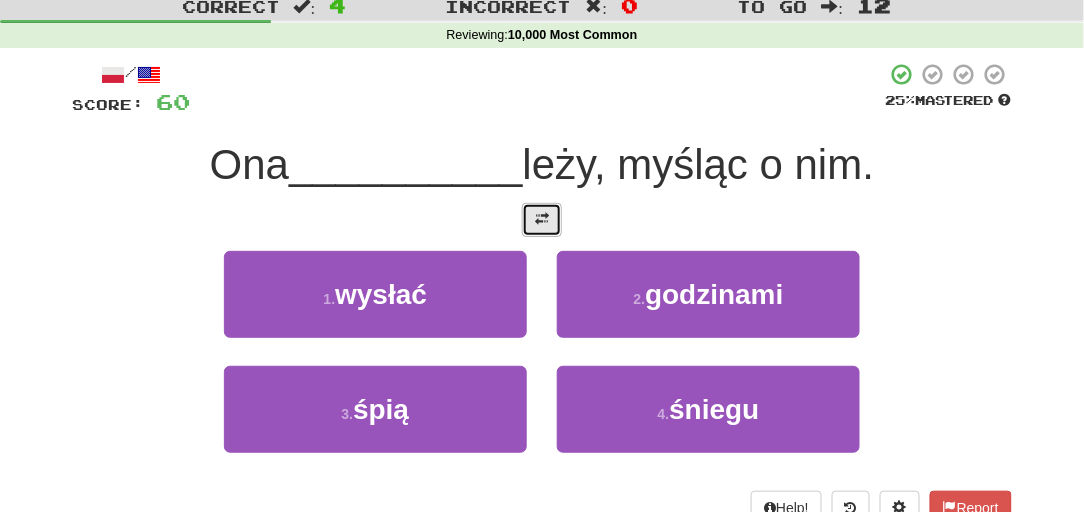 click at bounding box center (542, 220) 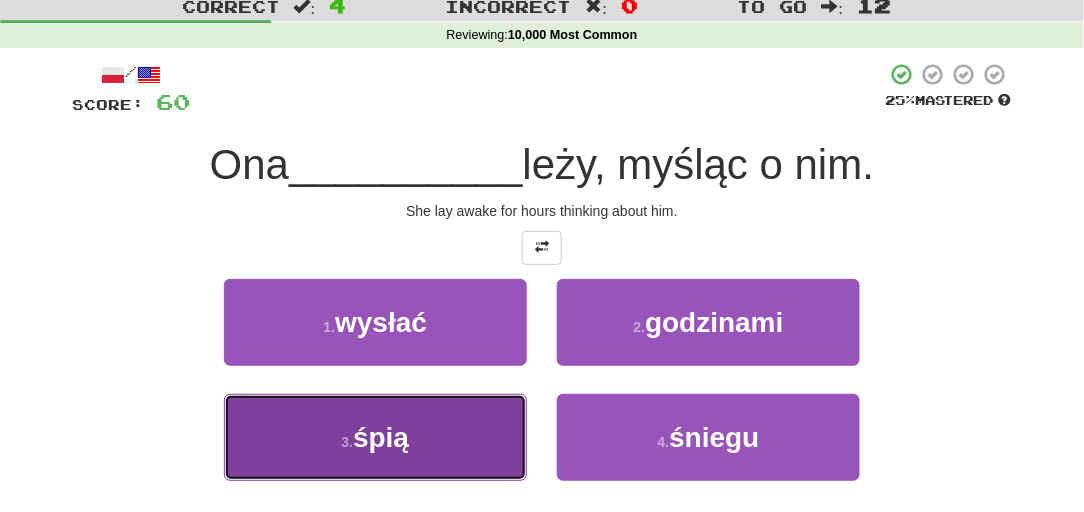 click on "3 .  śpią" at bounding box center (375, 437) 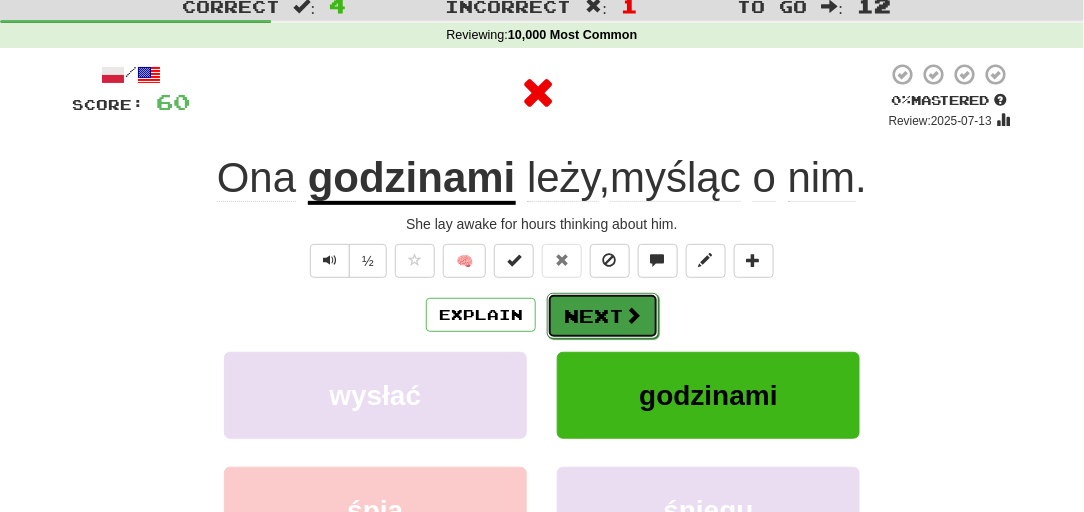 click on "Next" at bounding box center (603, 316) 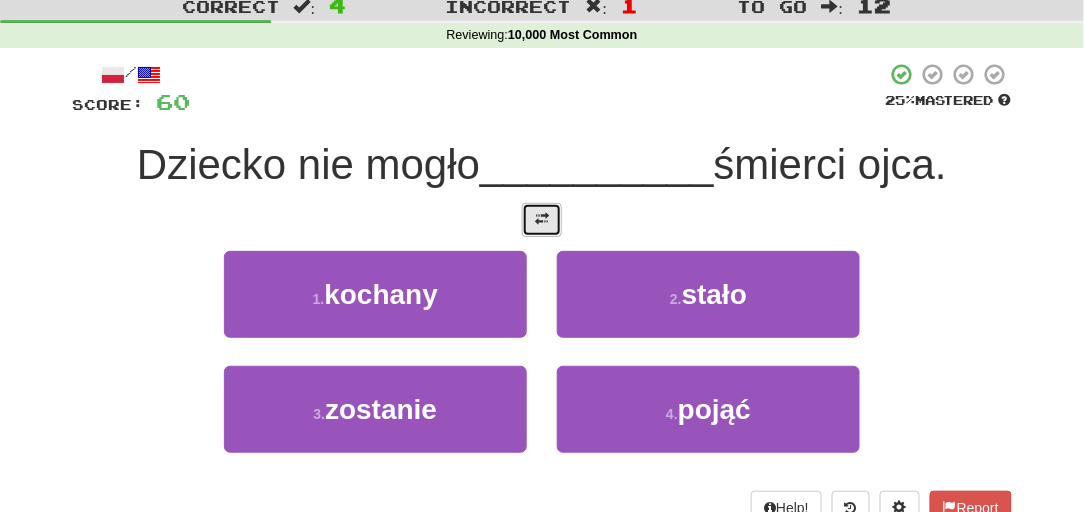 click at bounding box center [542, 219] 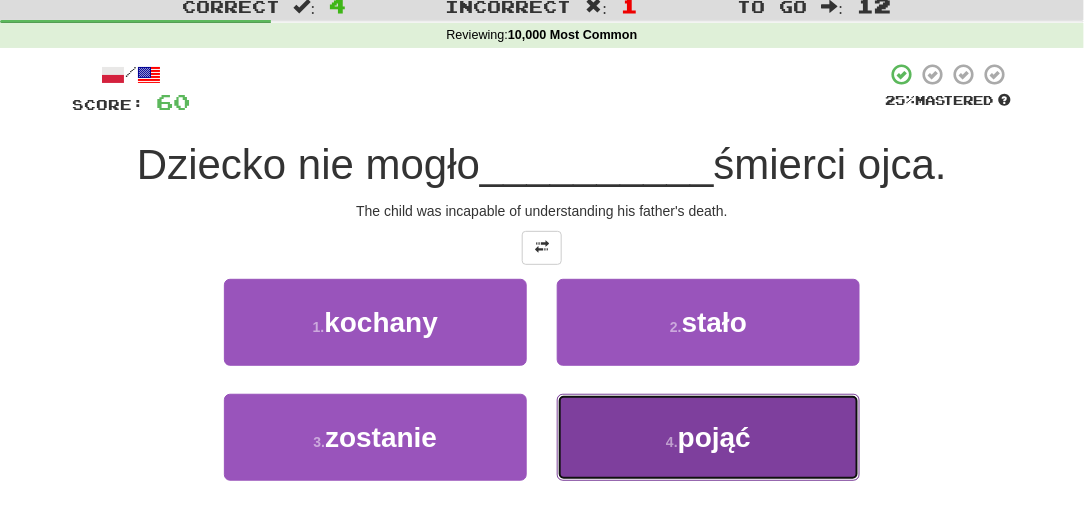 click on "4 .  pojąć" at bounding box center [708, 437] 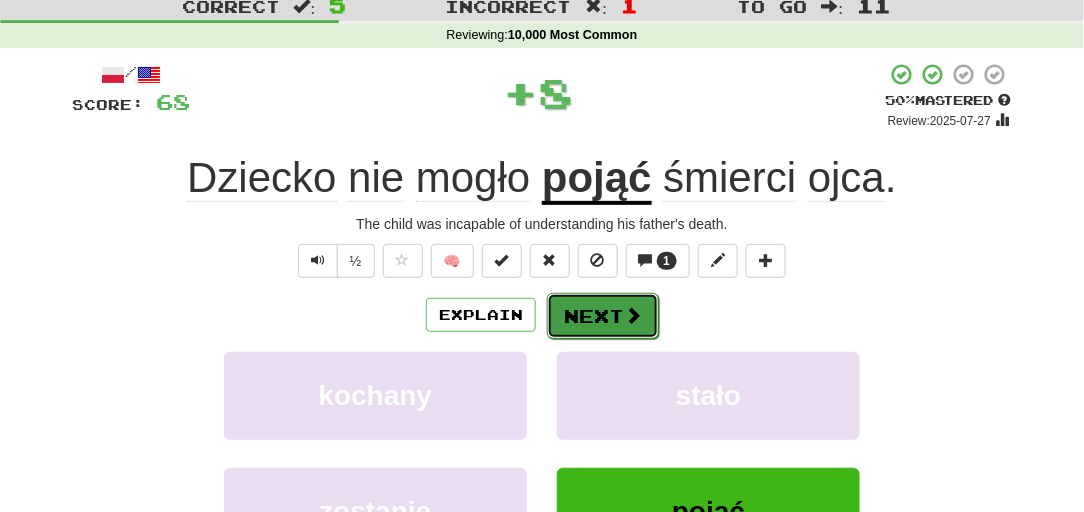 click on "Next" at bounding box center [603, 316] 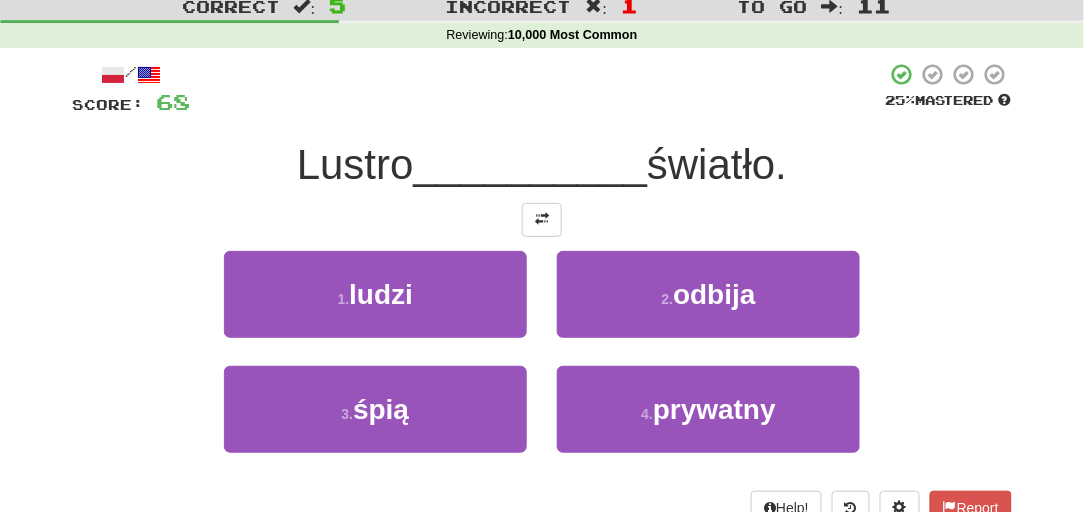 click on "/  Score:   68 25 %  Mastered Lustro  __________  światło. 1 .  ludzi 2 .  odbija 3 .  śpią 4 .  prywatny  Help!  Report" at bounding box center (542, 293) 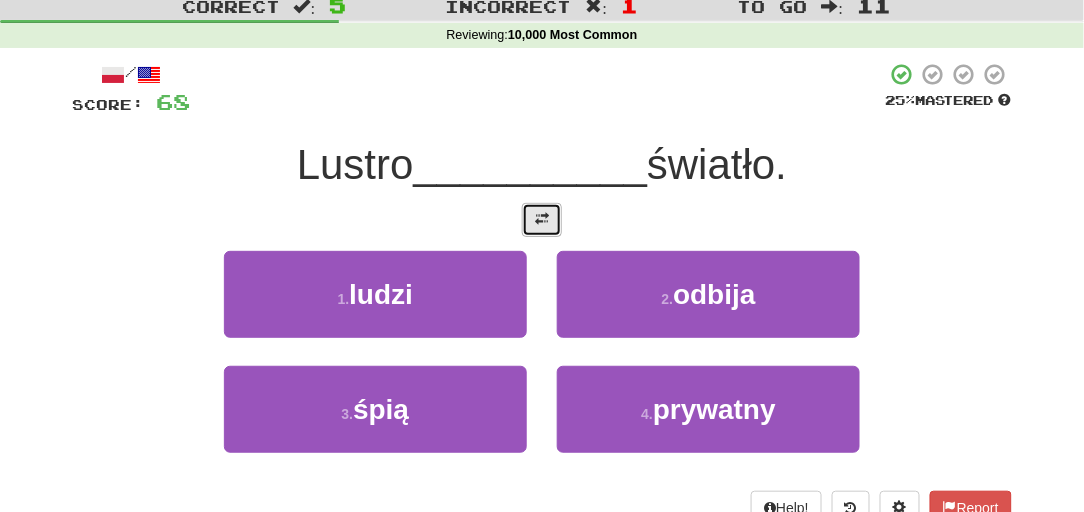 click at bounding box center (542, 219) 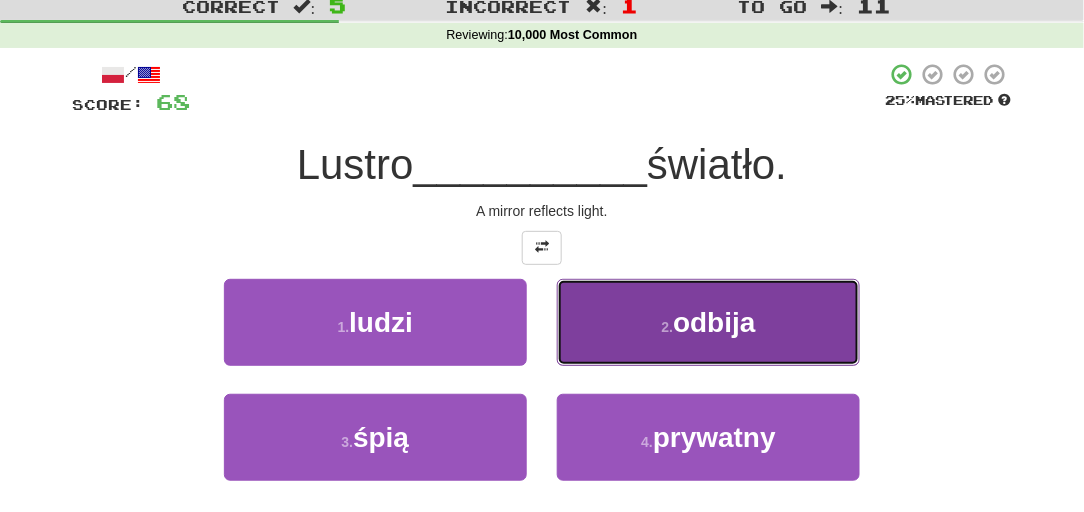 click on "2 .  odbija" at bounding box center (708, 322) 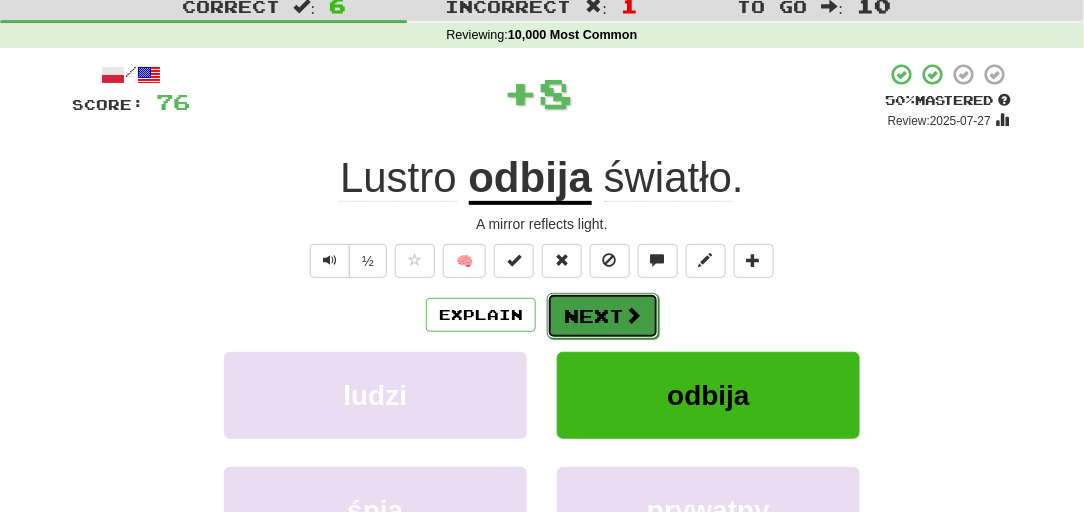 click on "Next" at bounding box center (603, 316) 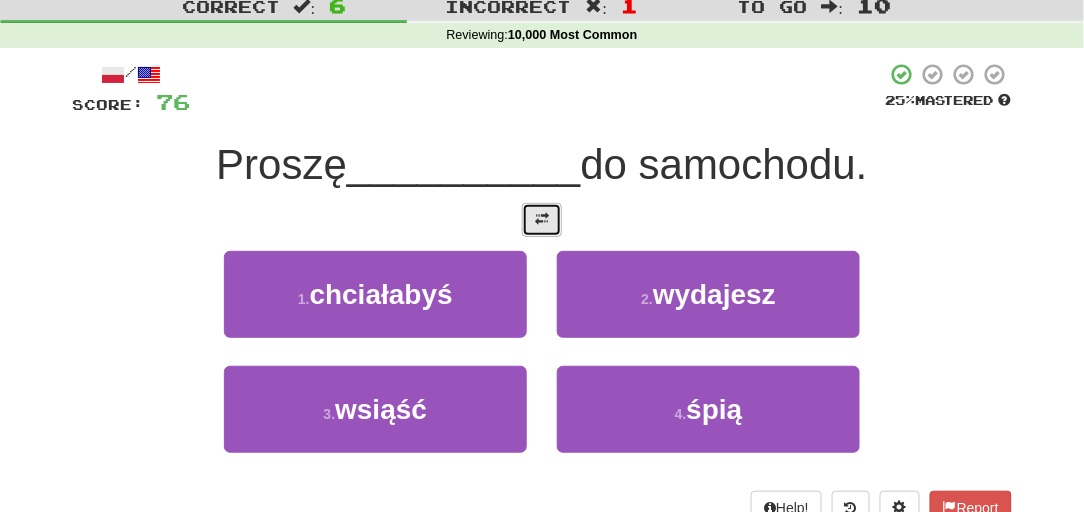click at bounding box center (542, 220) 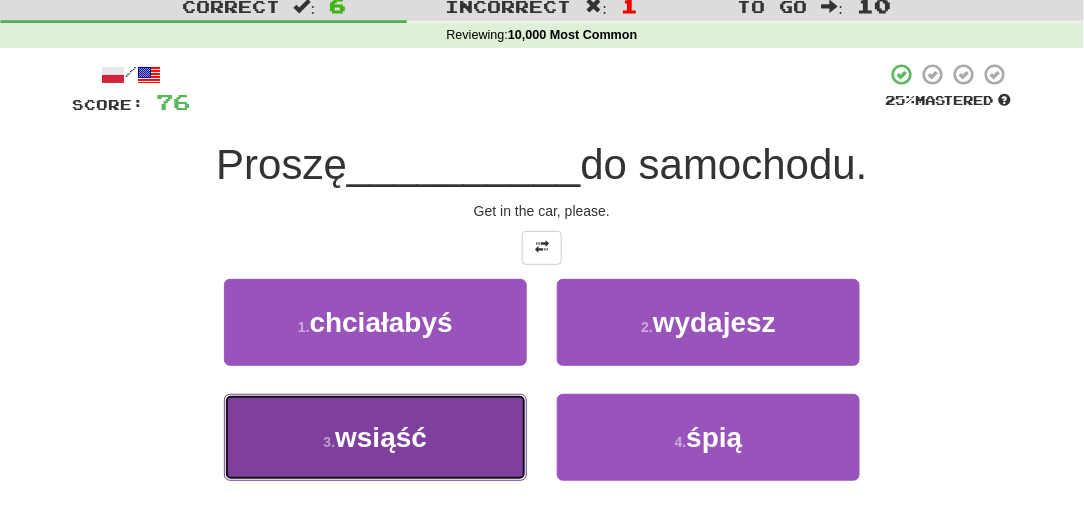 click on "wsiąść" at bounding box center (381, 437) 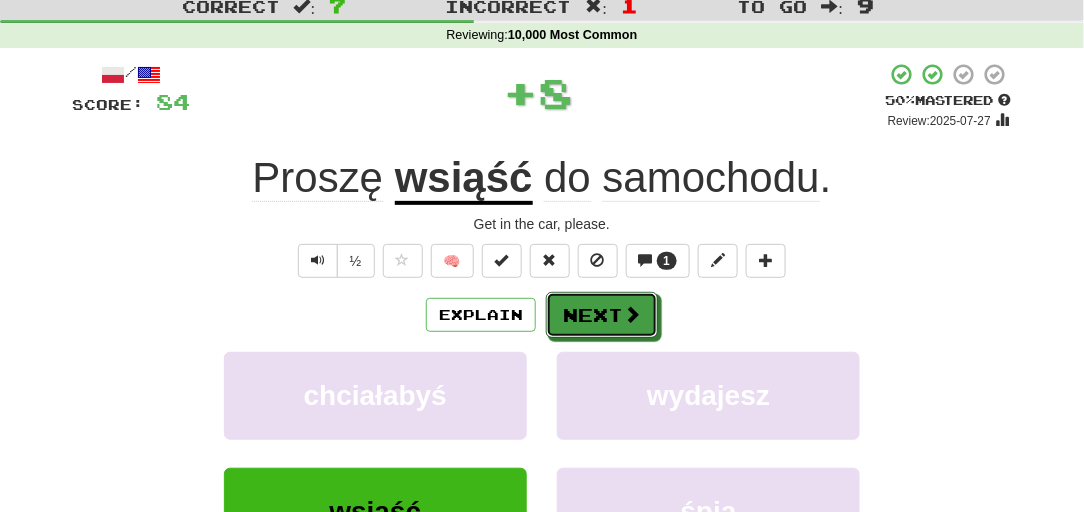 drag, startPoint x: 565, startPoint y: 304, endPoint x: 557, endPoint y: 291, distance: 15.264338 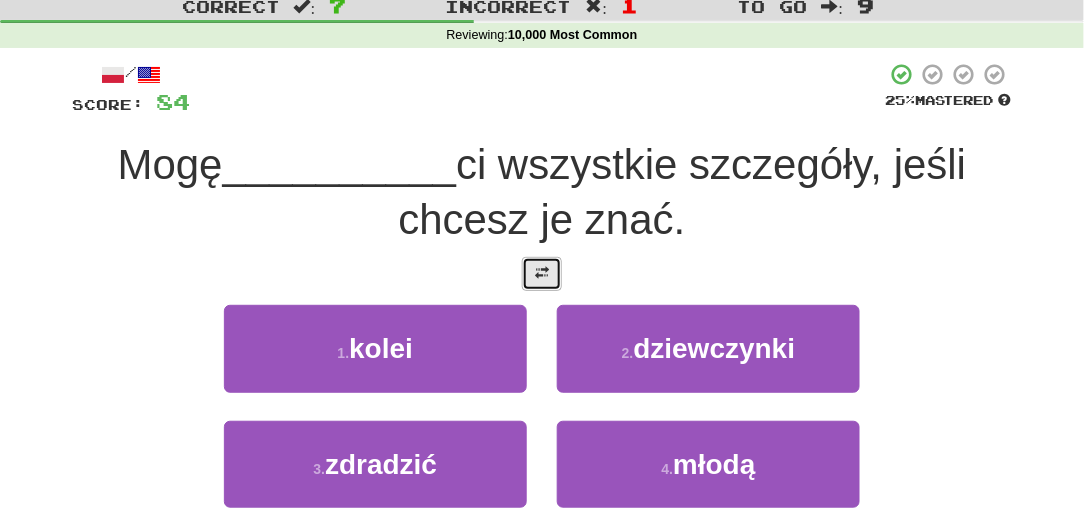 click at bounding box center [542, 273] 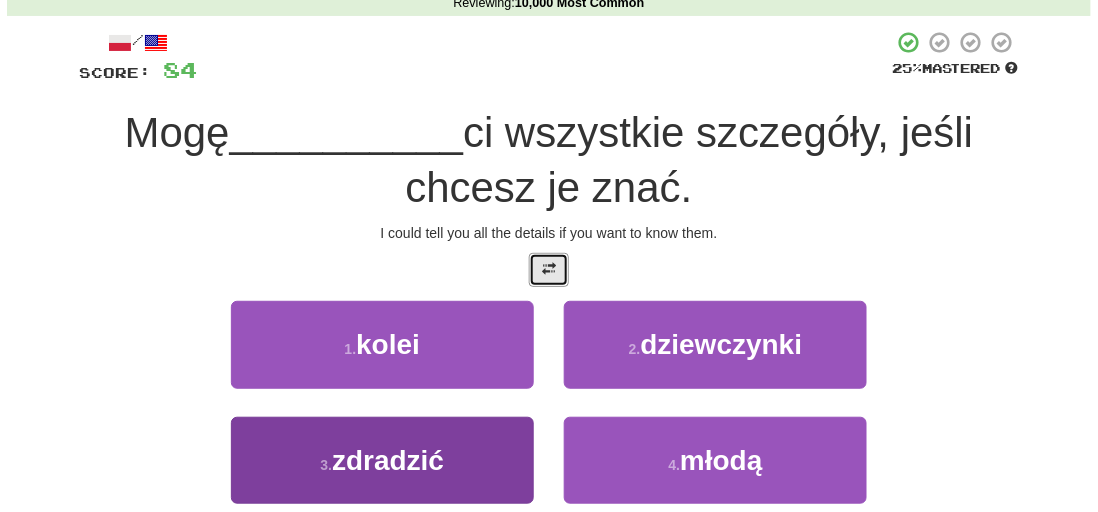scroll, scrollTop: 121, scrollLeft: 0, axis: vertical 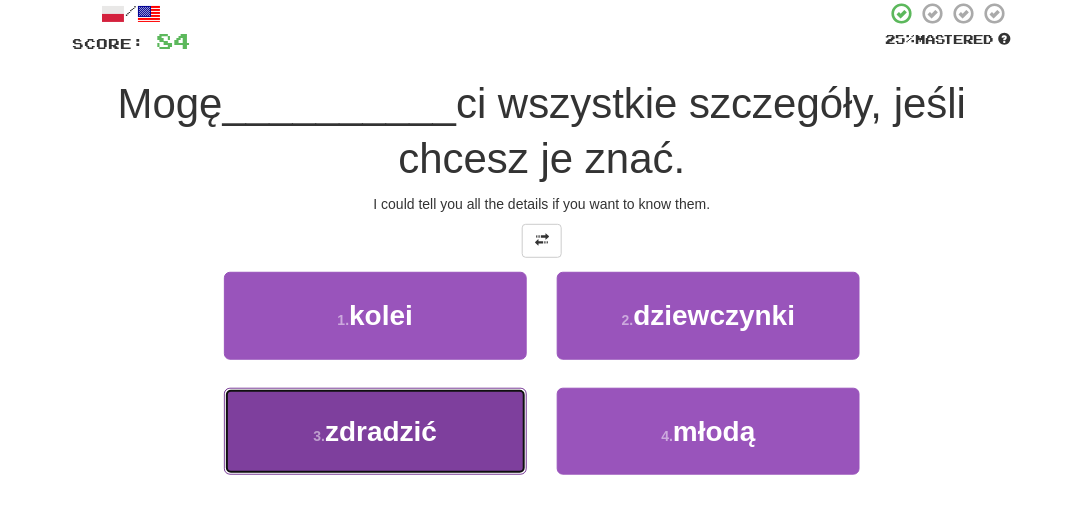 click on "3 .  zdradzić" at bounding box center [375, 431] 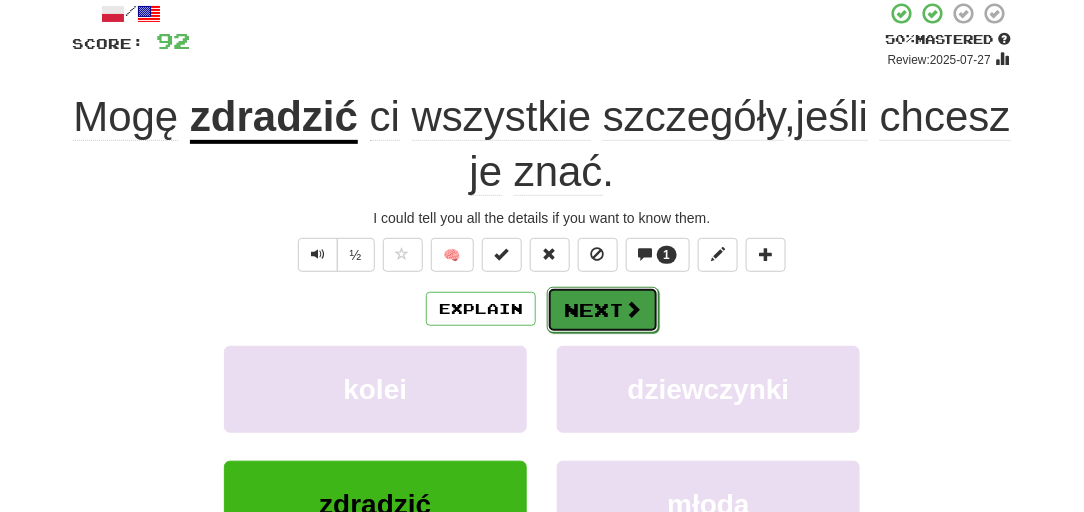 click at bounding box center (633, 309) 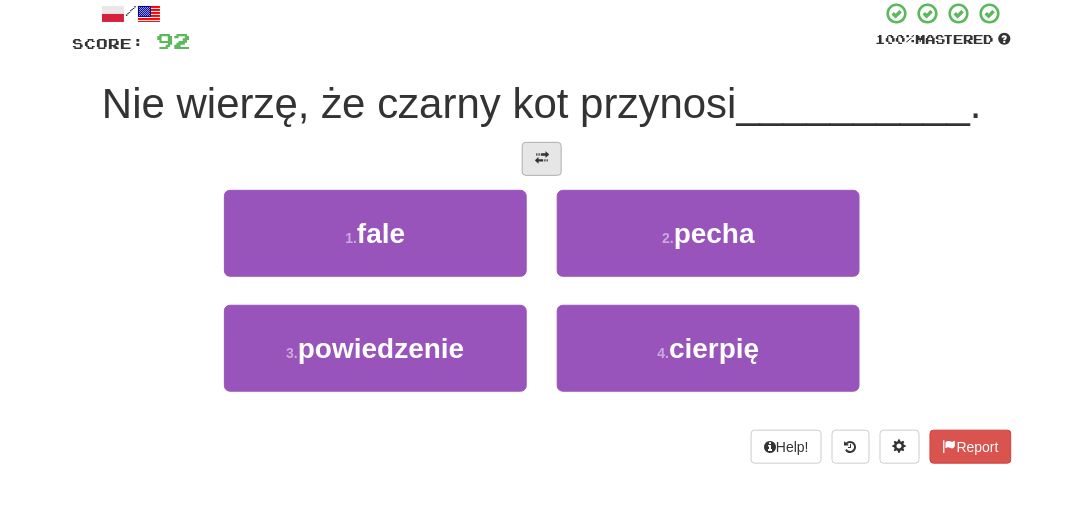 click on "/  Score:   92 100 %  Mastered Nie wierzę, że czarny kot przynosi  __________ . 1 .  fale 2 .  pecha 3 .  powiedzenie 4 .  cierpię  Help!  Report" at bounding box center [542, 232] 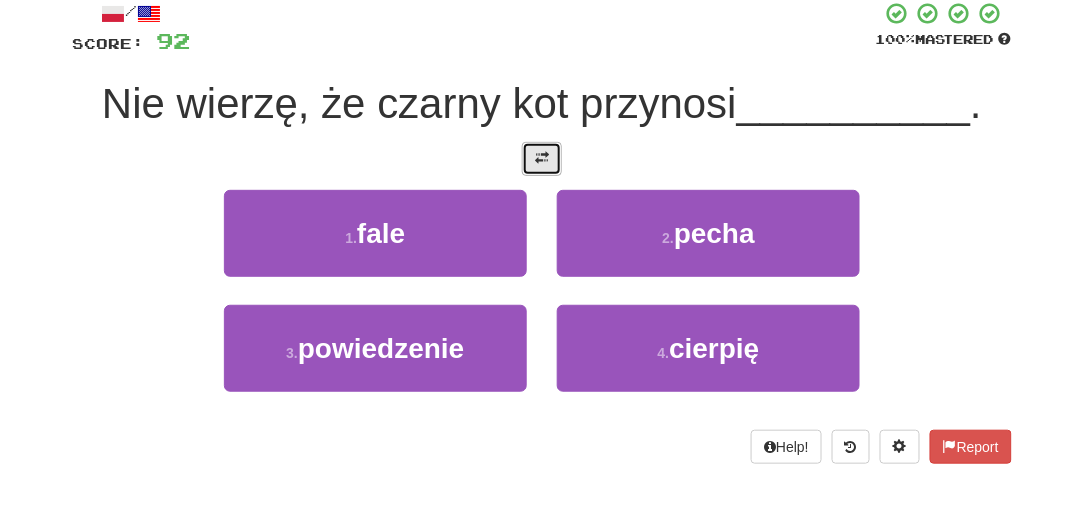 click at bounding box center (542, 159) 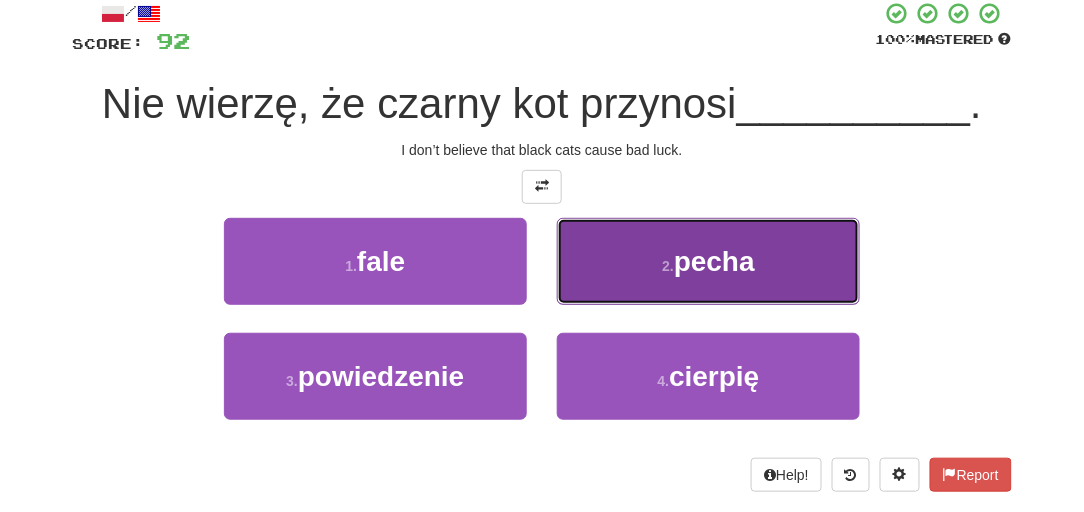 click on "2 .  pecha" at bounding box center (708, 261) 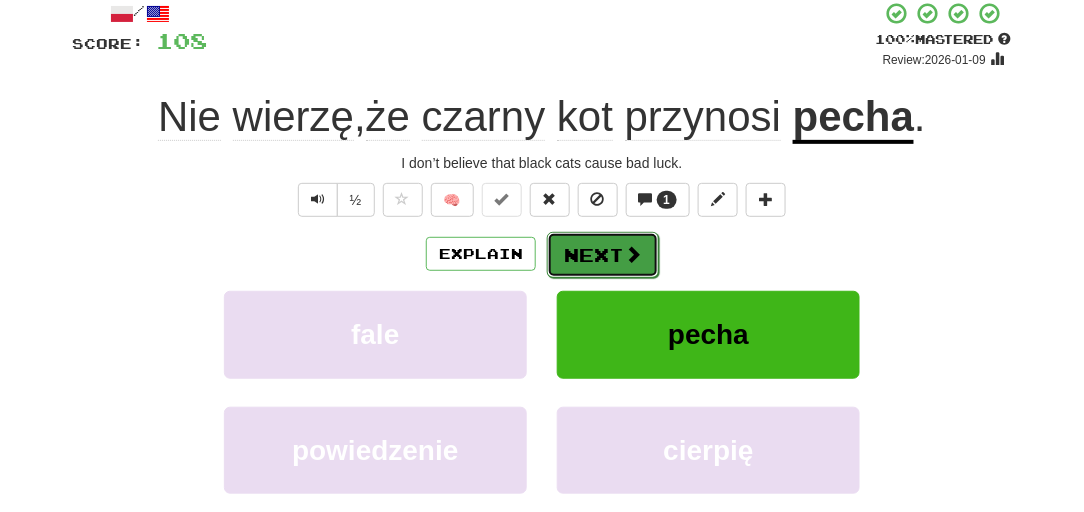 click on "Next" at bounding box center [603, 255] 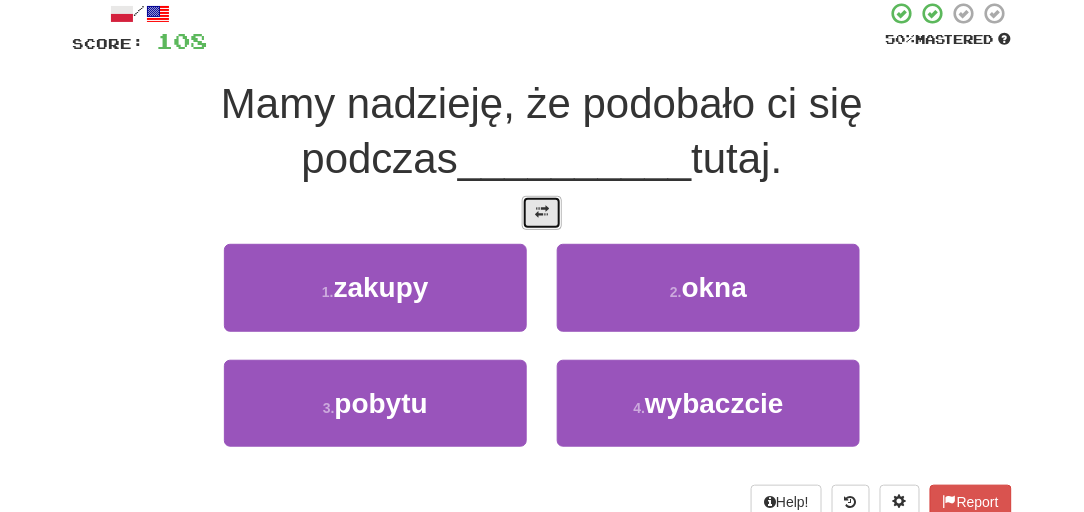 click at bounding box center [542, 213] 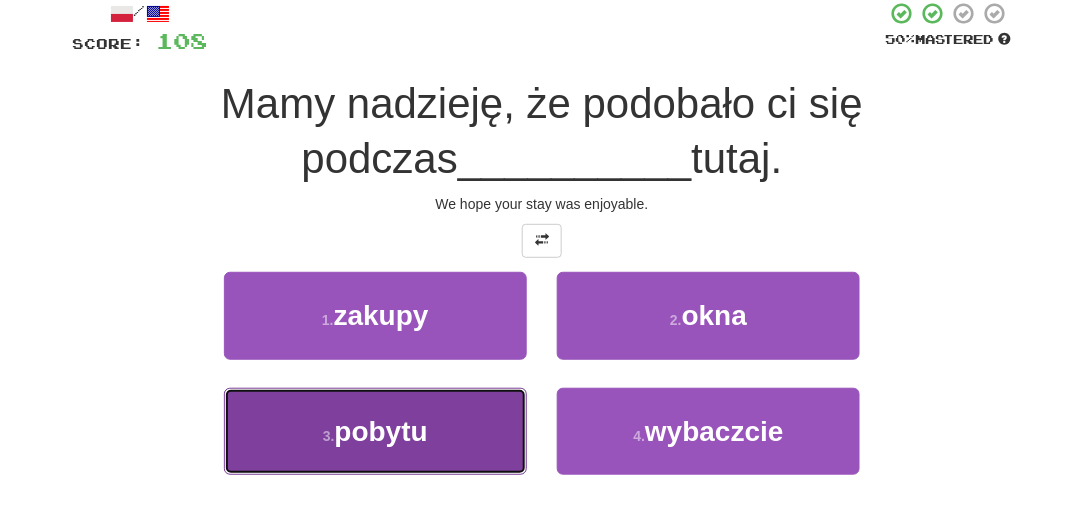 click on "3 .  pobytu" at bounding box center [375, 431] 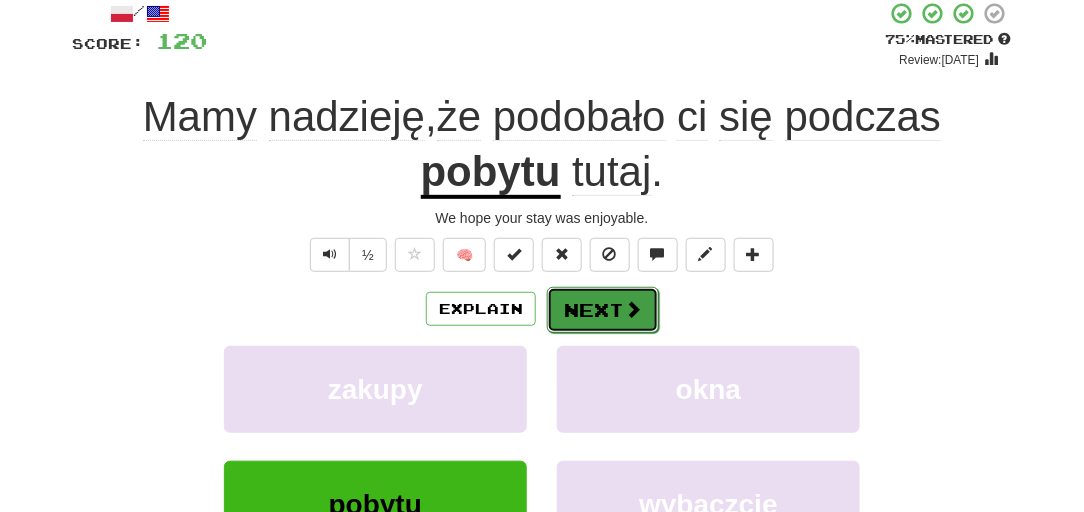 click on "Next" at bounding box center (603, 310) 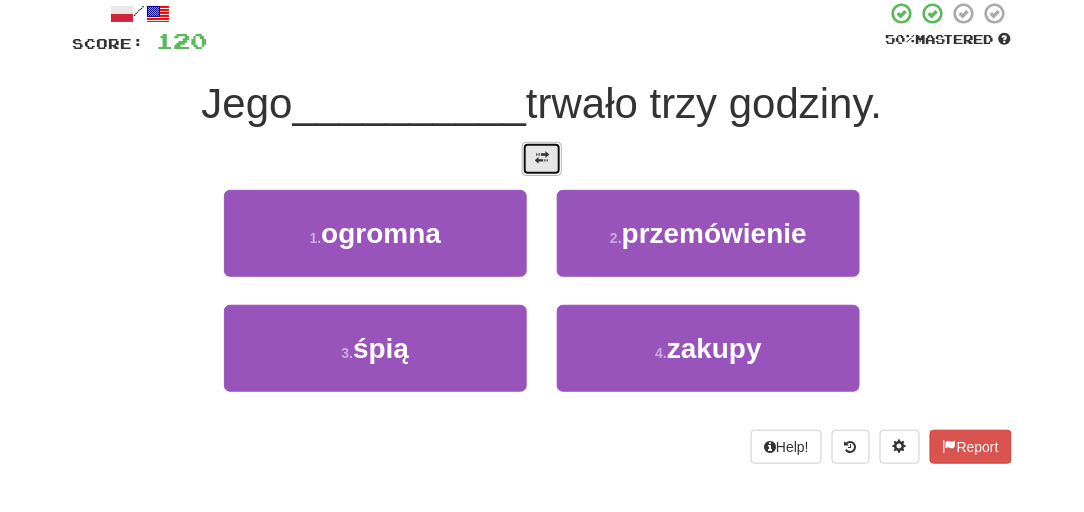 click at bounding box center (542, 158) 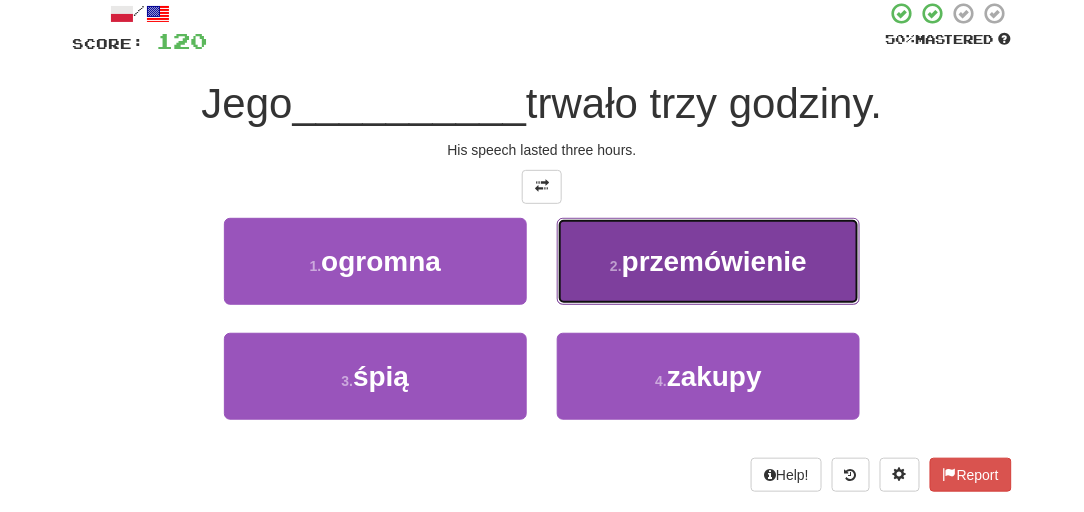 click on "przemówienie" at bounding box center (714, 261) 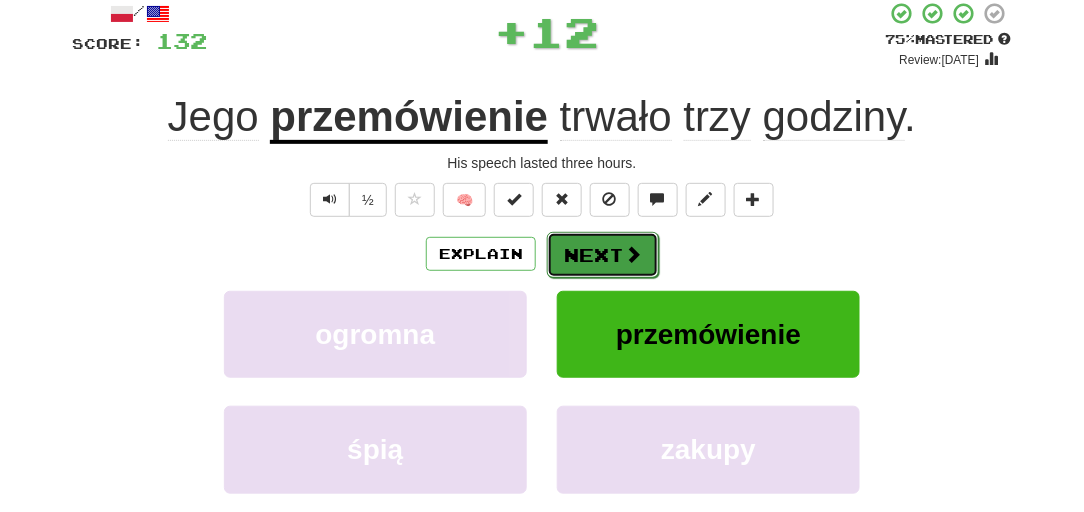 click on "Next" at bounding box center (603, 255) 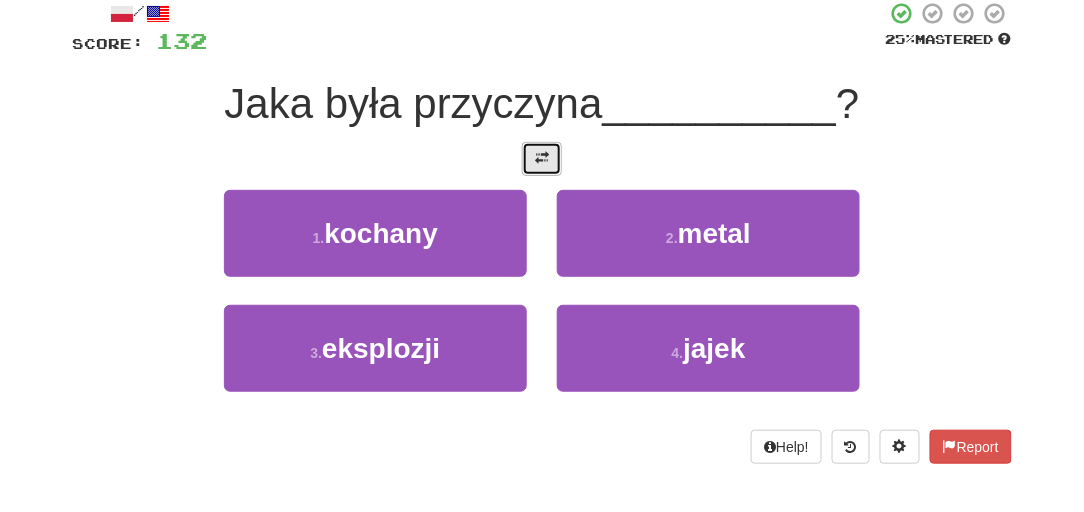 click at bounding box center (542, 158) 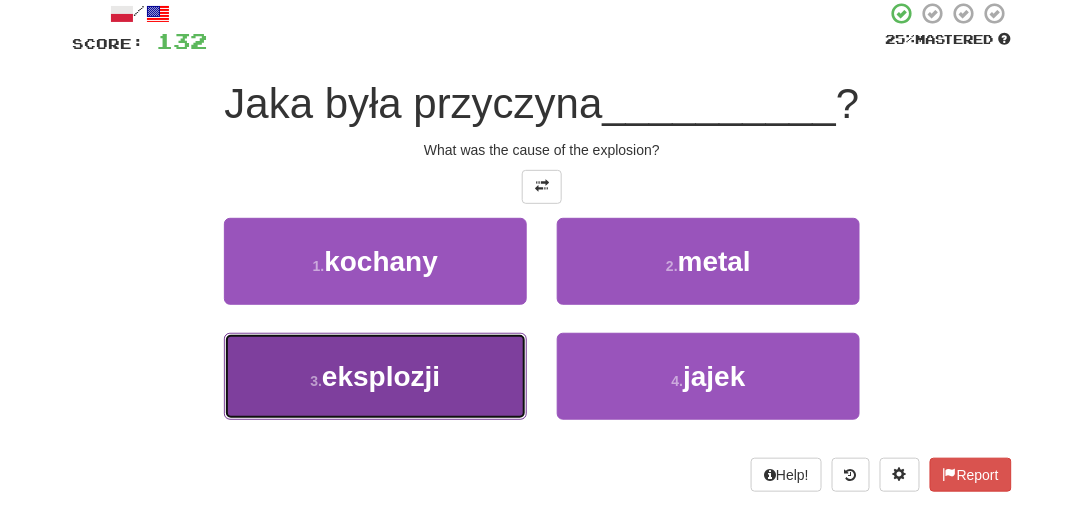 click on "3 .  eksplozji" at bounding box center [375, 376] 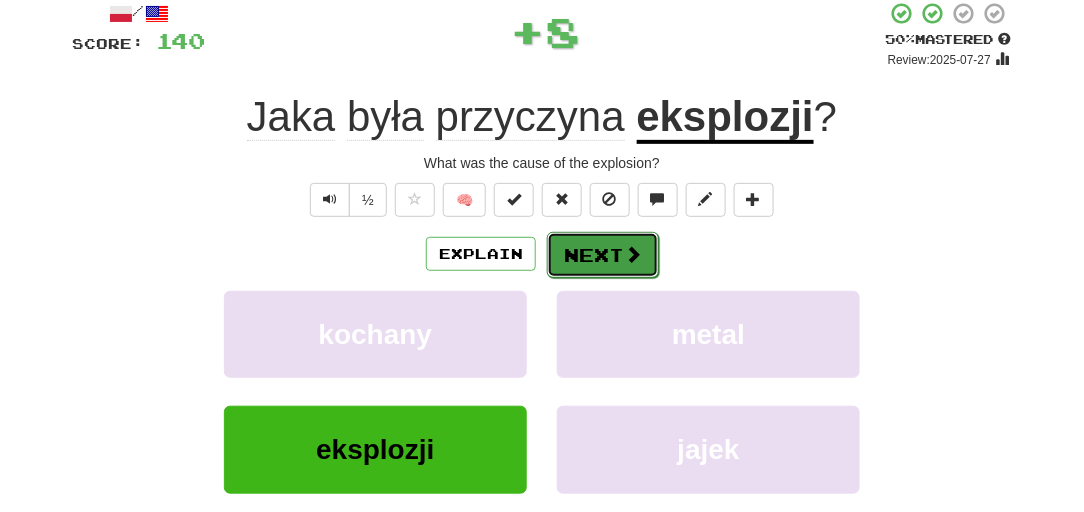 click on "Next" at bounding box center [603, 255] 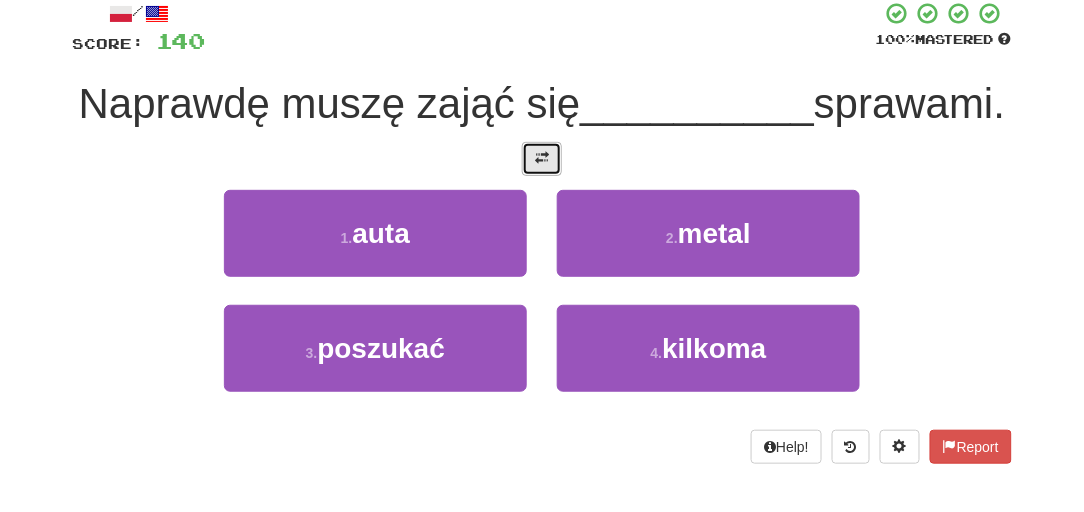 click at bounding box center (542, 159) 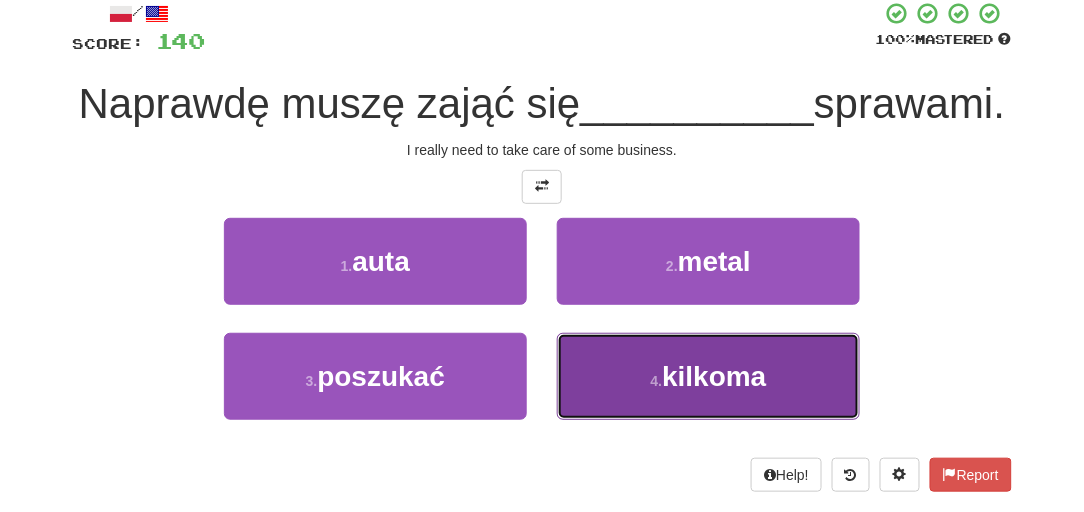 click on "kilkoma" at bounding box center (714, 376) 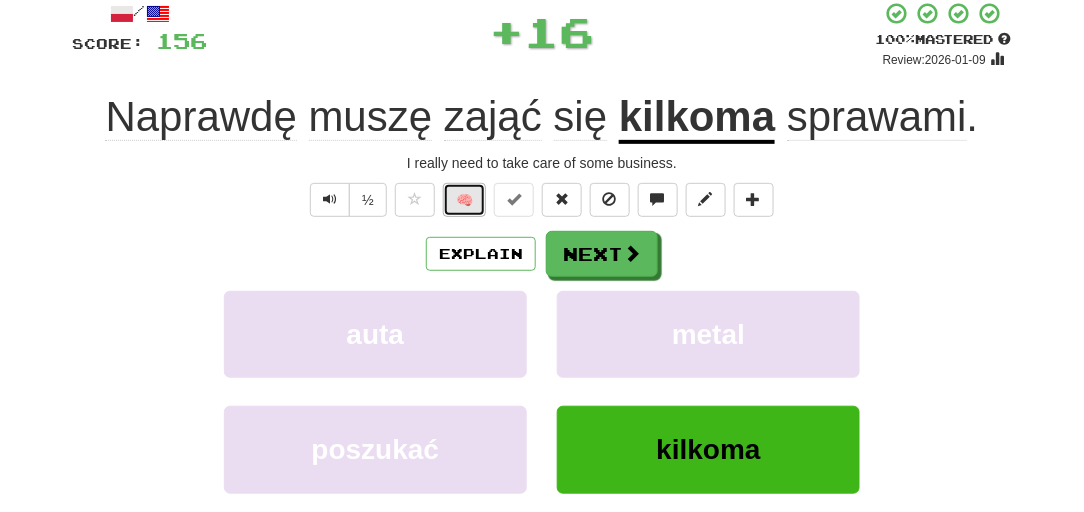 click on "🧠" at bounding box center [464, 200] 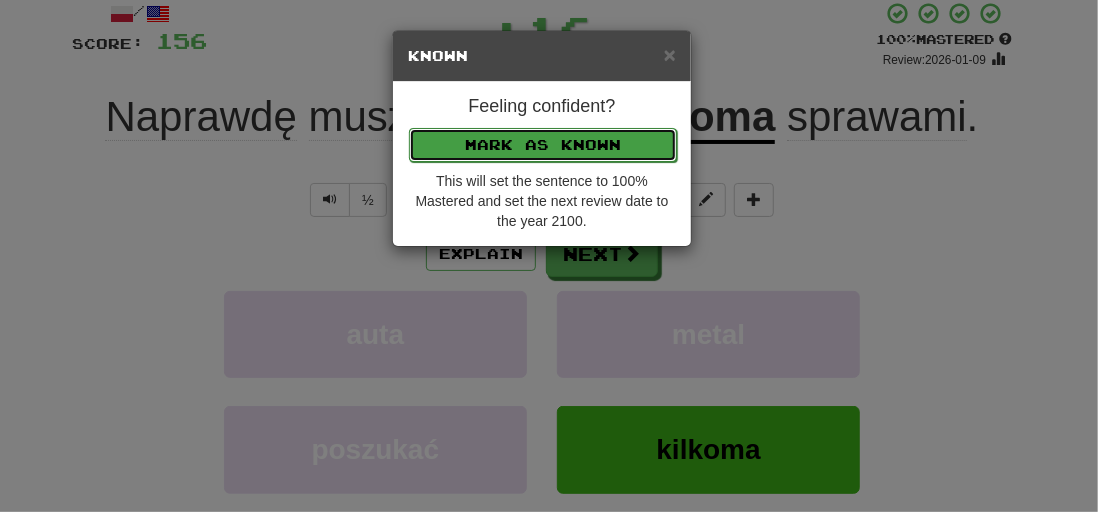 click on "Mark as Known" at bounding box center (543, 145) 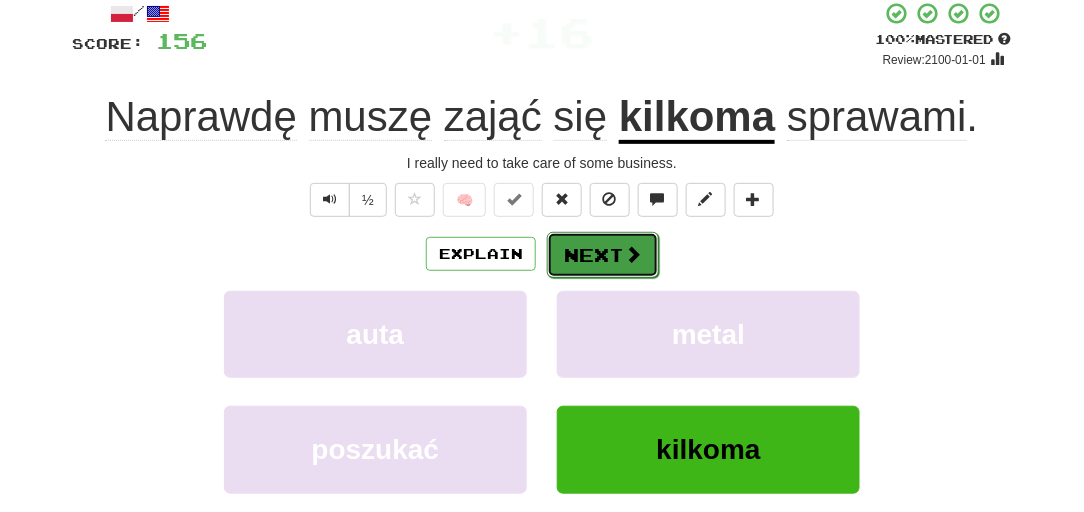 click on "Next" at bounding box center (603, 255) 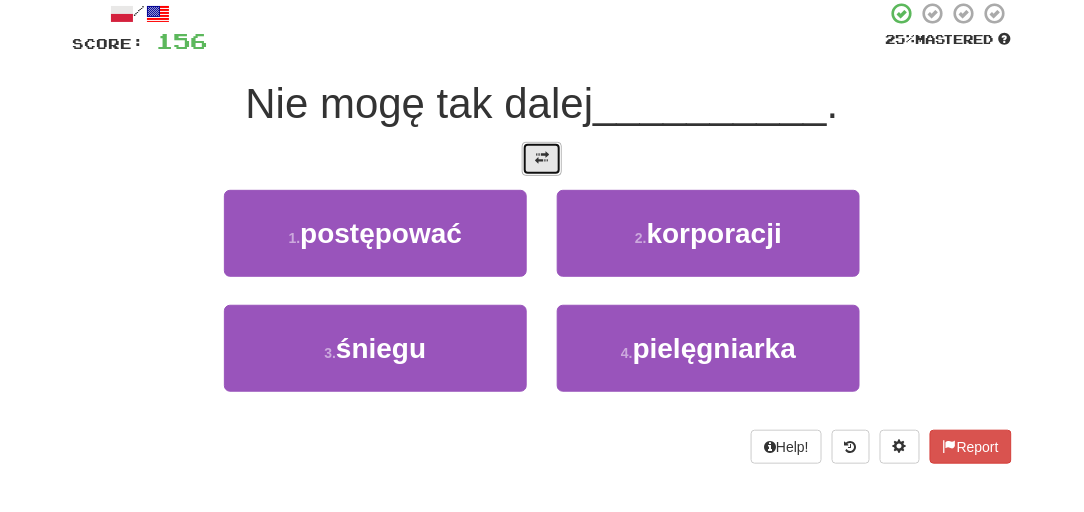 click at bounding box center (542, 159) 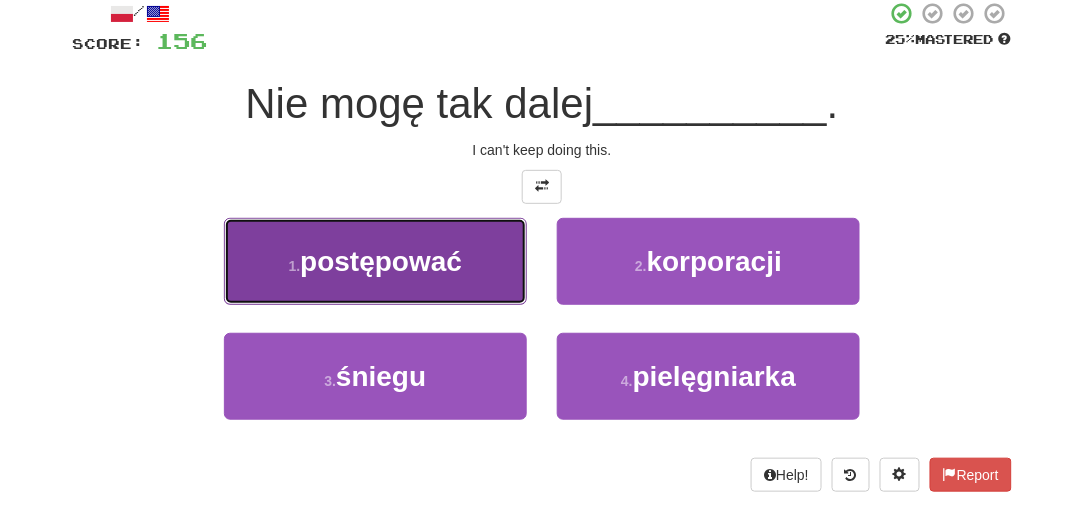 click on "postępować" at bounding box center [381, 261] 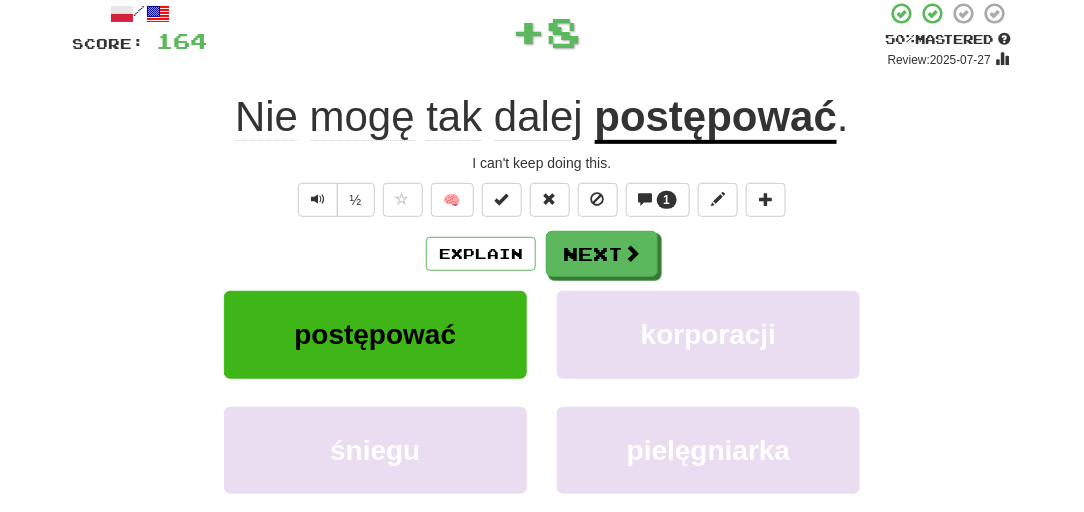 click on "postępować" at bounding box center [716, 118] 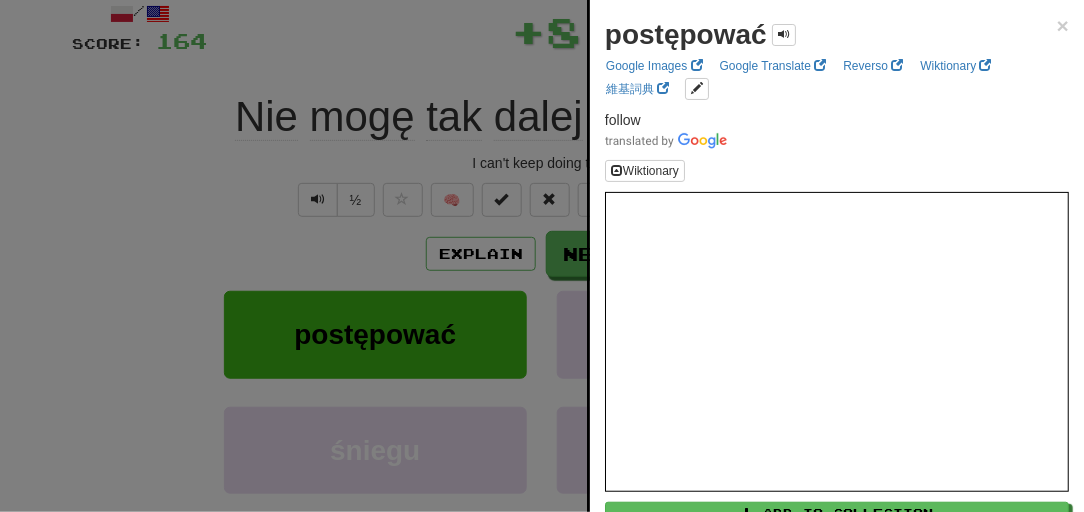 click at bounding box center (542, 256) 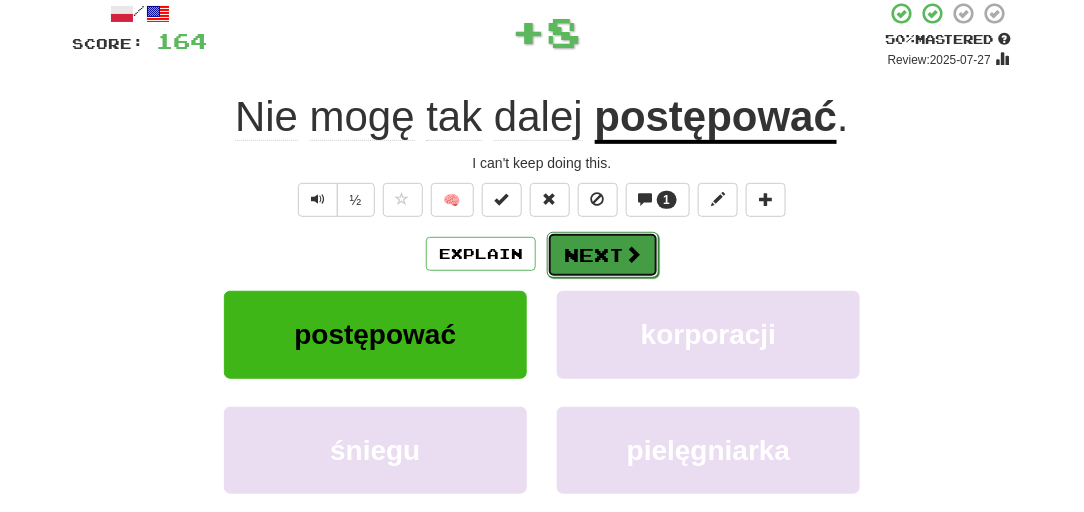 click on "Next" at bounding box center [603, 255] 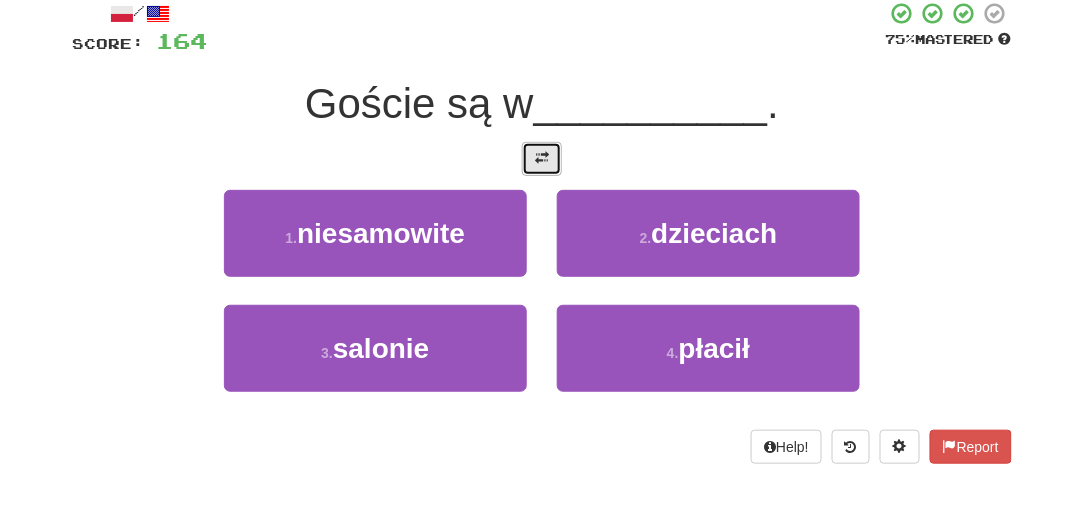click at bounding box center (542, 158) 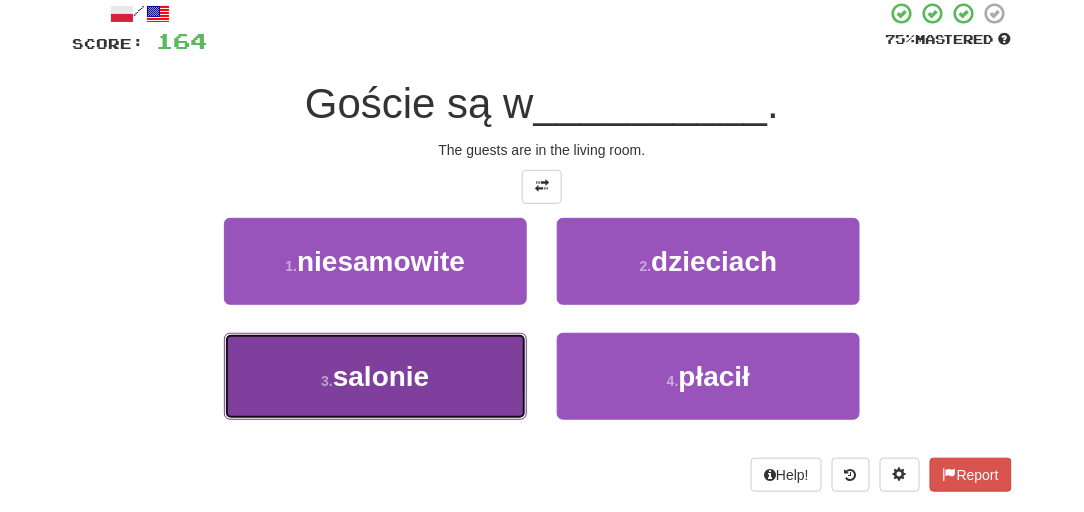 click on "salonie" at bounding box center [381, 376] 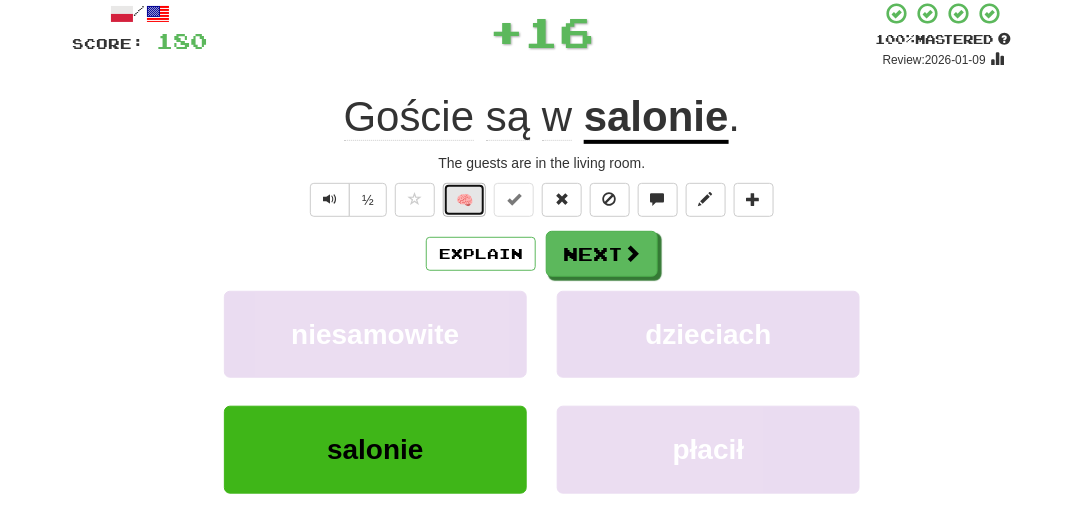 click on "🧠" at bounding box center [464, 200] 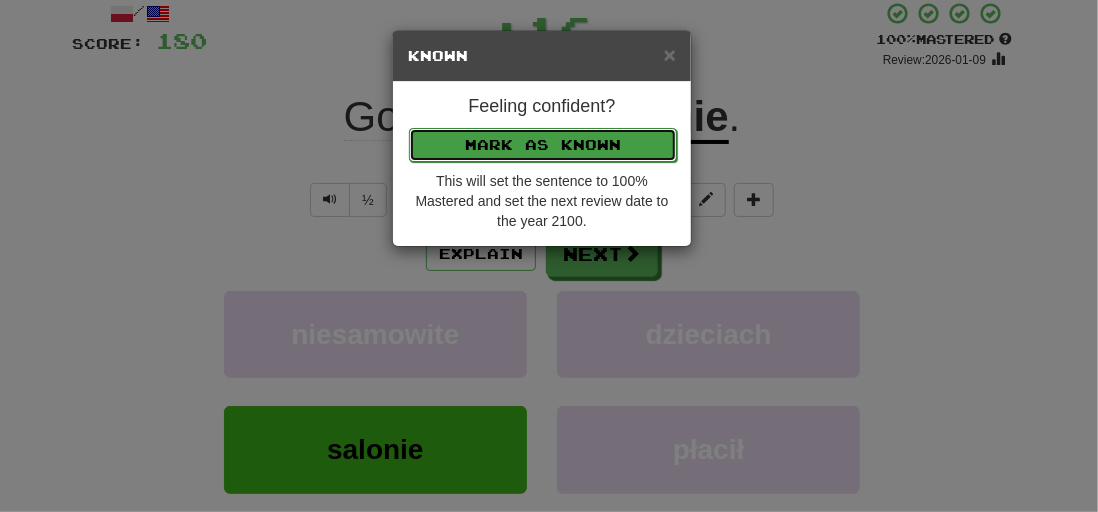 click on "Mark as Known" at bounding box center [543, 145] 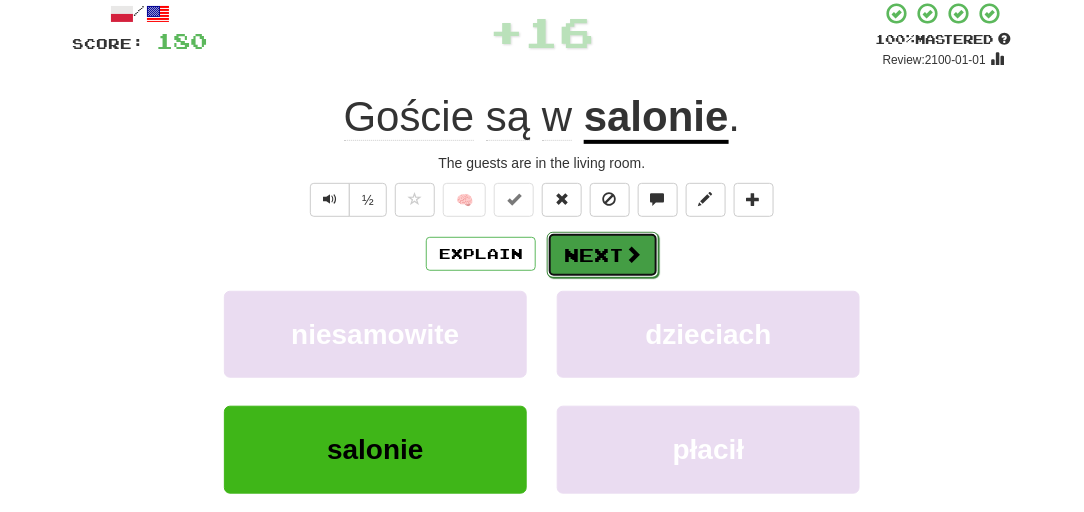 click on "Next" at bounding box center [603, 255] 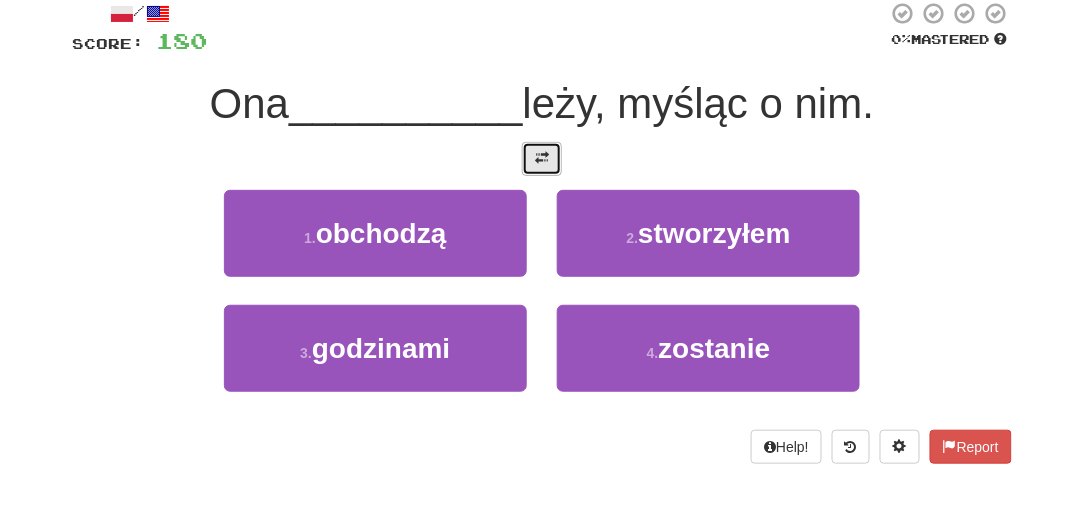 click at bounding box center [542, 159] 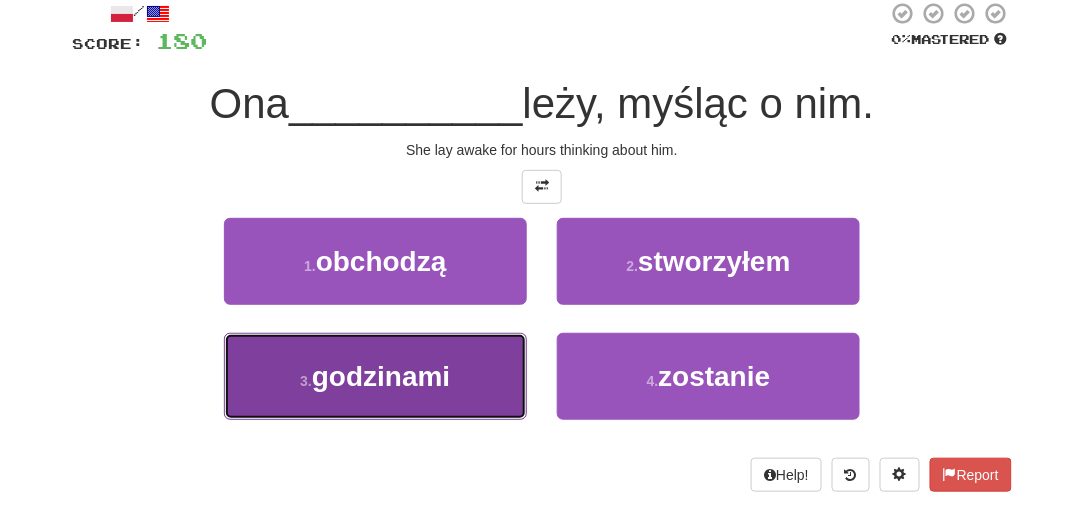 click on "3 .  godzinami" at bounding box center (375, 376) 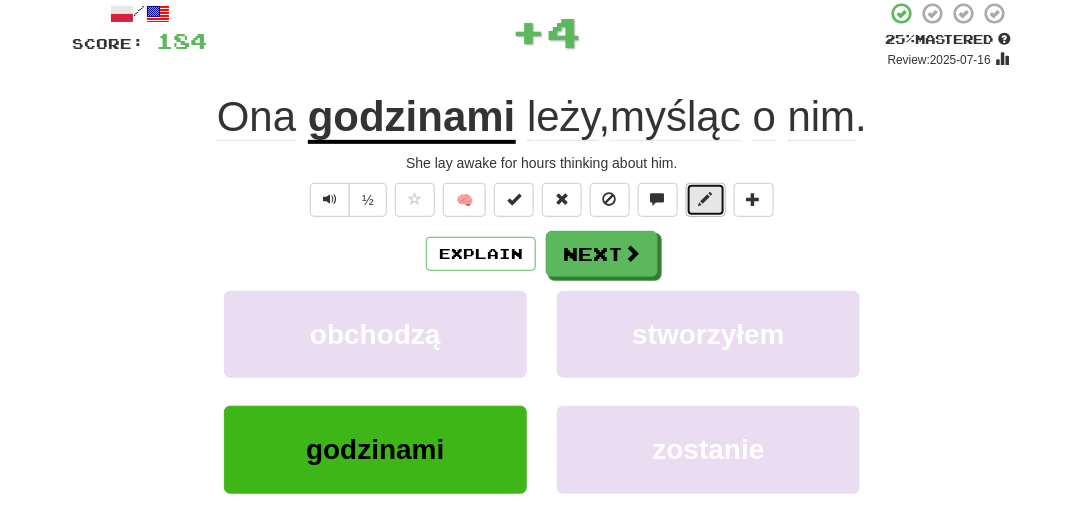 click at bounding box center [706, 199] 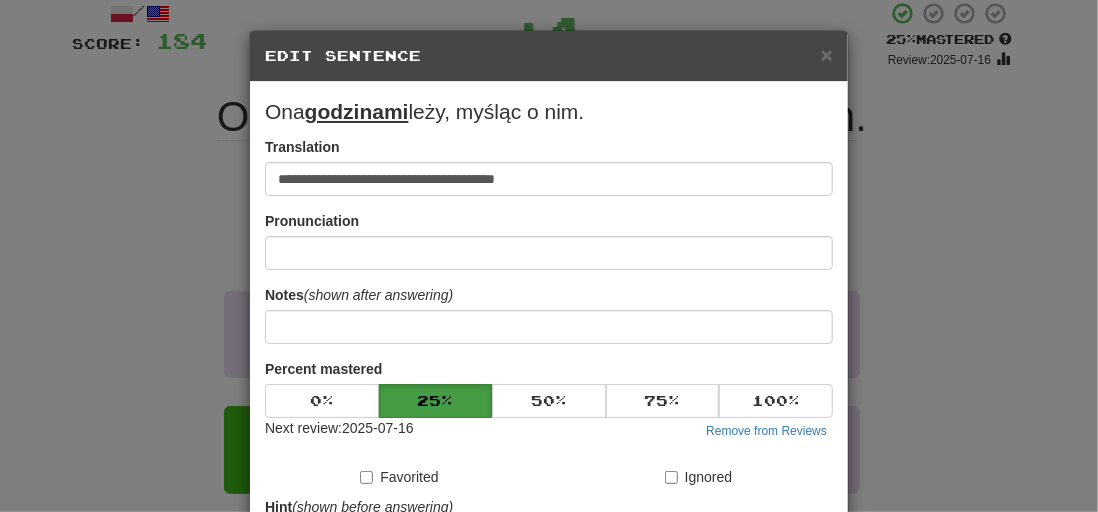 click on "**********" at bounding box center [549, 256] 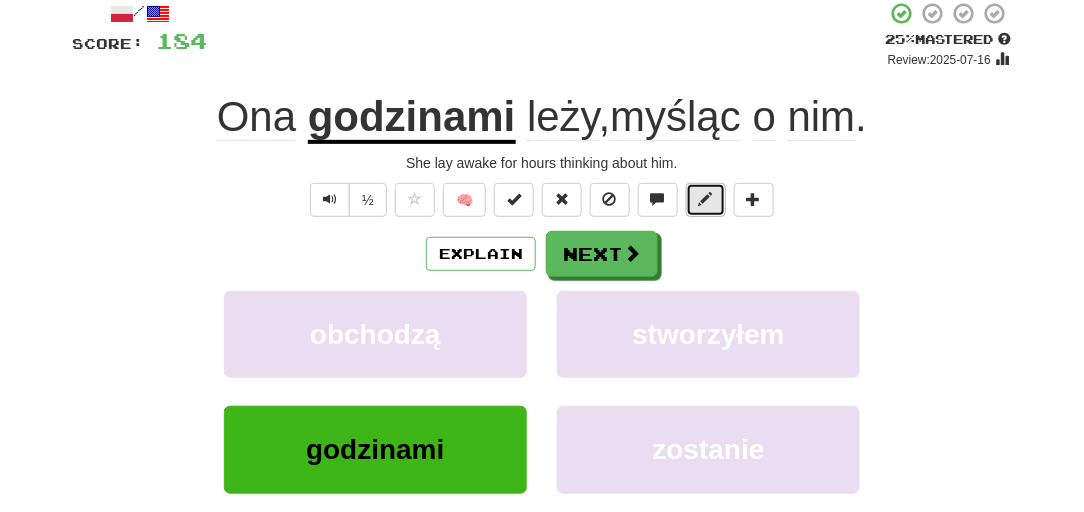 click at bounding box center [706, 199] 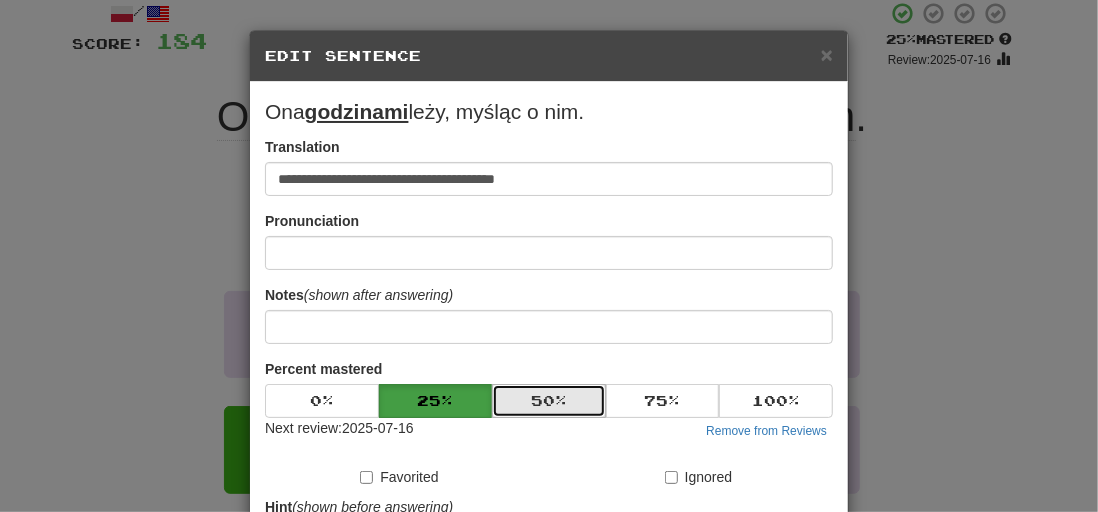click on "50 %" at bounding box center (549, 401) 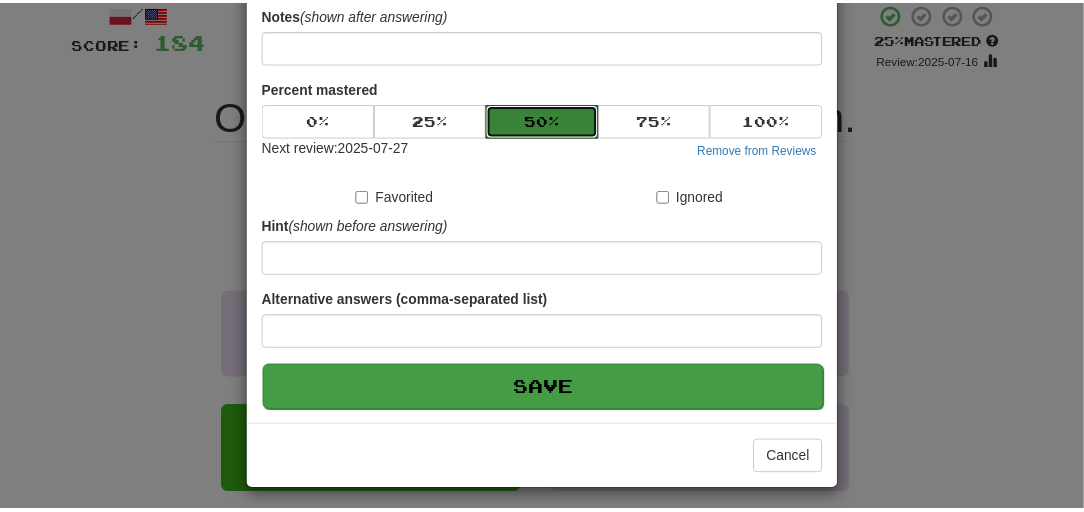 scroll, scrollTop: 284, scrollLeft: 0, axis: vertical 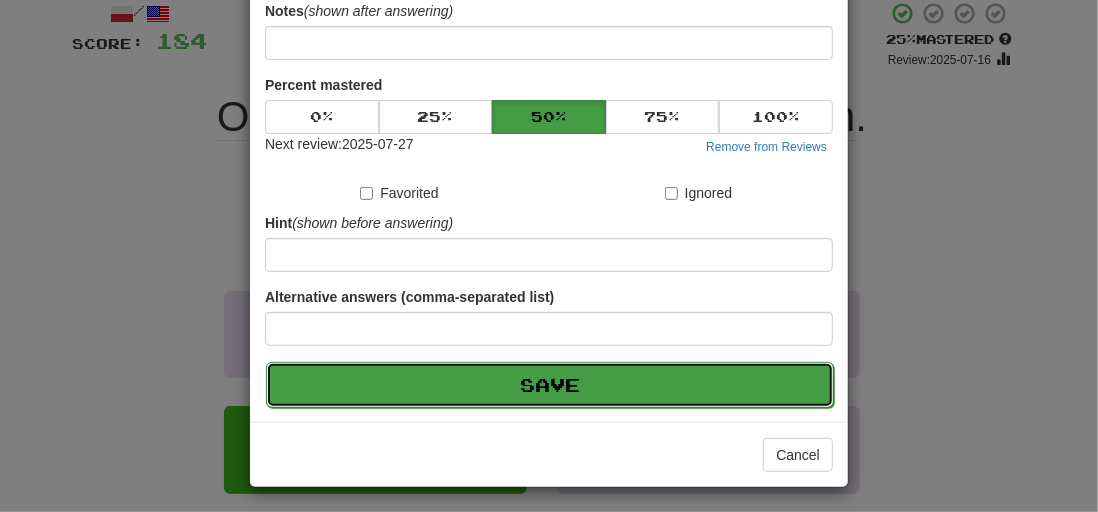 click on "Save" at bounding box center [550, 385] 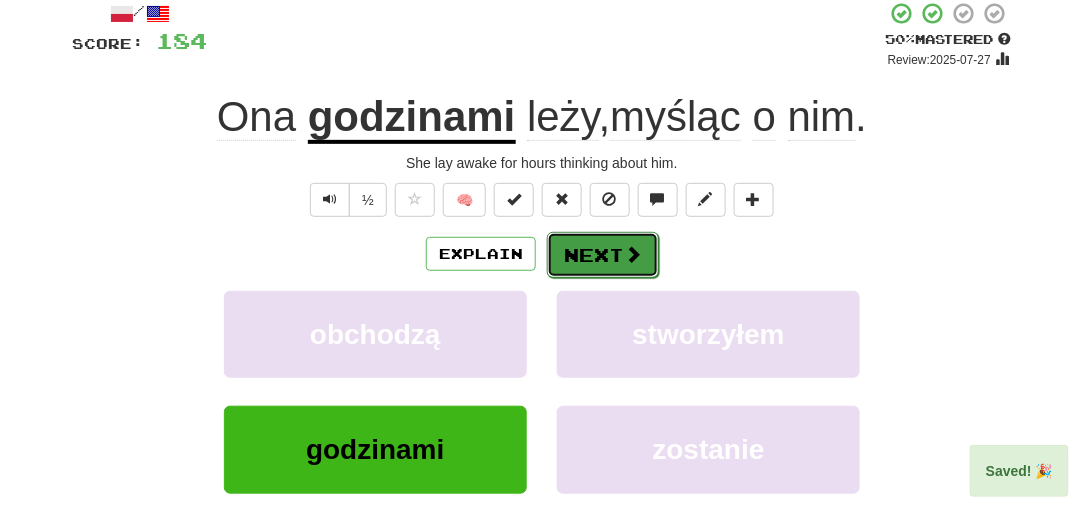 click on "Next" at bounding box center [603, 255] 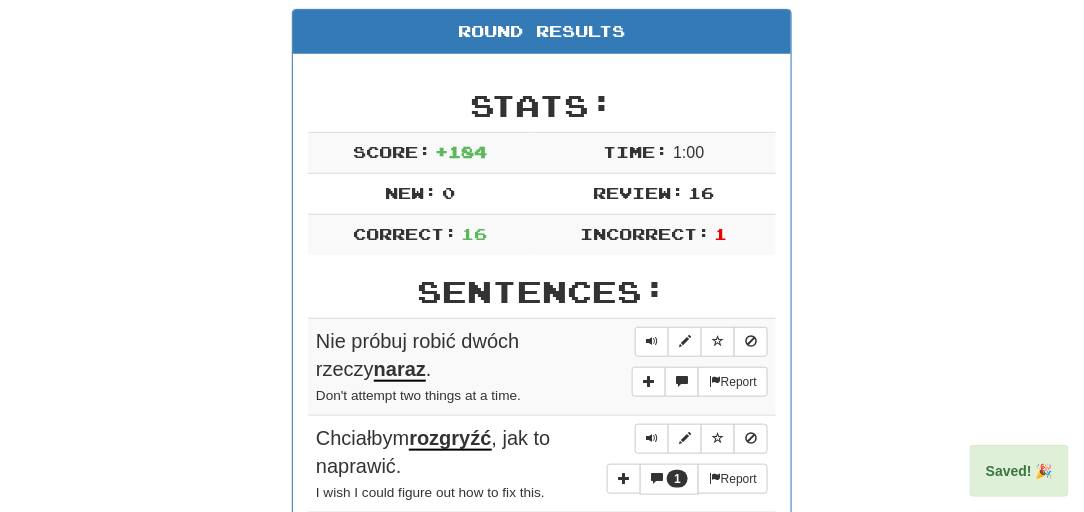 scroll, scrollTop: 208, scrollLeft: 0, axis: vertical 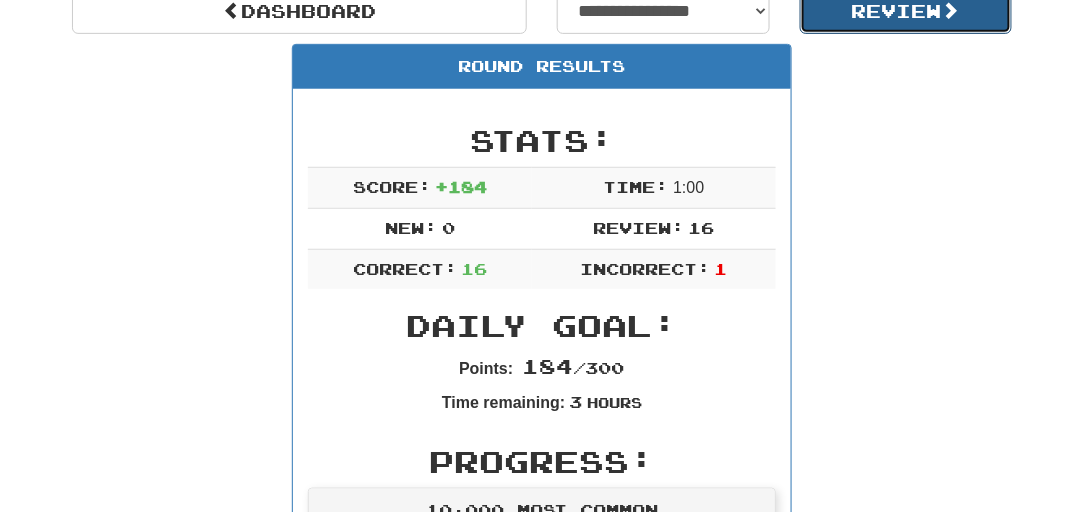 click on "Review" at bounding box center (906, 11) 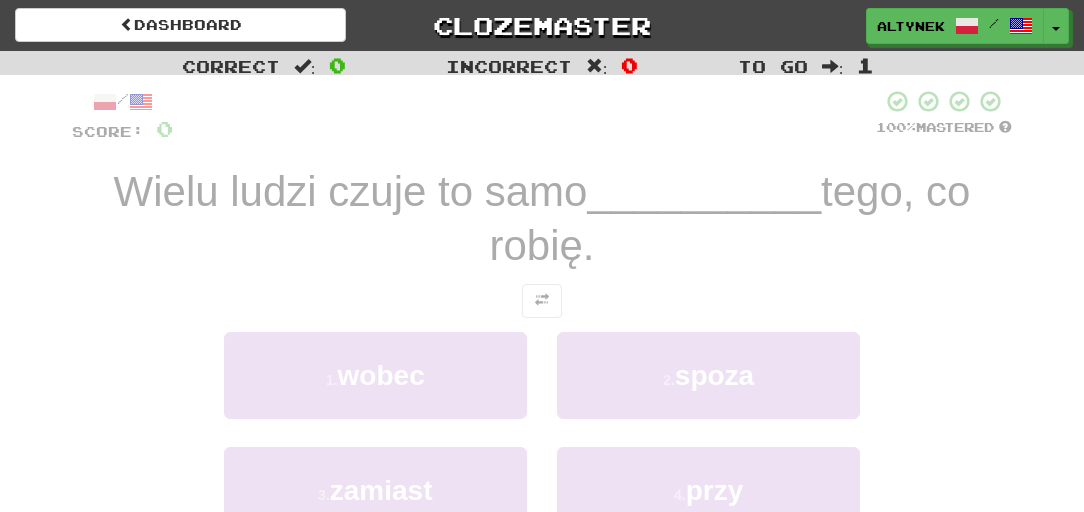 scroll, scrollTop: 0, scrollLeft: 0, axis: both 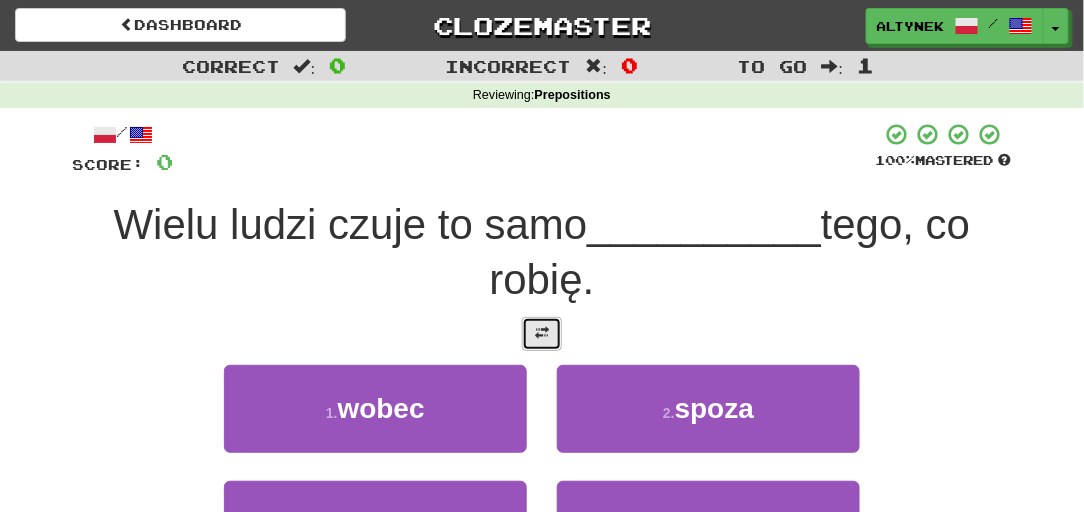 click at bounding box center [542, 334] 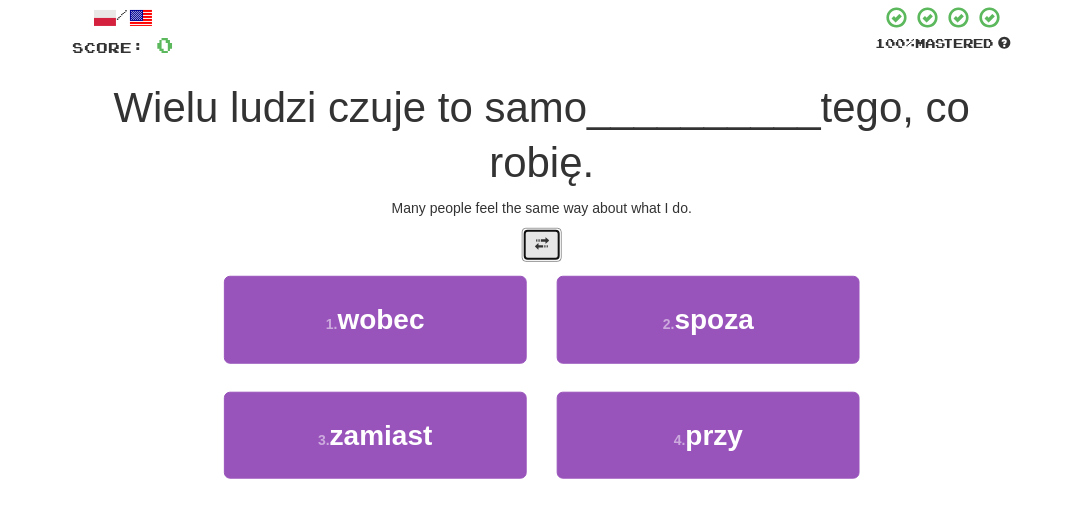 scroll, scrollTop: 121, scrollLeft: 0, axis: vertical 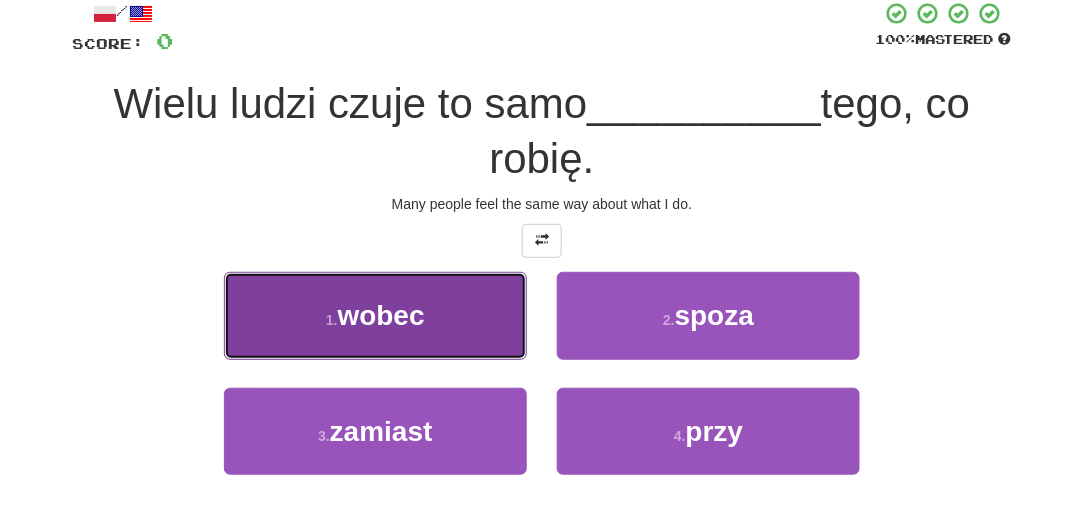click on "1 .  wobec" at bounding box center (375, 315) 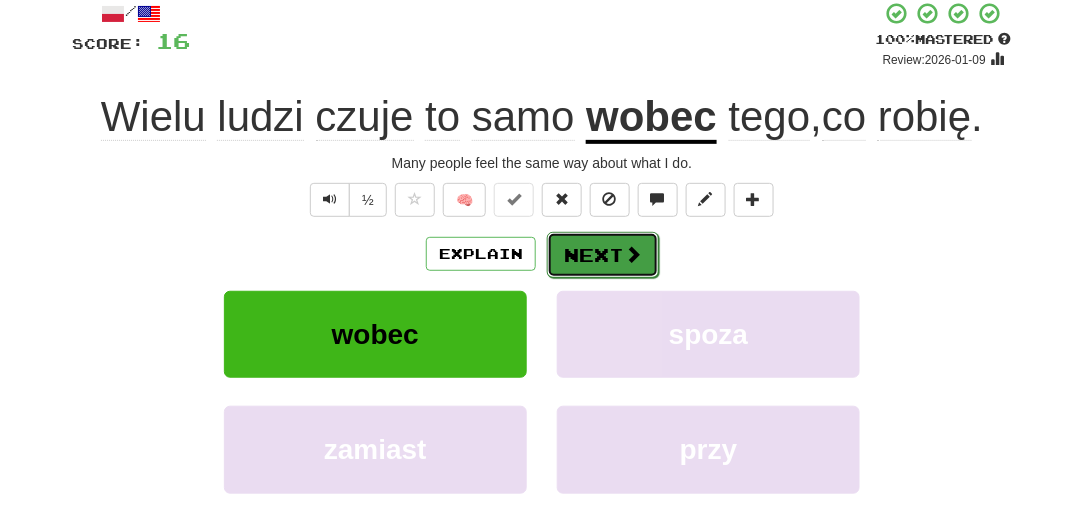 click on "Next" at bounding box center [603, 255] 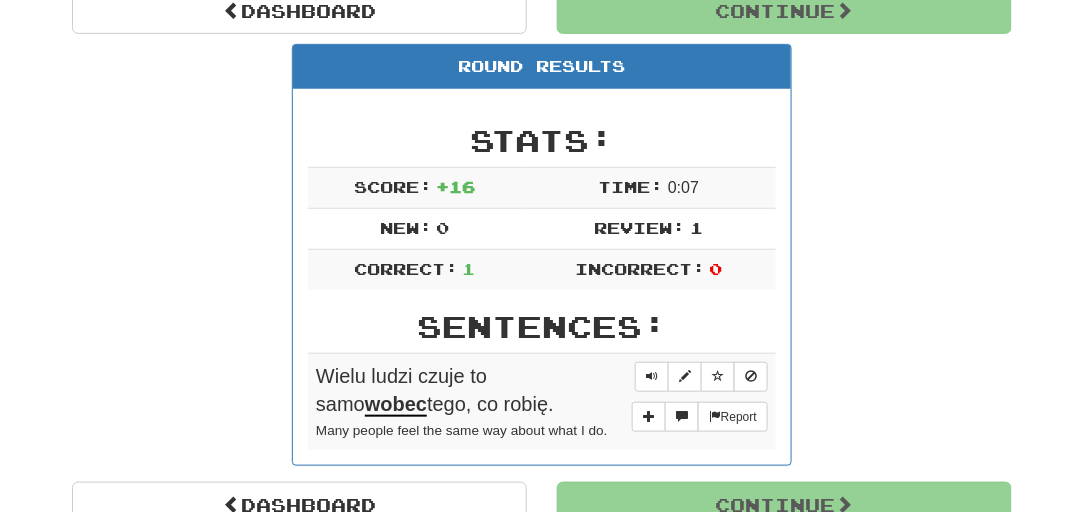 scroll, scrollTop: 208, scrollLeft: 0, axis: vertical 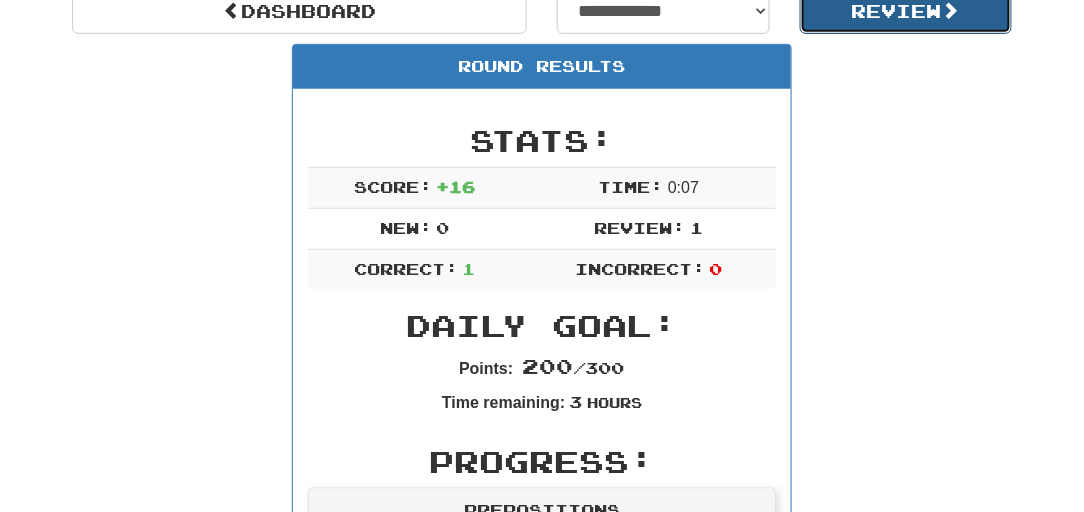 click on "Review" at bounding box center (906, 11) 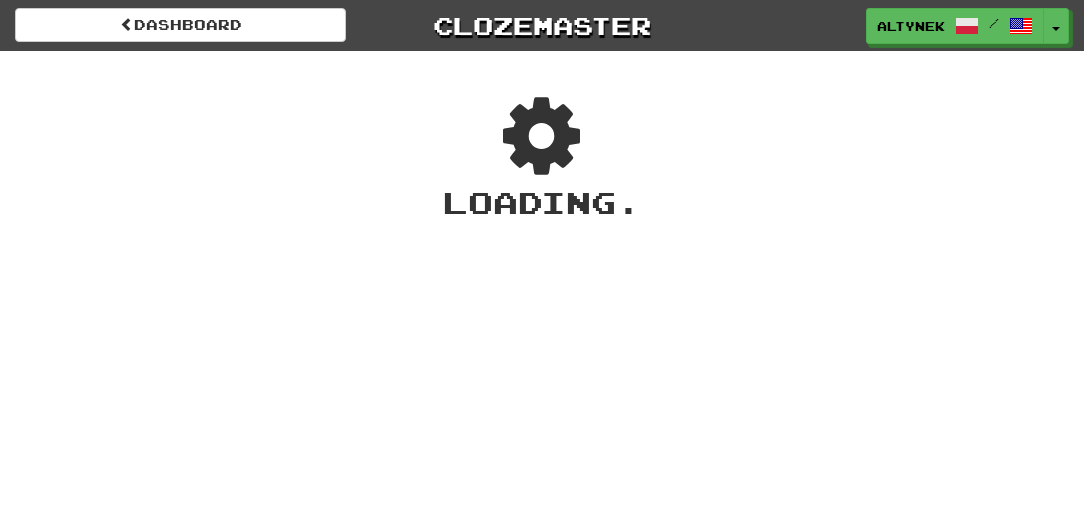 scroll, scrollTop: 0, scrollLeft: 0, axis: both 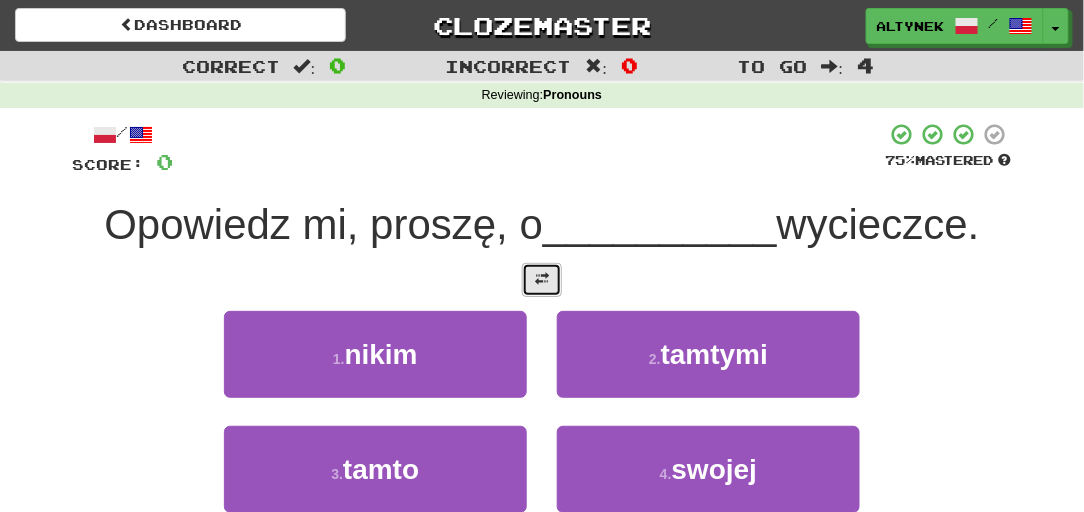 click at bounding box center (542, 279) 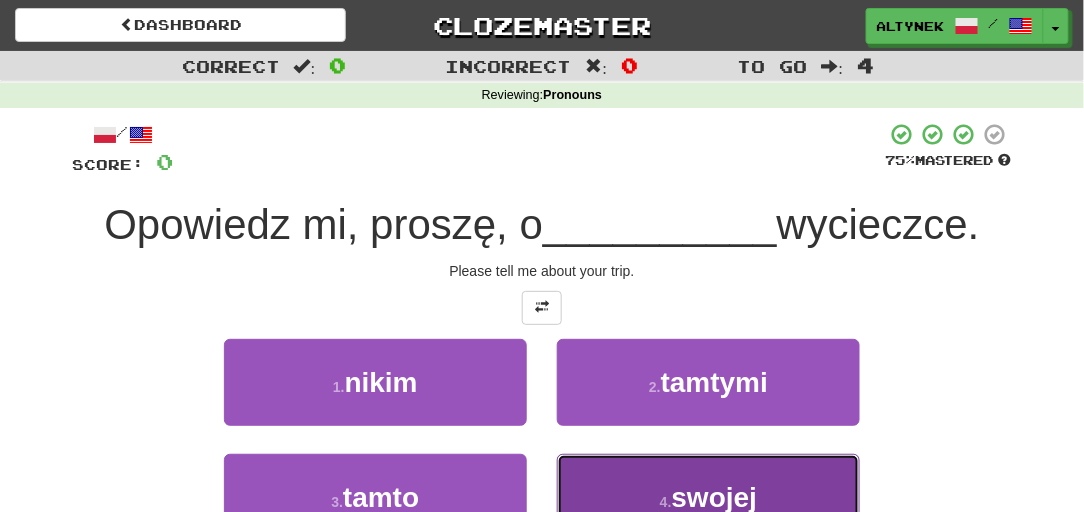 click on "4 .  swojej" at bounding box center (708, 497) 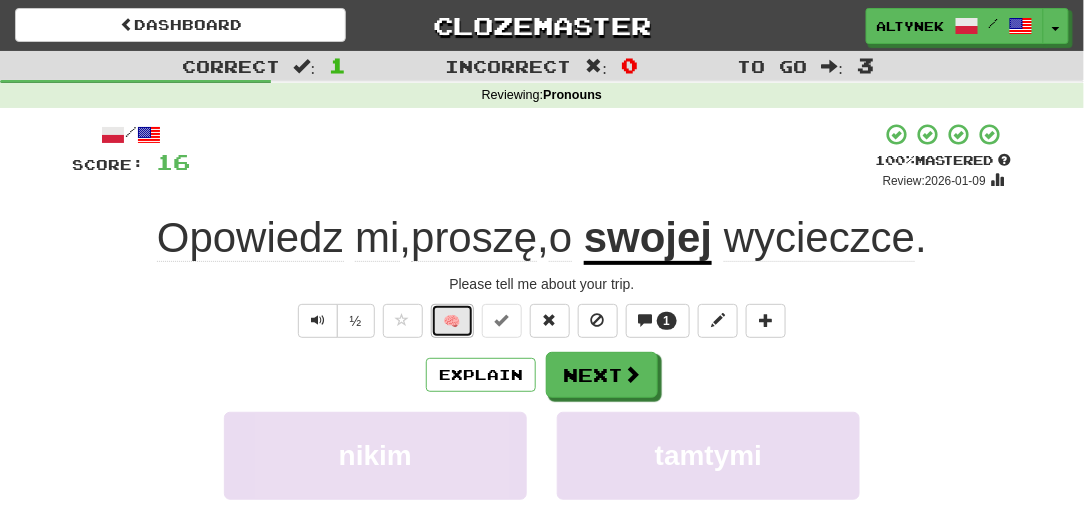 click on "🧠" at bounding box center (452, 321) 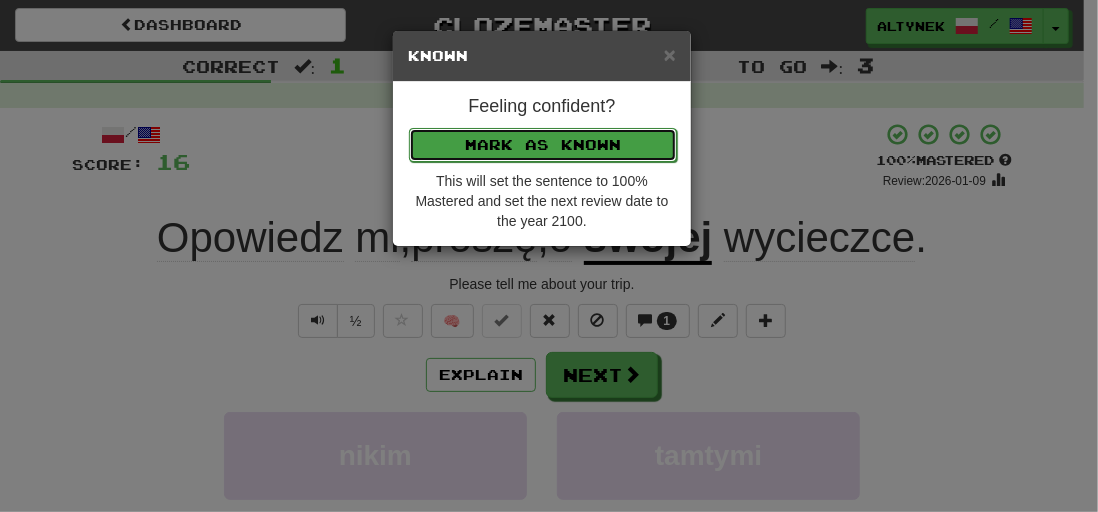 click on "Mark as Known" at bounding box center [543, 145] 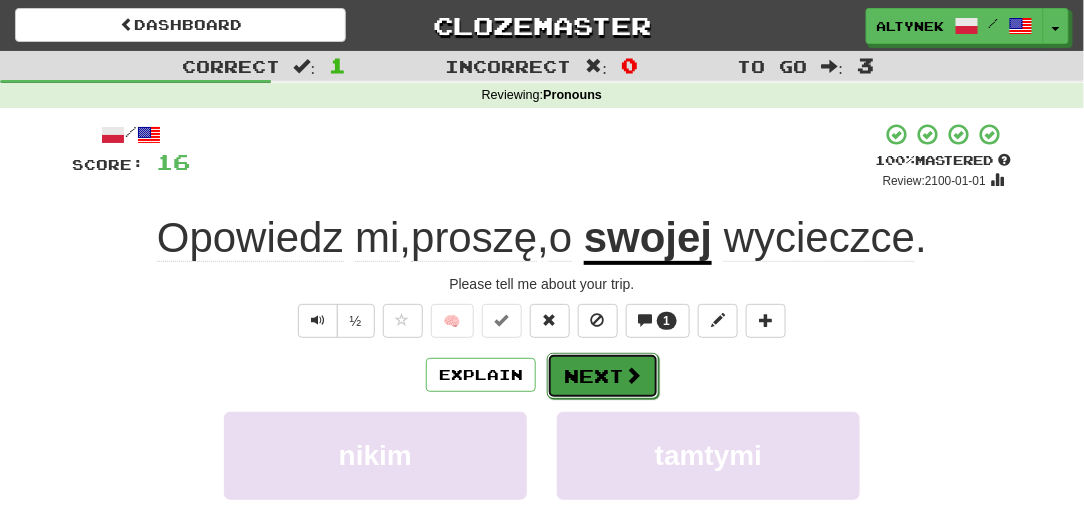 click on "Next" at bounding box center [603, 376] 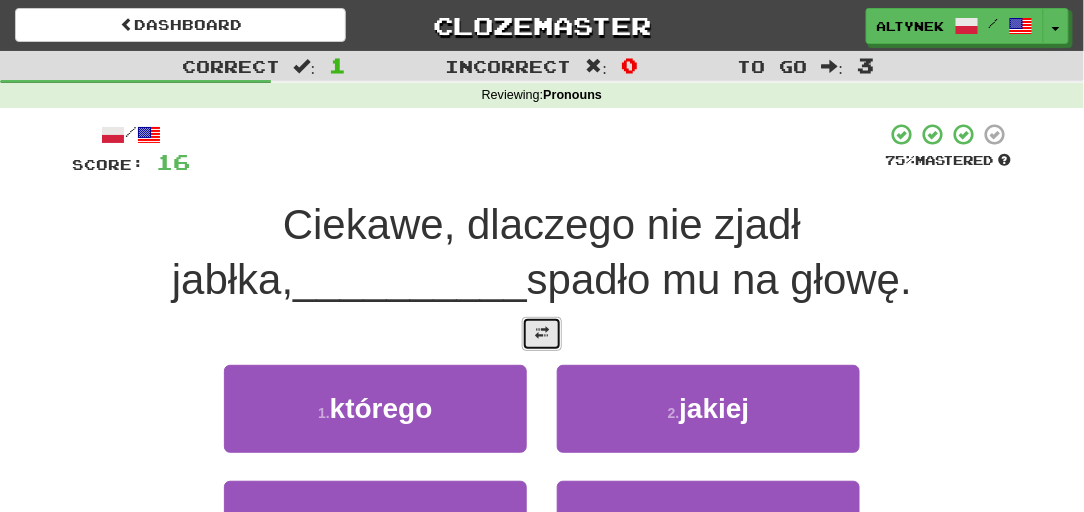 click at bounding box center [542, 334] 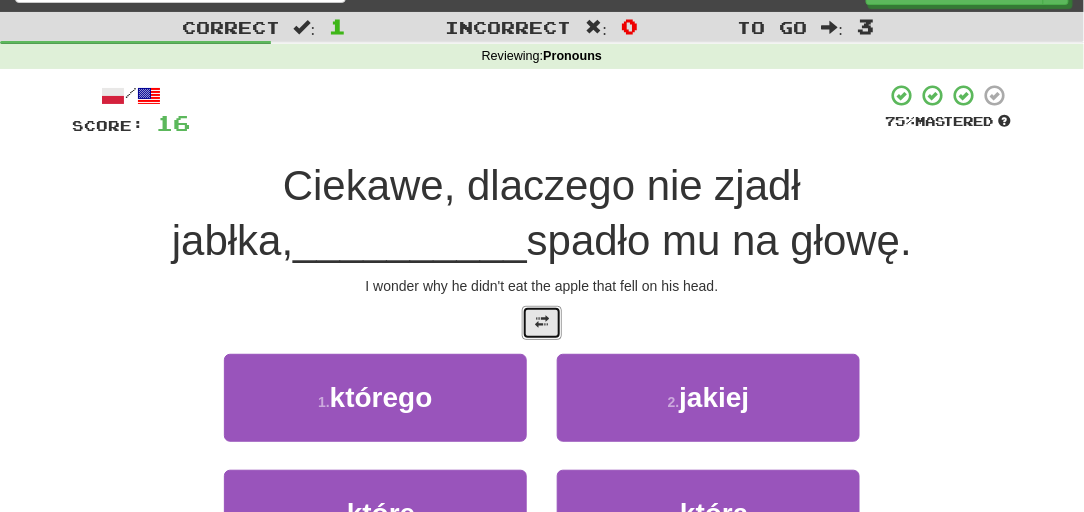 scroll, scrollTop: 121, scrollLeft: 0, axis: vertical 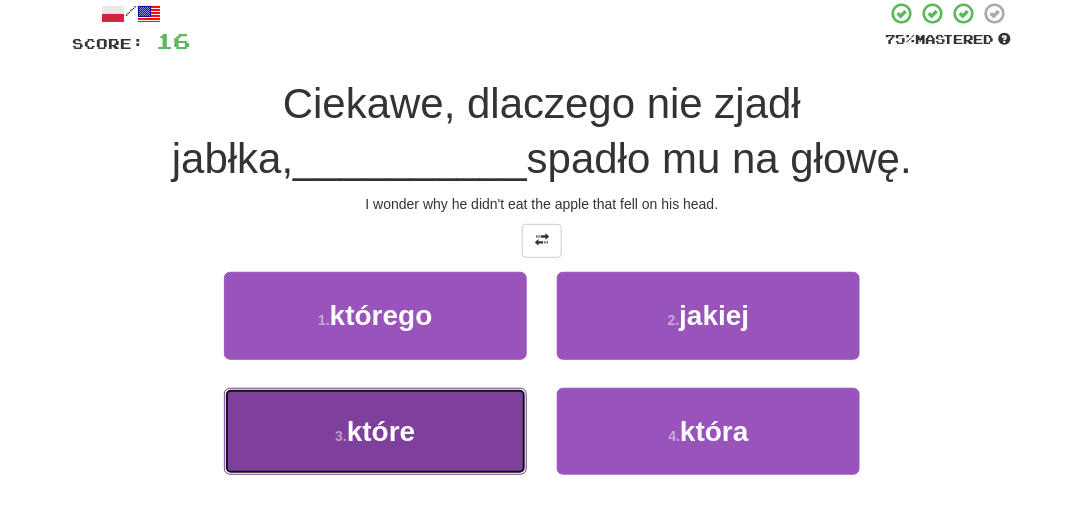 click on "które" at bounding box center (381, 431) 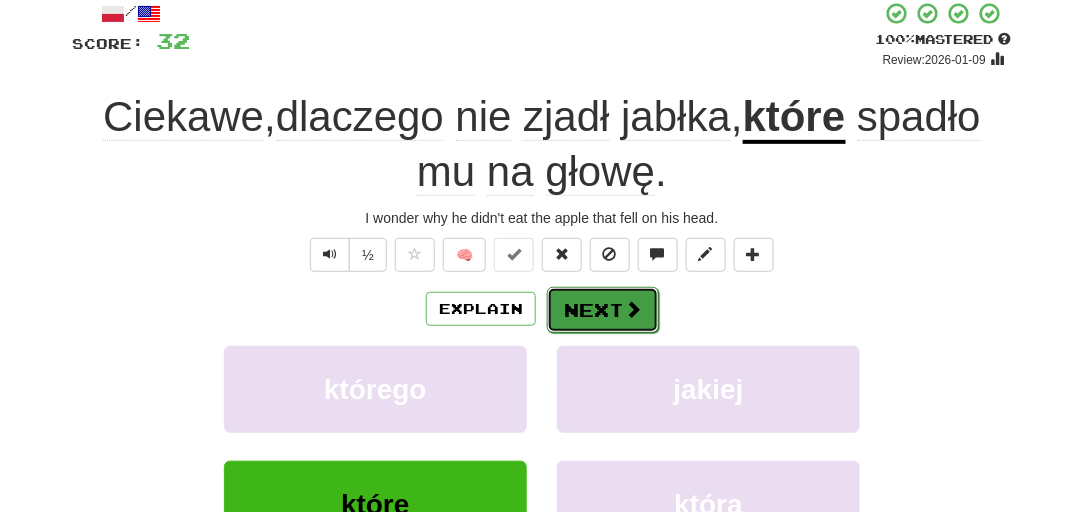 click on "Next" at bounding box center [603, 310] 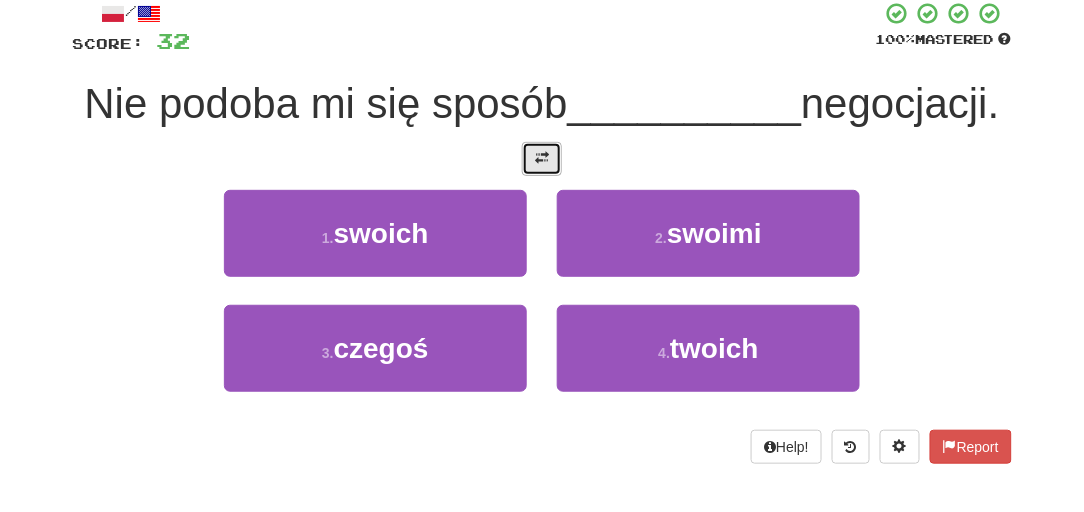 click at bounding box center (542, 159) 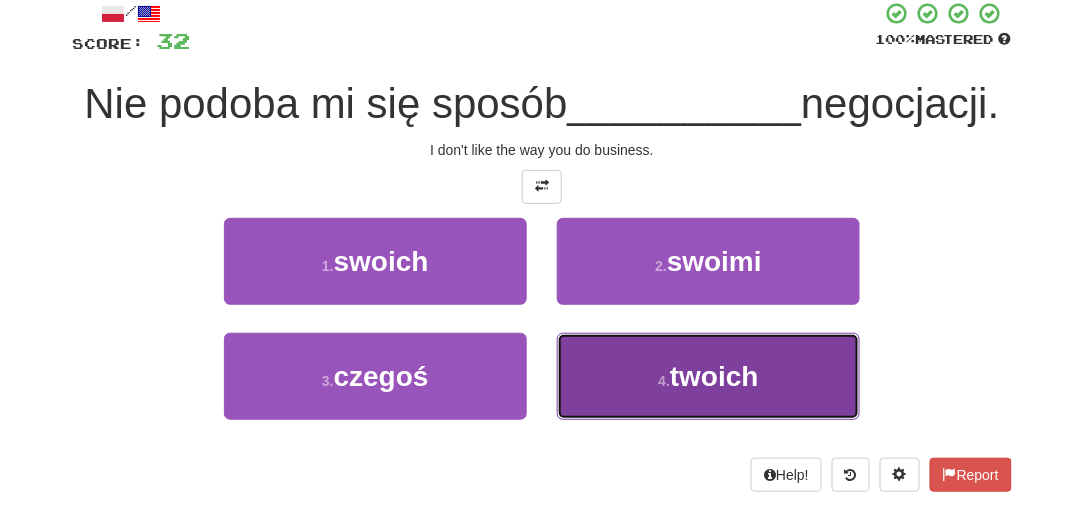 click on "4 .  twoich" at bounding box center (708, 376) 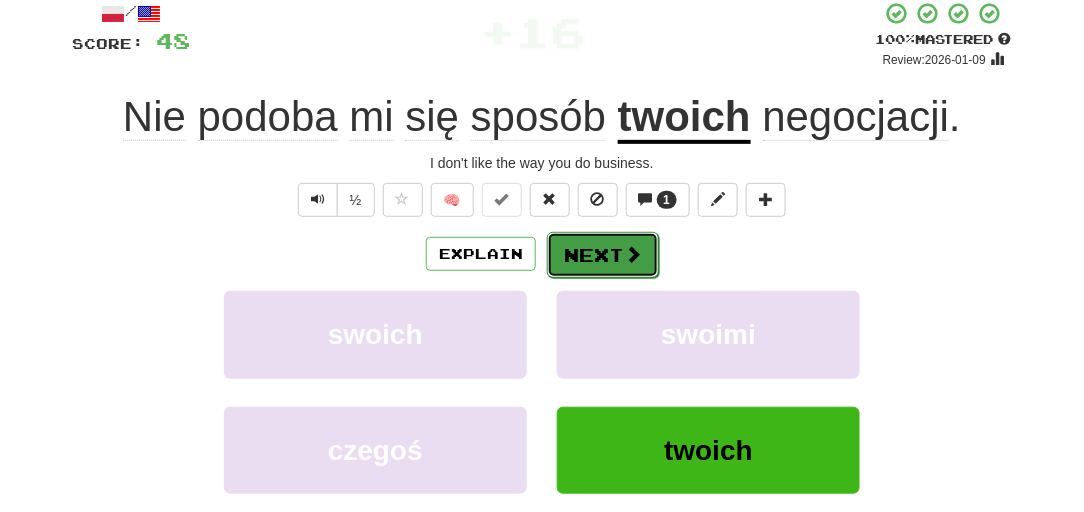 click on "Next" at bounding box center (603, 255) 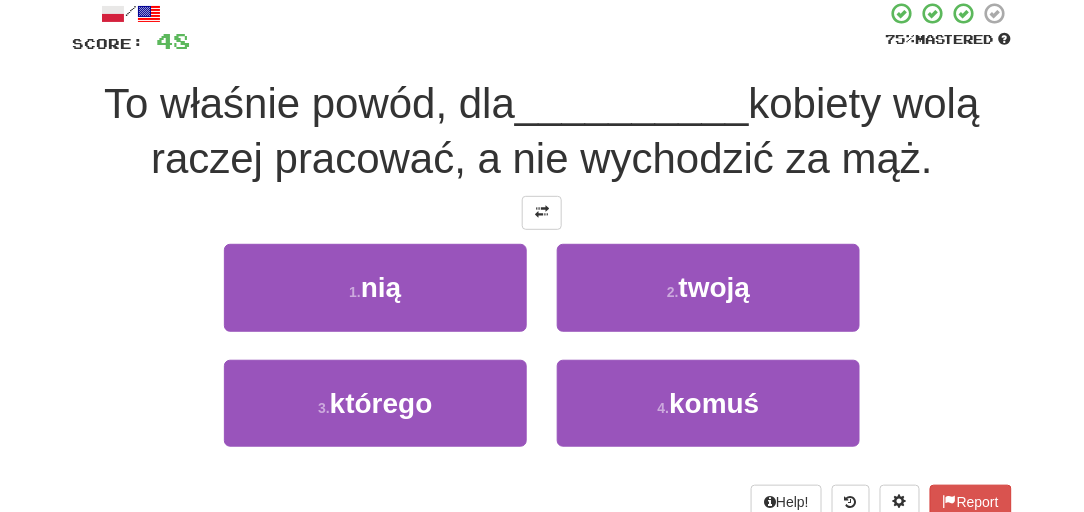 click on "/  Score:   48 75 %  Mastered To właśnie powód, dla  __________  kobiety wolą raczej pracować, a nie wychodzić za mąż. 1 .  nią 2 .  twoją 3 .  którego 4 .  komuś  Help!  Report" at bounding box center (542, 259) 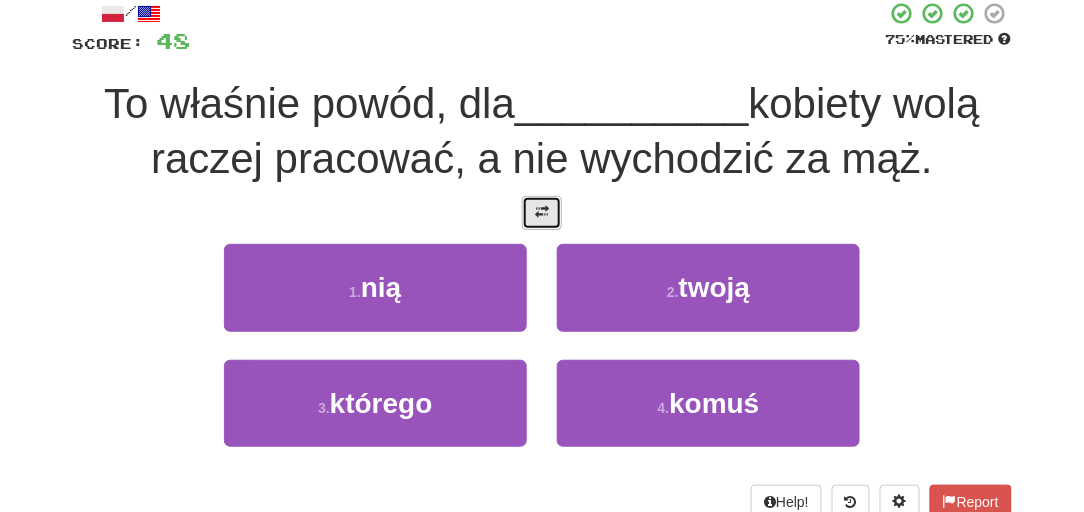 click at bounding box center (542, 212) 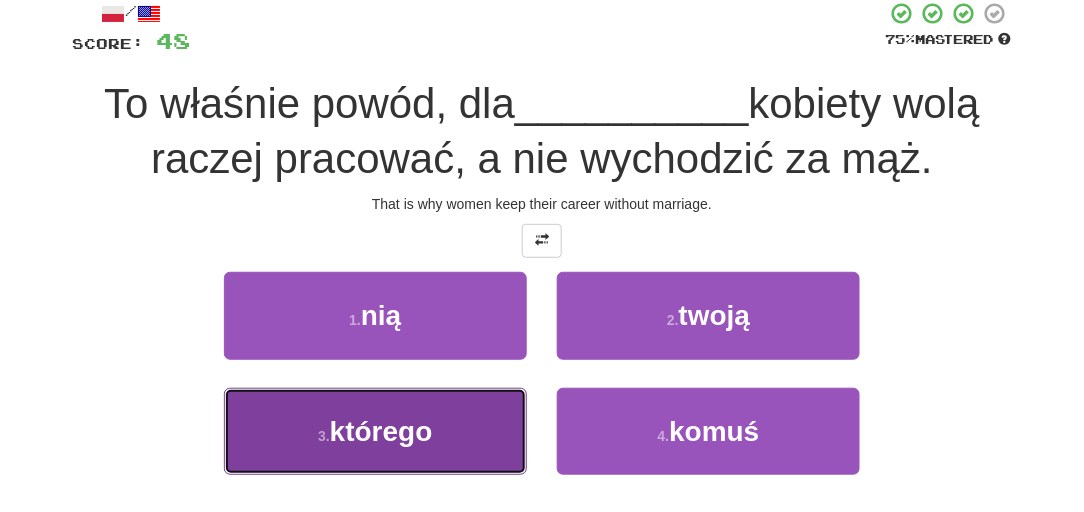 click on "którego" at bounding box center [381, 431] 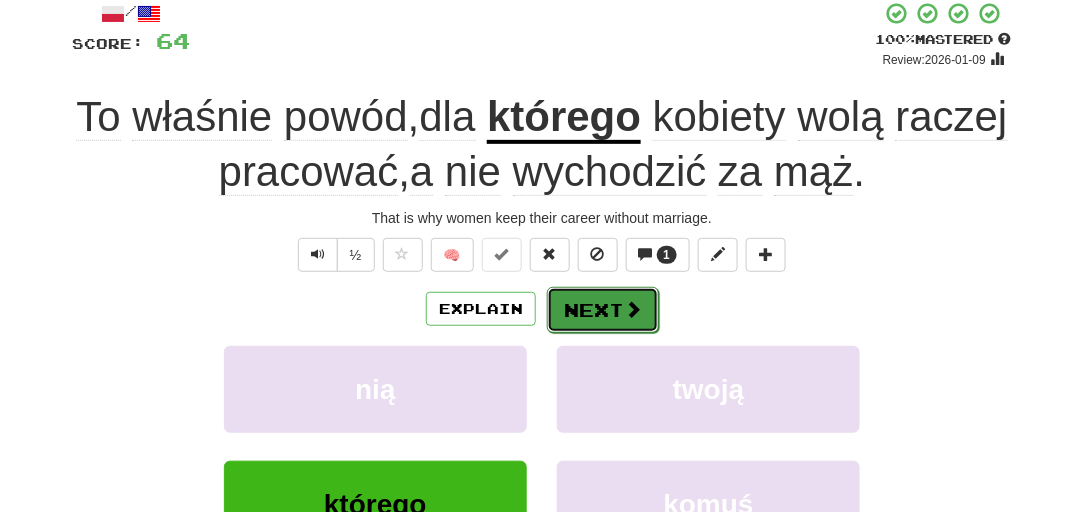 click on "Next" at bounding box center [603, 310] 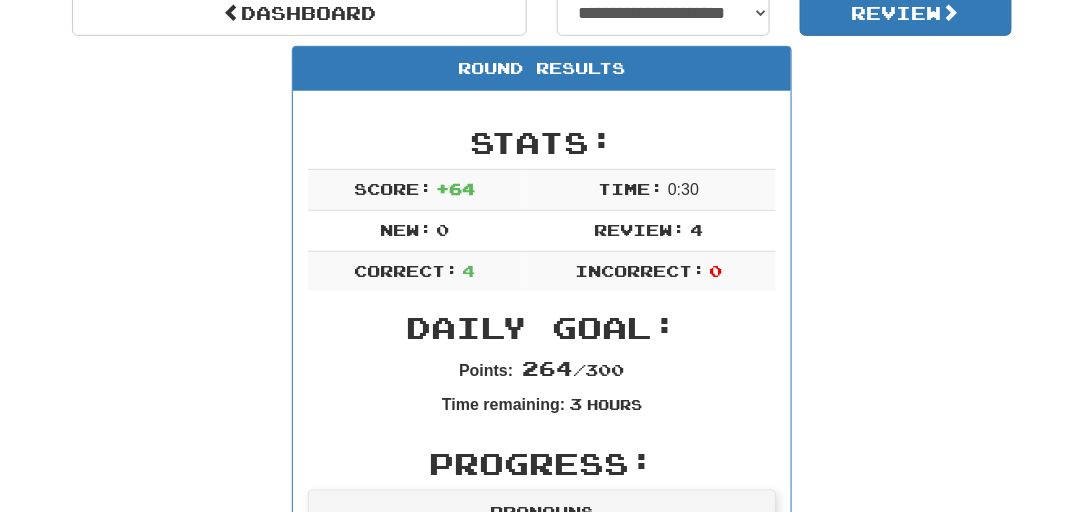 scroll, scrollTop: 208, scrollLeft: 0, axis: vertical 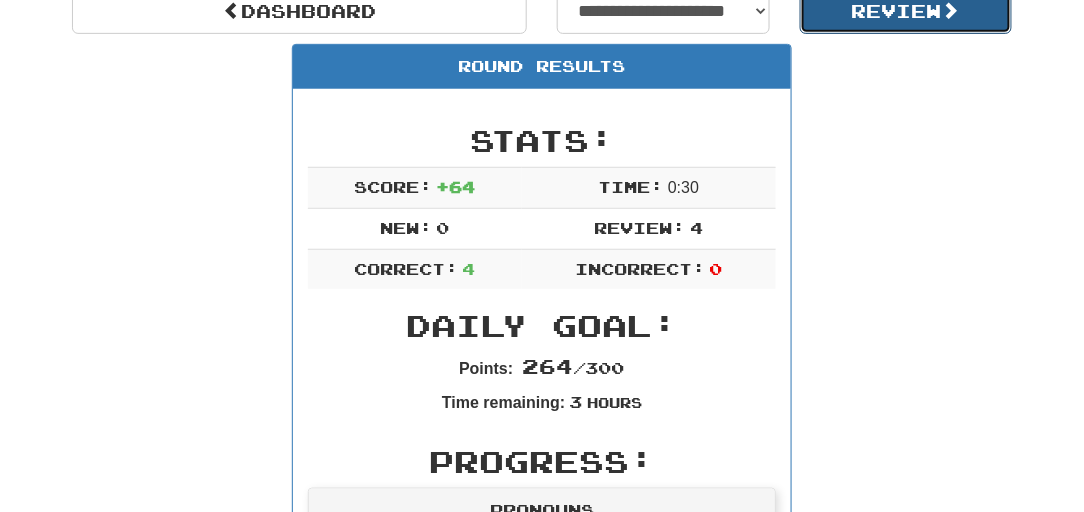 click on "Review" at bounding box center (906, 11) 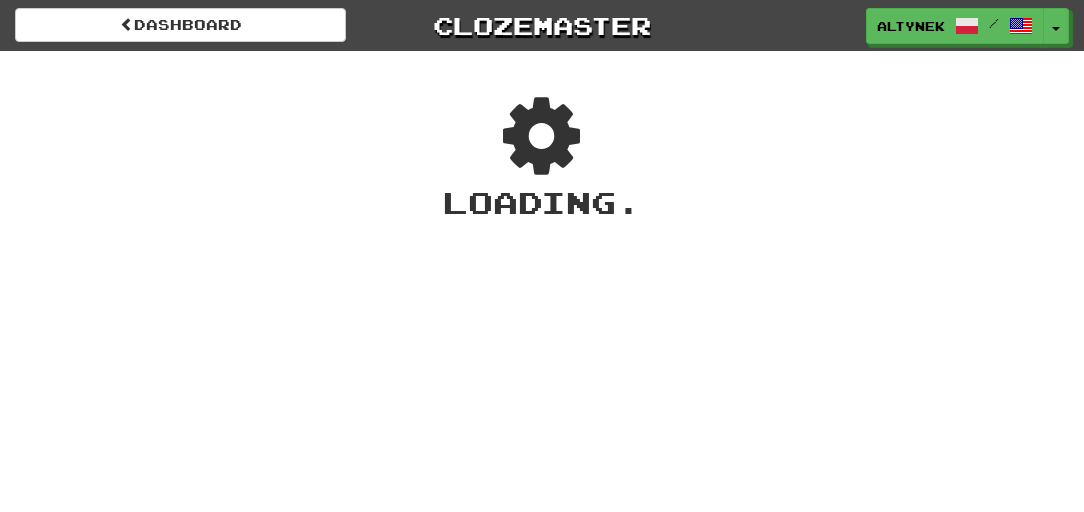 scroll, scrollTop: 0, scrollLeft: 0, axis: both 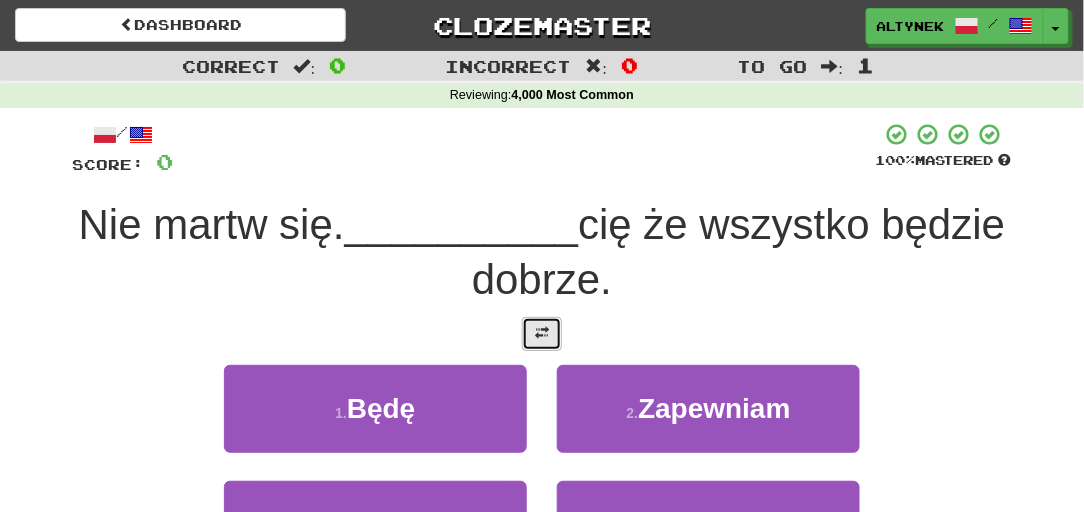 click at bounding box center (542, 334) 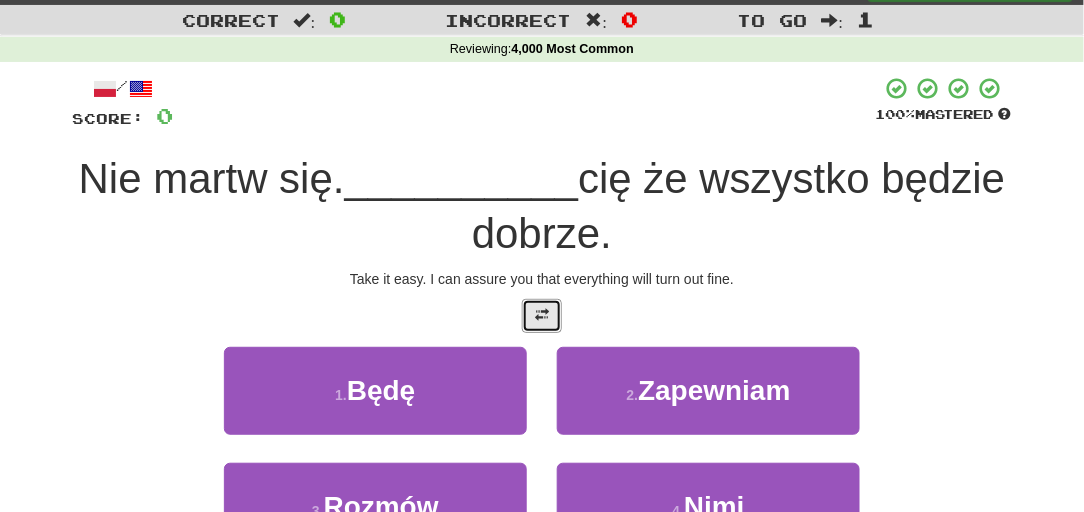 scroll, scrollTop: 121, scrollLeft: 0, axis: vertical 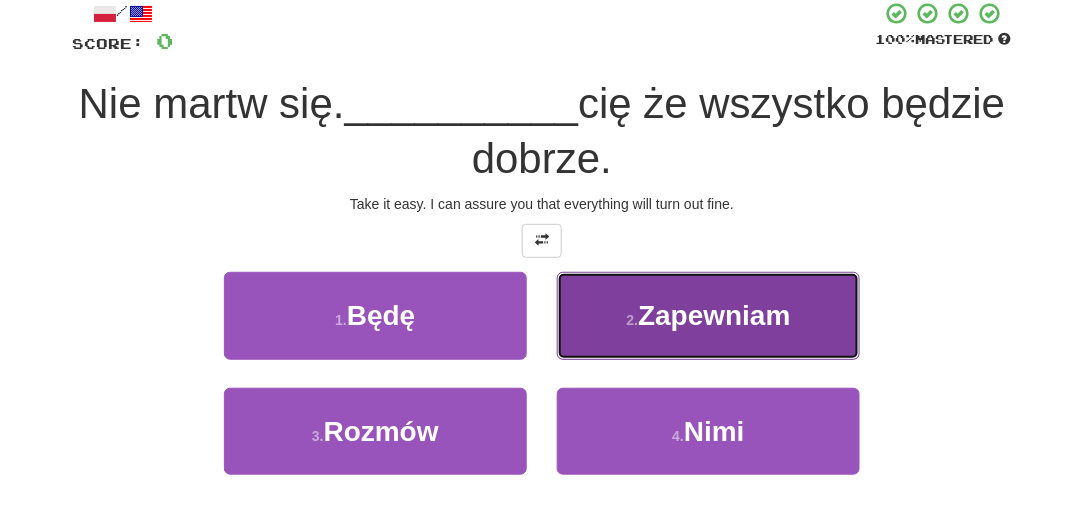 click on "2 .  Zapewniam" at bounding box center (708, 315) 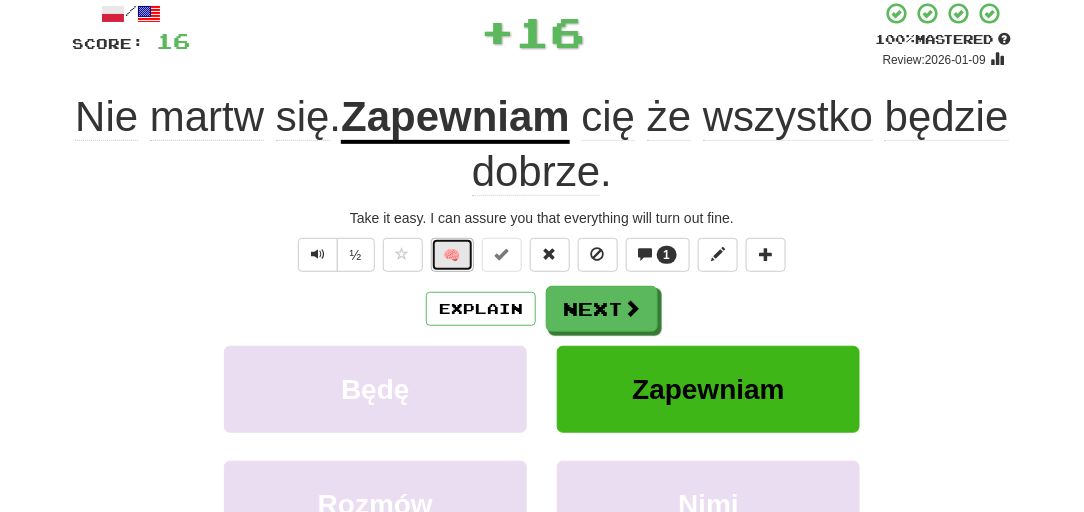 click on "🧠" at bounding box center (452, 255) 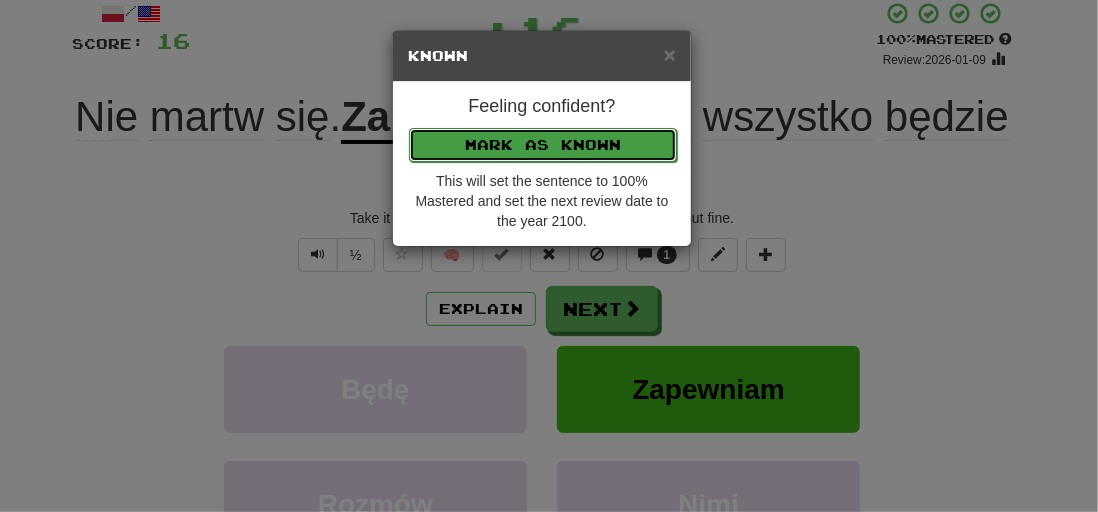 click on "Mark as Known" at bounding box center [543, 145] 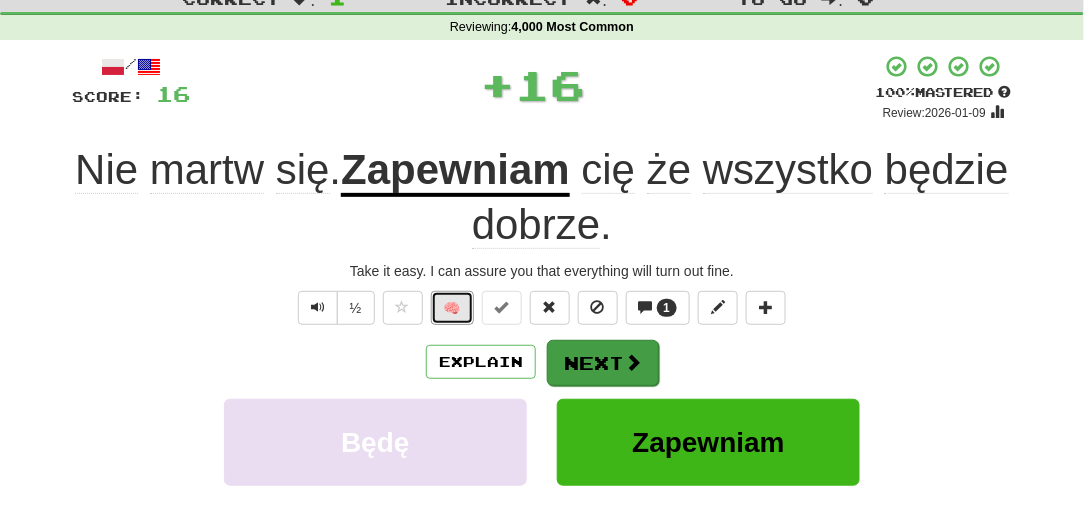 scroll, scrollTop: 0, scrollLeft: 0, axis: both 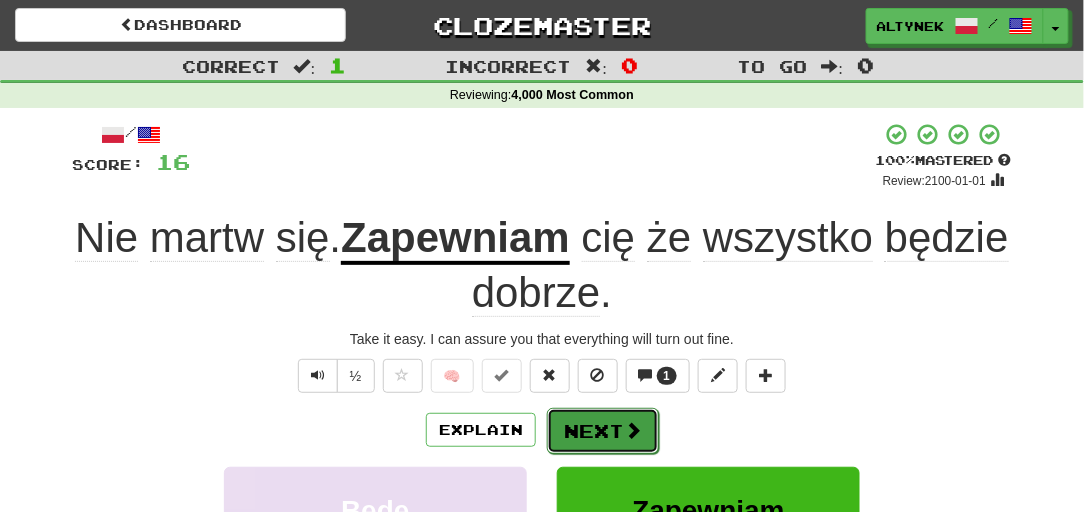 click on "Next" at bounding box center (603, 431) 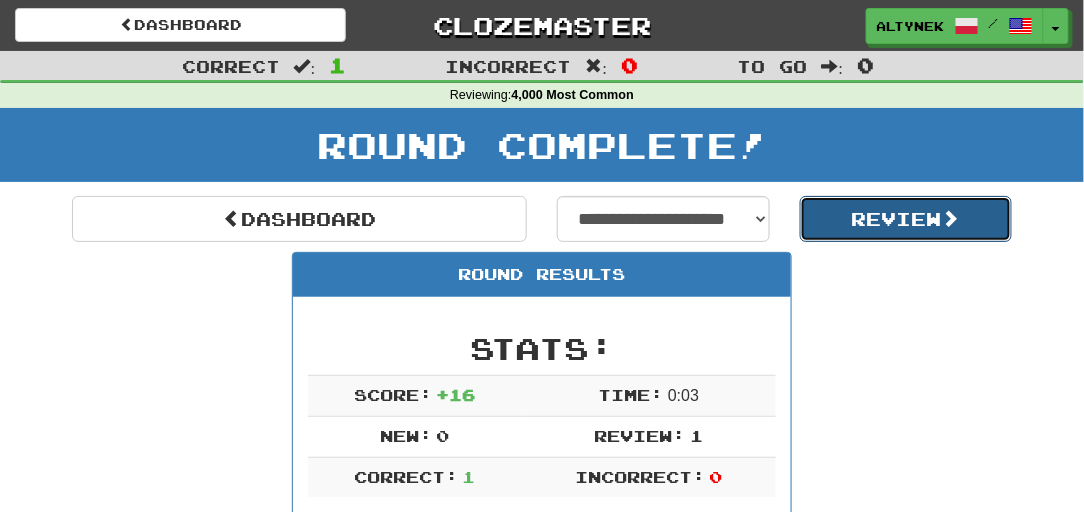 click on "Review" at bounding box center [906, 219] 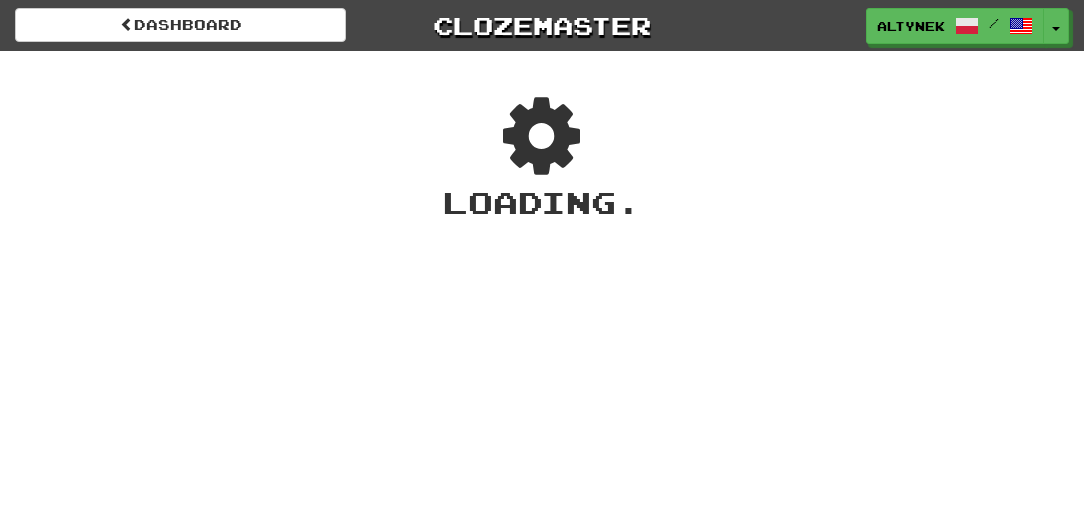 scroll, scrollTop: 0, scrollLeft: 0, axis: both 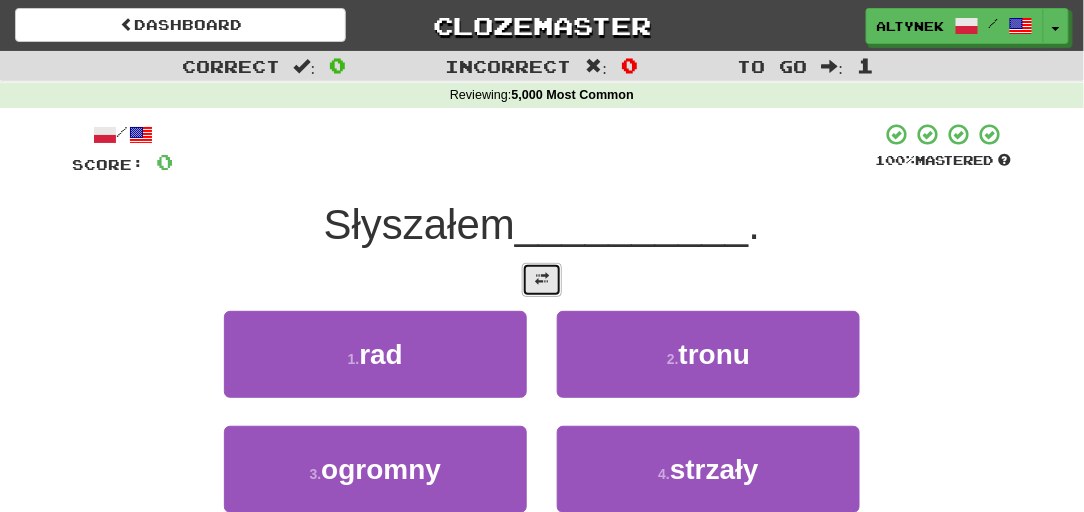 click at bounding box center [542, 280] 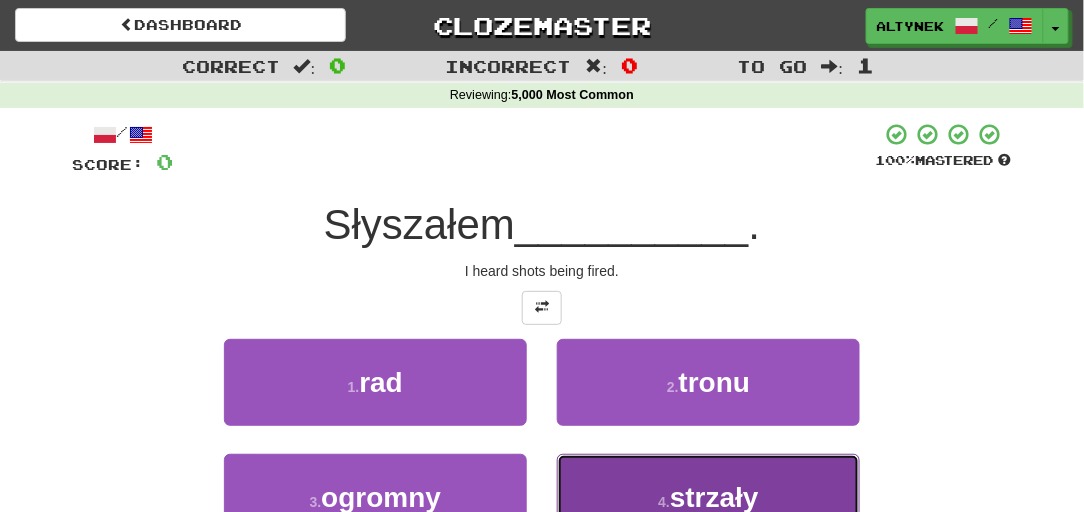 click on "4 .  strzały" at bounding box center [708, 497] 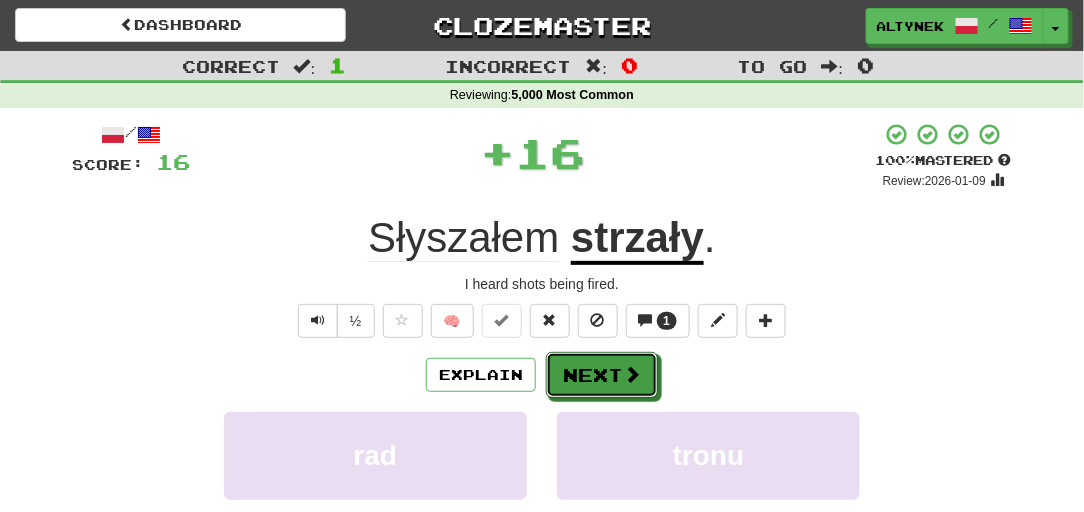 click on "Next" at bounding box center (602, 375) 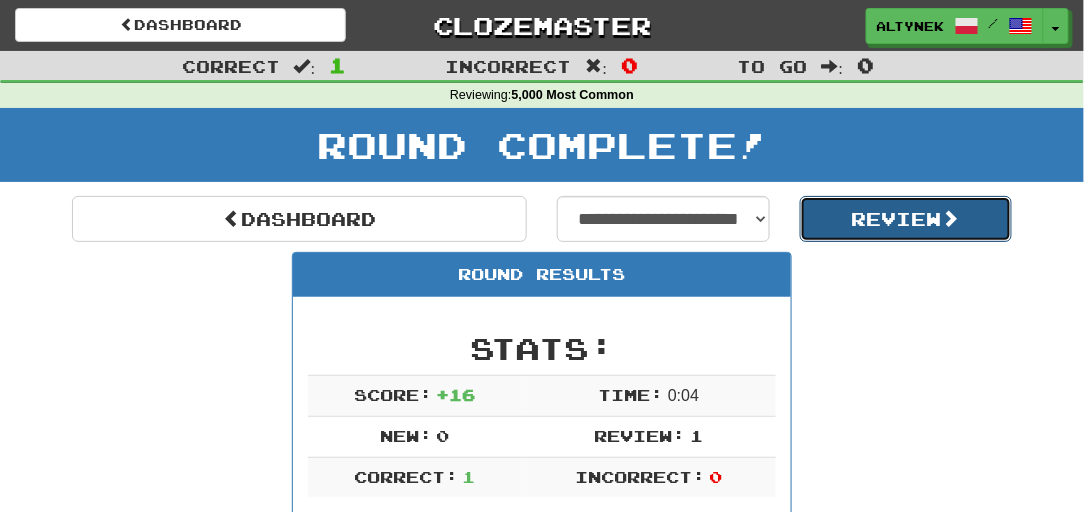 click on "Review" at bounding box center [906, 219] 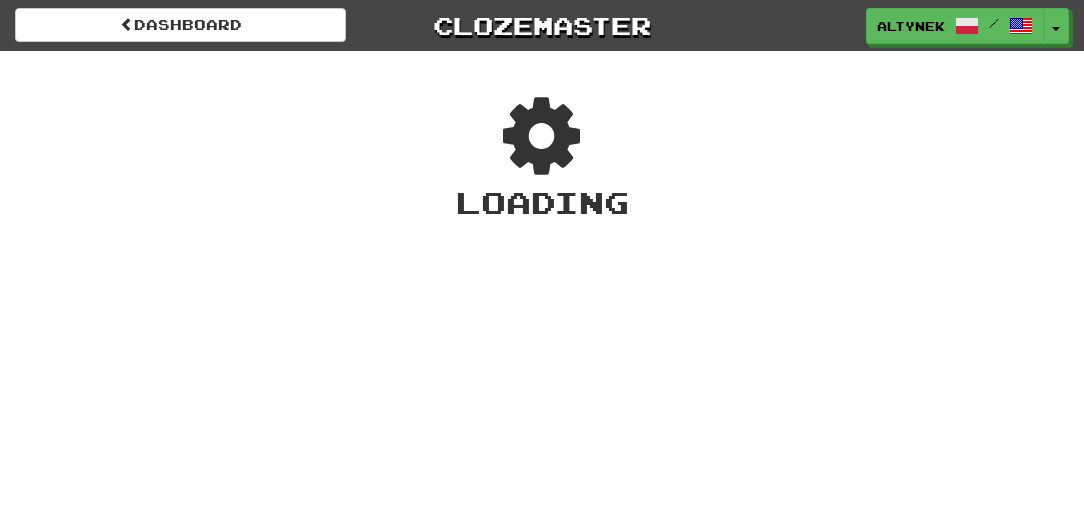 scroll, scrollTop: 0, scrollLeft: 0, axis: both 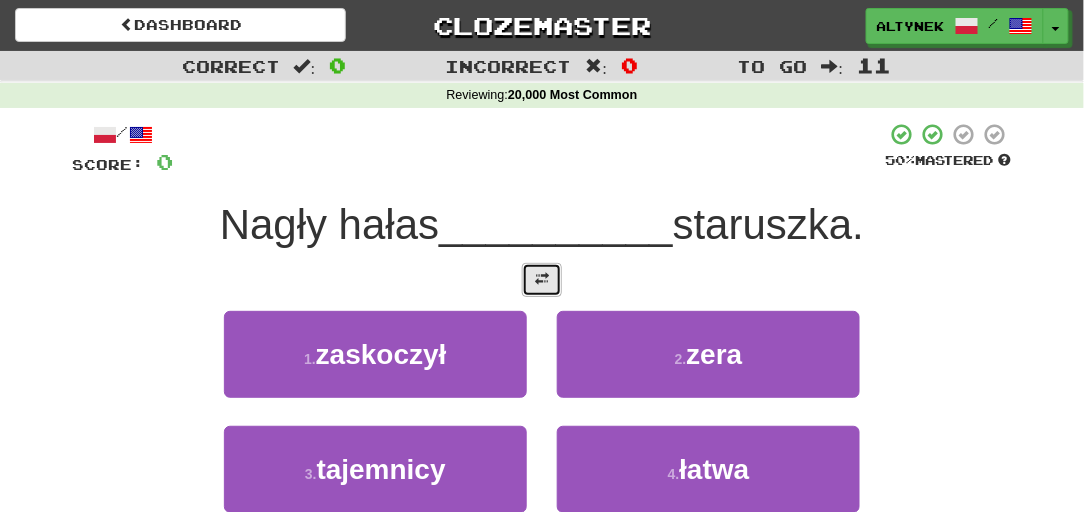 click at bounding box center (542, 279) 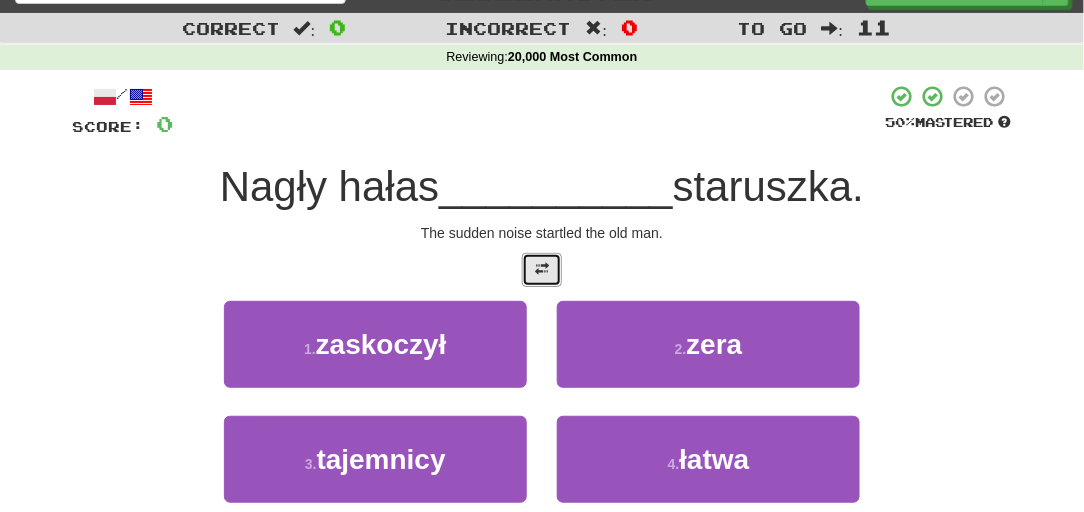 scroll, scrollTop: 60, scrollLeft: 0, axis: vertical 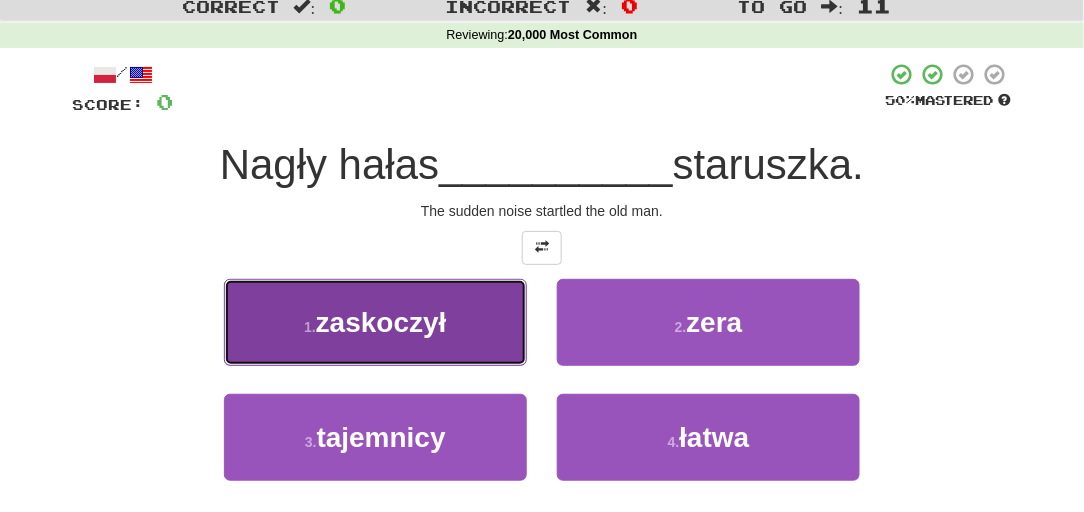 click on "zaskoczył" at bounding box center [381, 322] 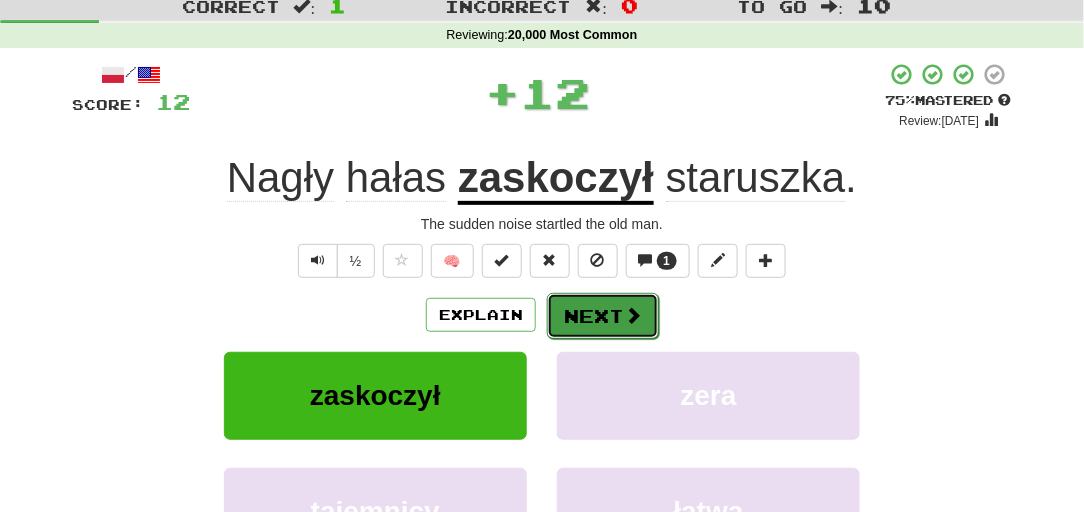 click on "Next" at bounding box center [603, 316] 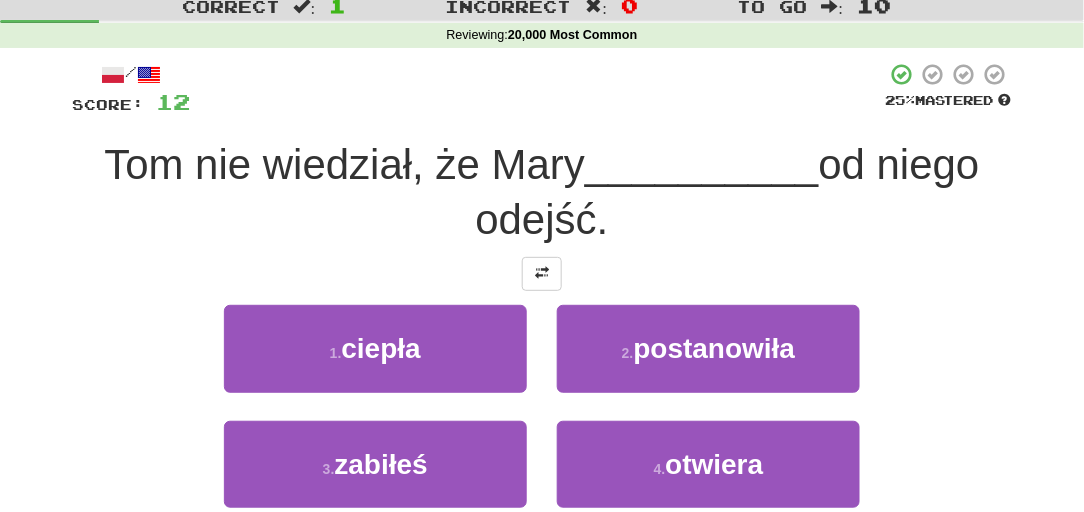 click at bounding box center (542, 274) 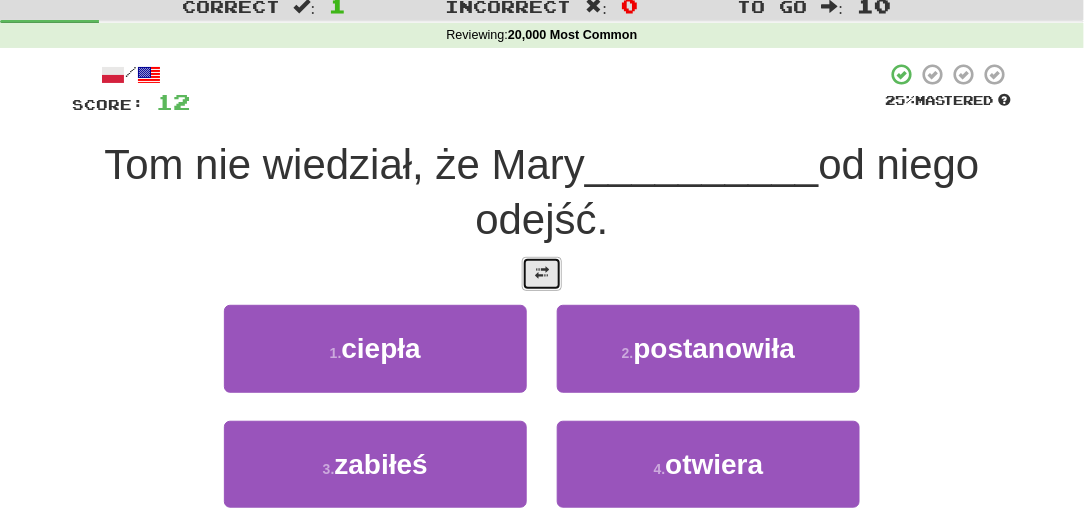 click at bounding box center [542, 274] 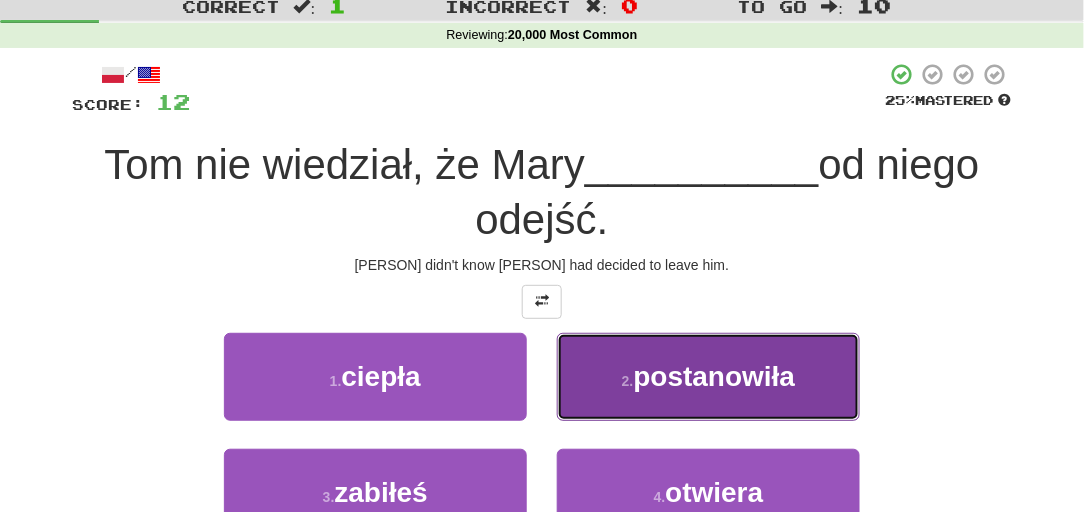 click on "2 .  postanowiła" at bounding box center (708, 376) 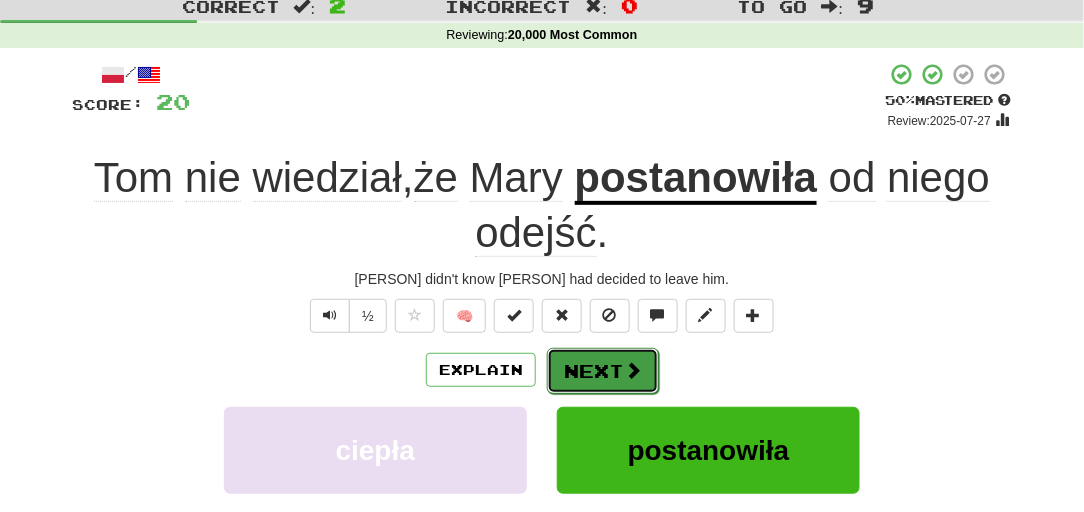 click at bounding box center [633, 370] 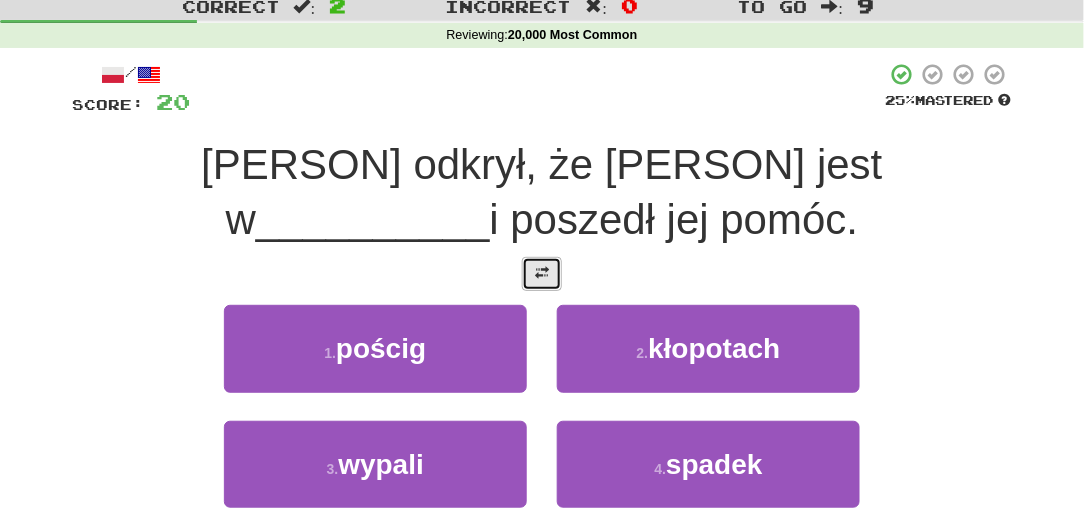 click at bounding box center (542, 273) 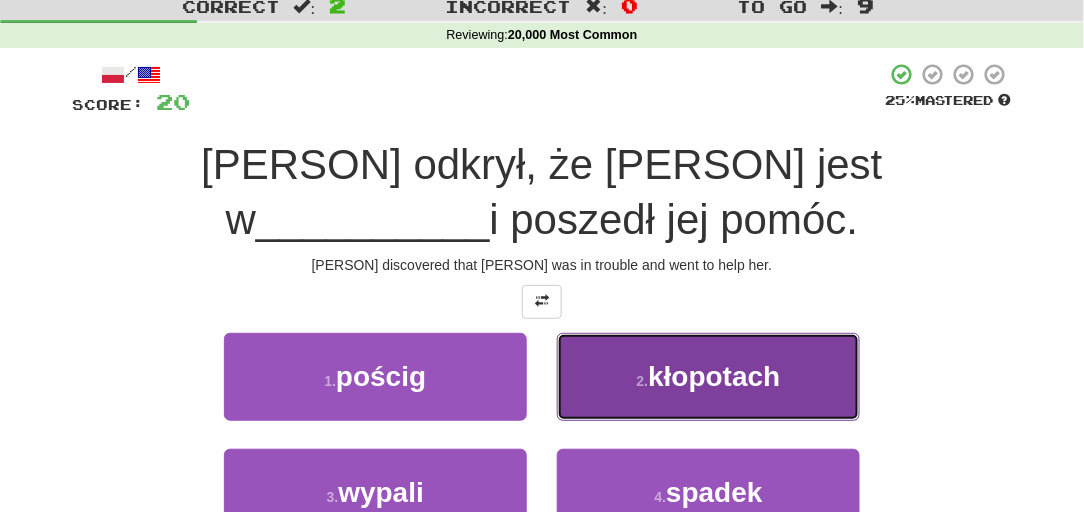 click on "2 .  kłopotach" at bounding box center [708, 376] 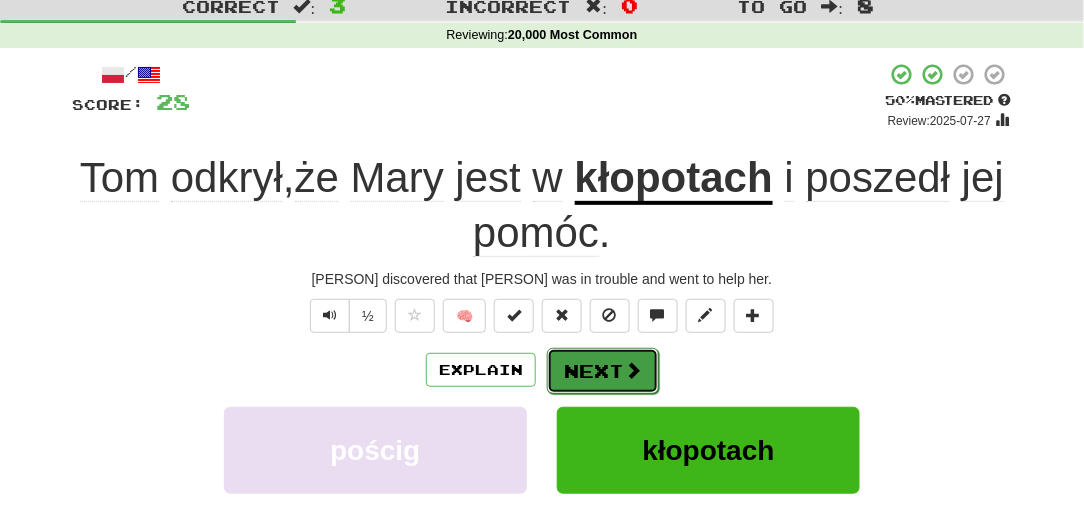 click on "Next" at bounding box center (603, 371) 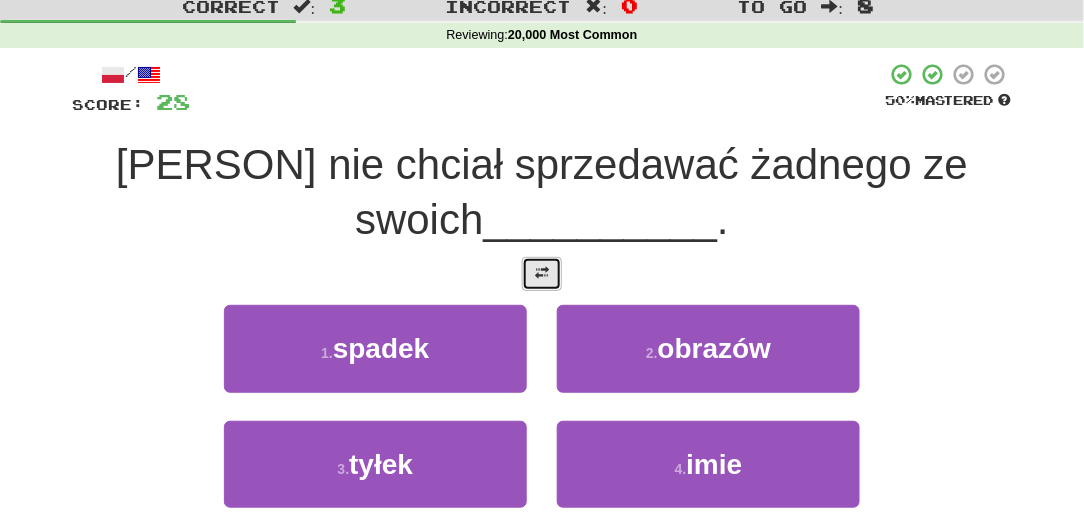 click at bounding box center [542, 273] 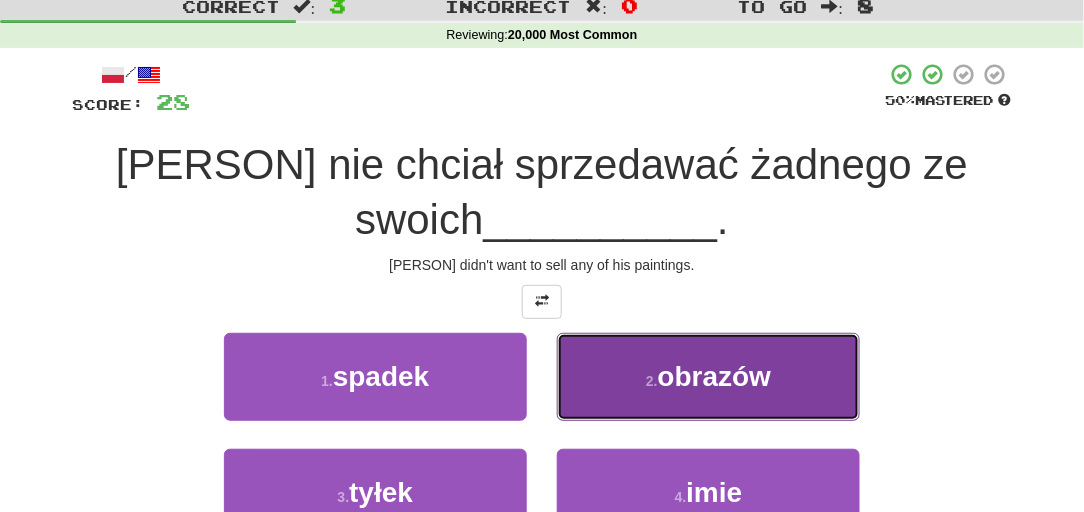 click on "2 .  obrazów" at bounding box center [708, 376] 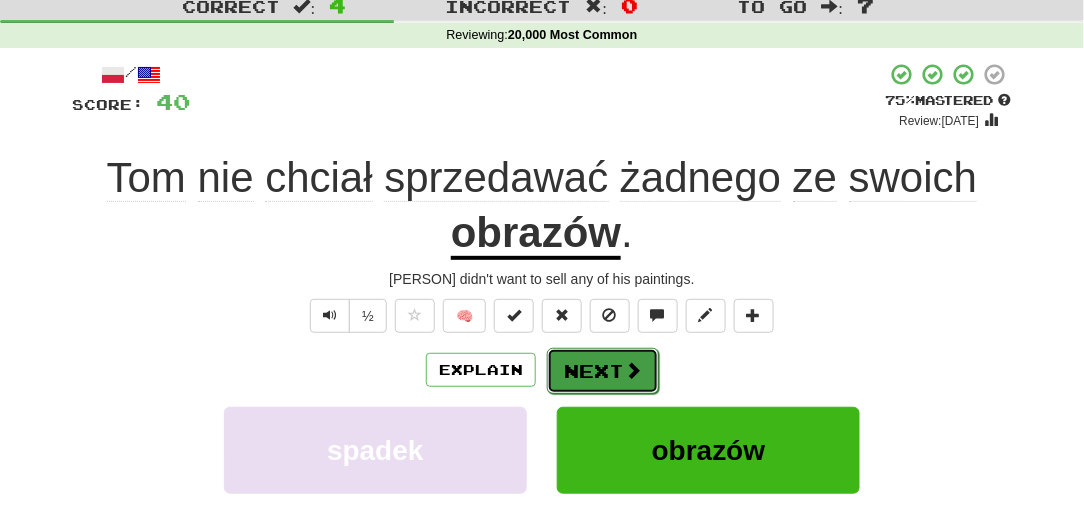 click on "Next" at bounding box center [603, 371] 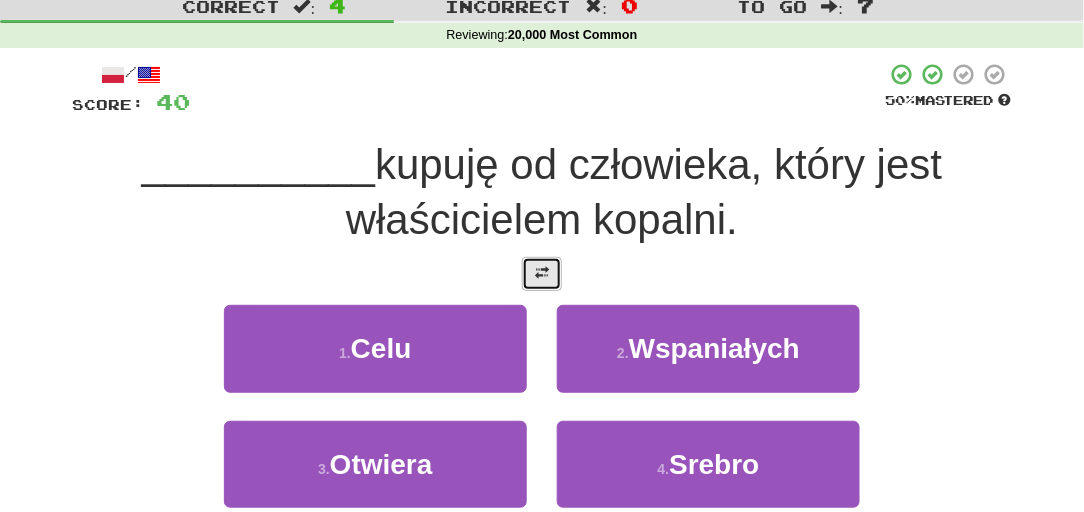 click at bounding box center (542, 274) 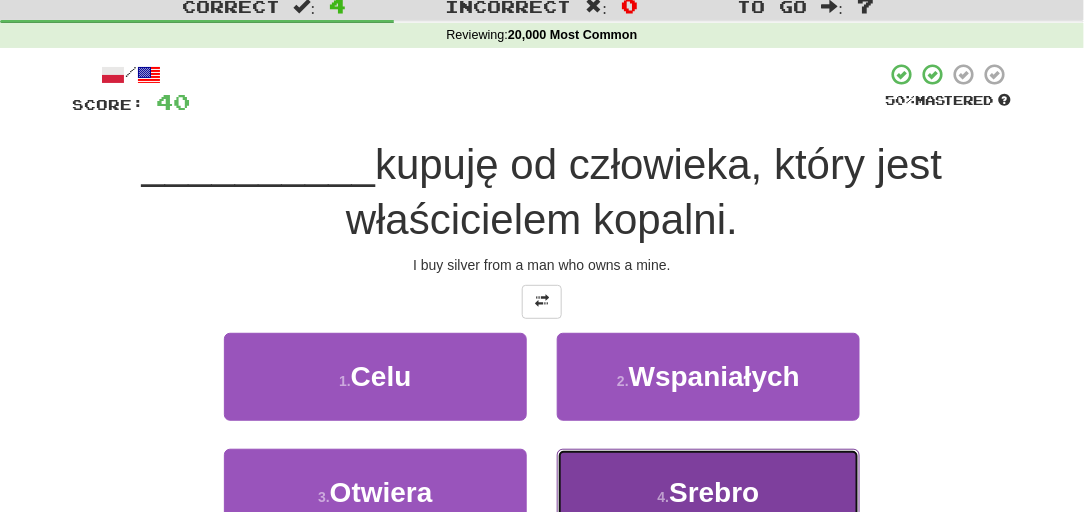 click on "4 .  Srebro" at bounding box center [708, 492] 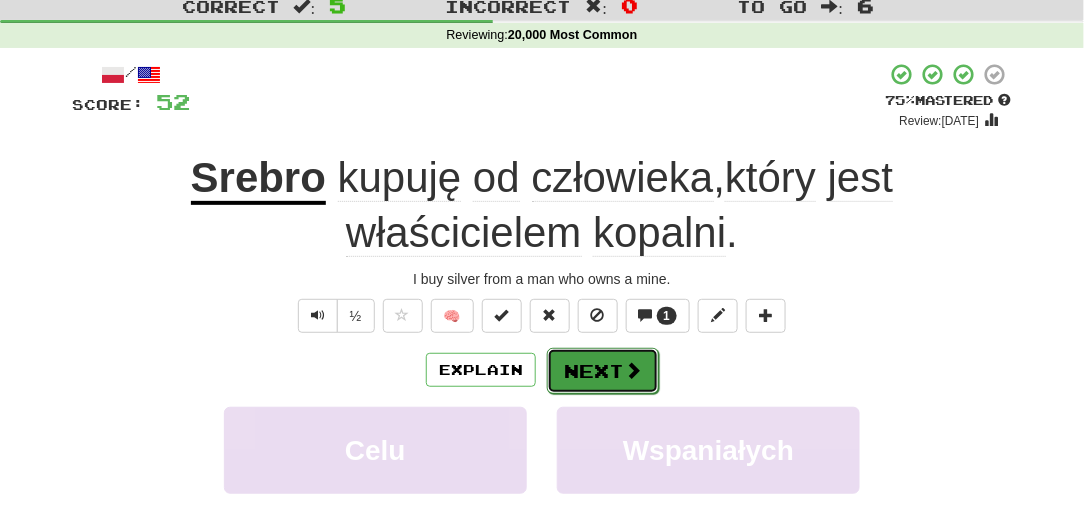 click on "Next" at bounding box center (603, 371) 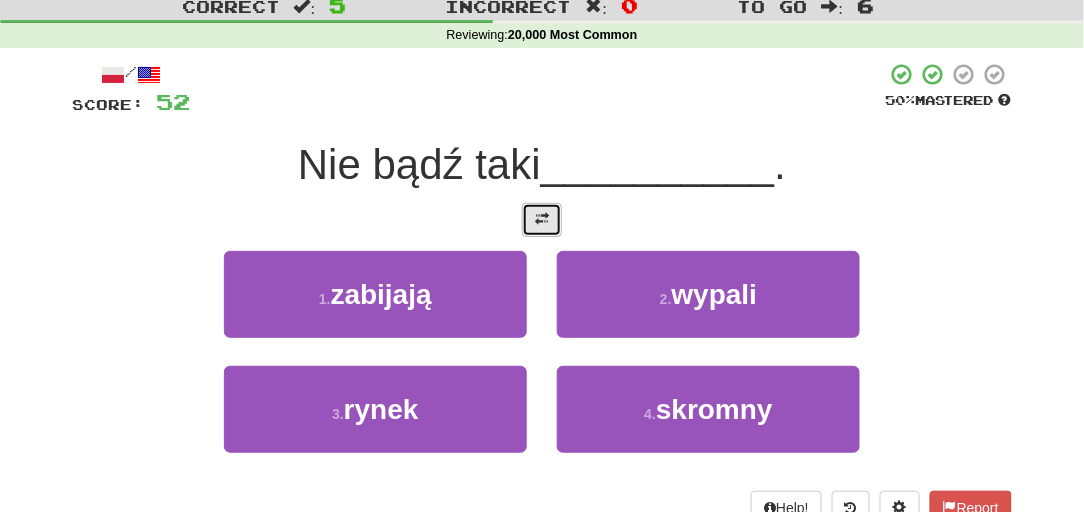click at bounding box center [542, 220] 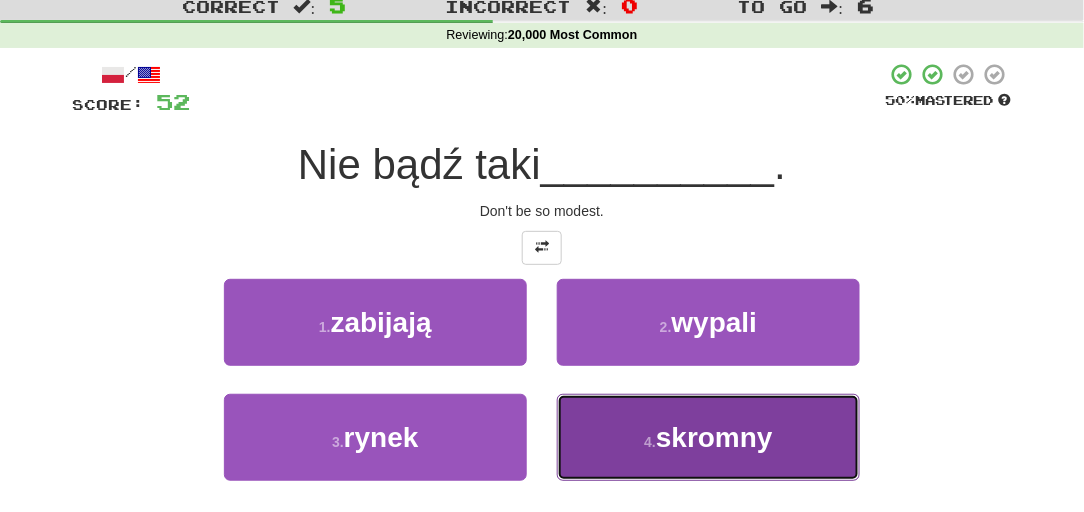 click on "4 .  skromny" at bounding box center [708, 437] 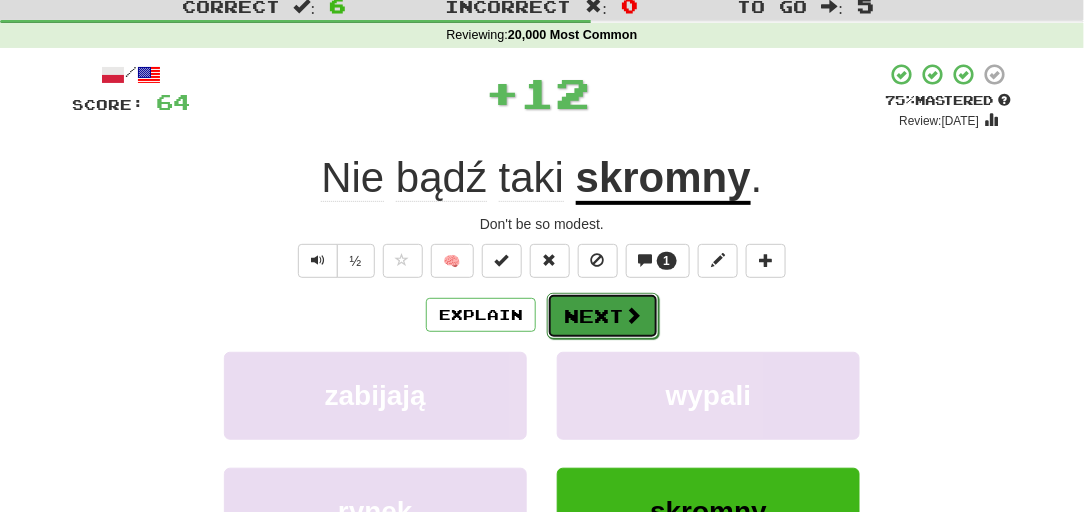 click on "Next" at bounding box center [603, 316] 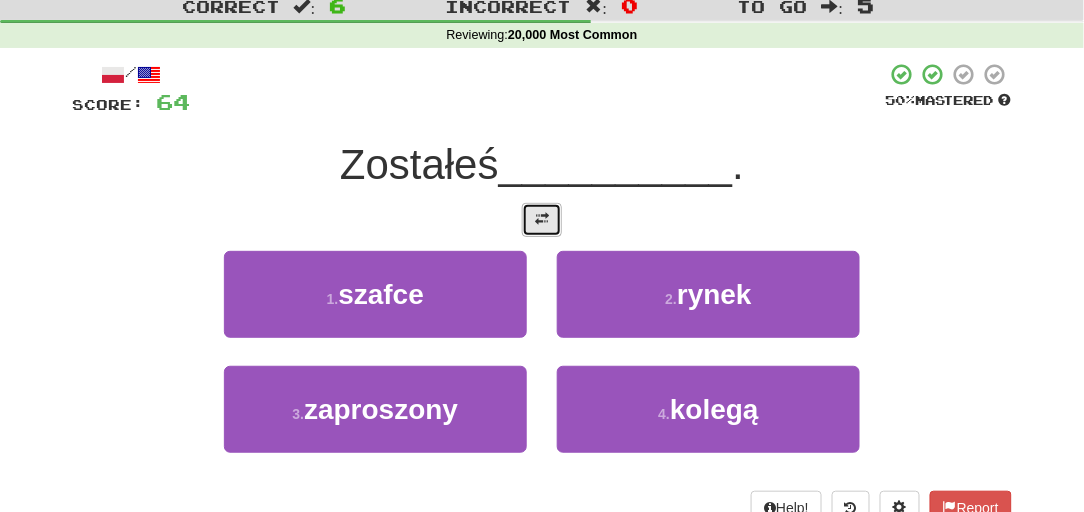 click at bounding box center (542, 220) 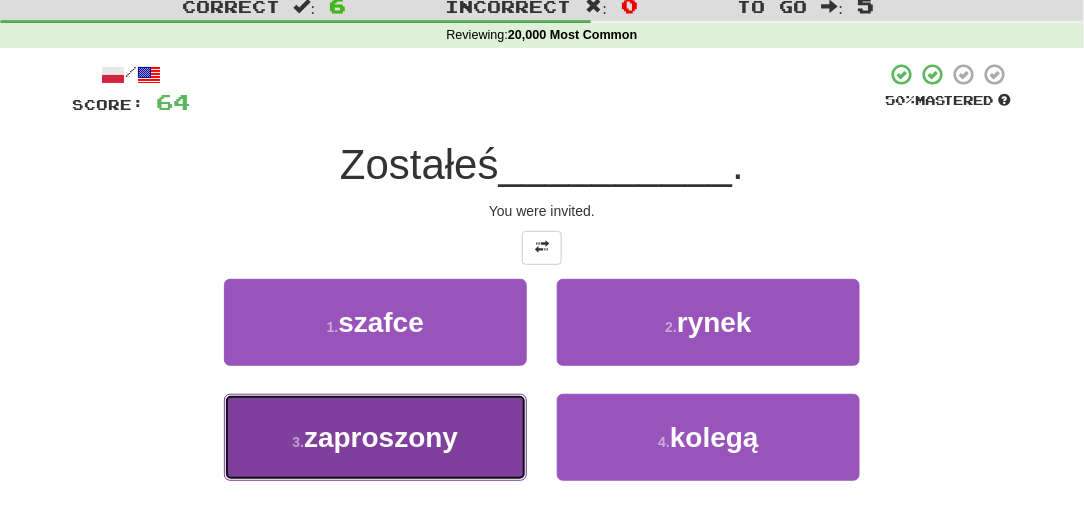 click on "3 .  zaproszony" at bounding box center [375, 437] 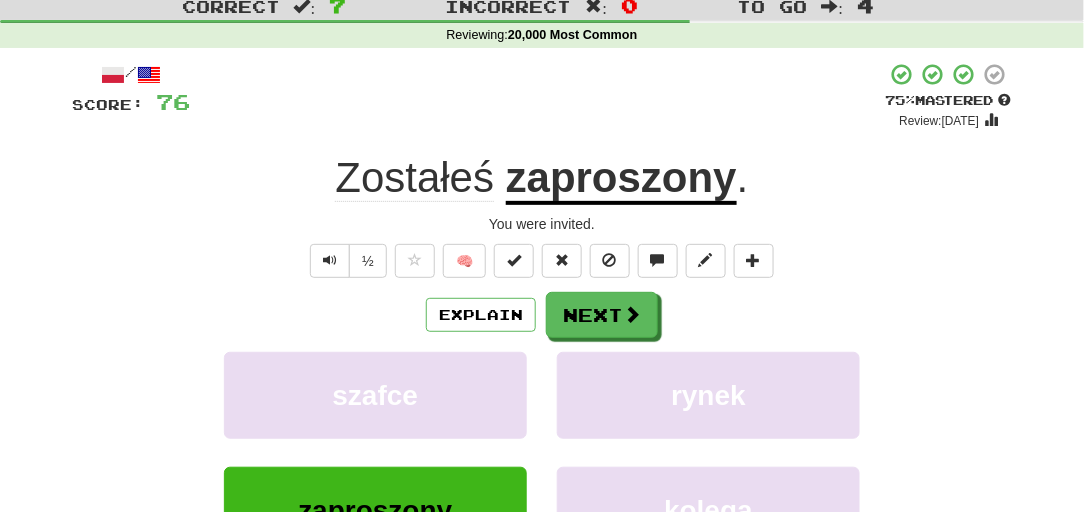 click on "Explain Next" at bounding box center (542, 315) 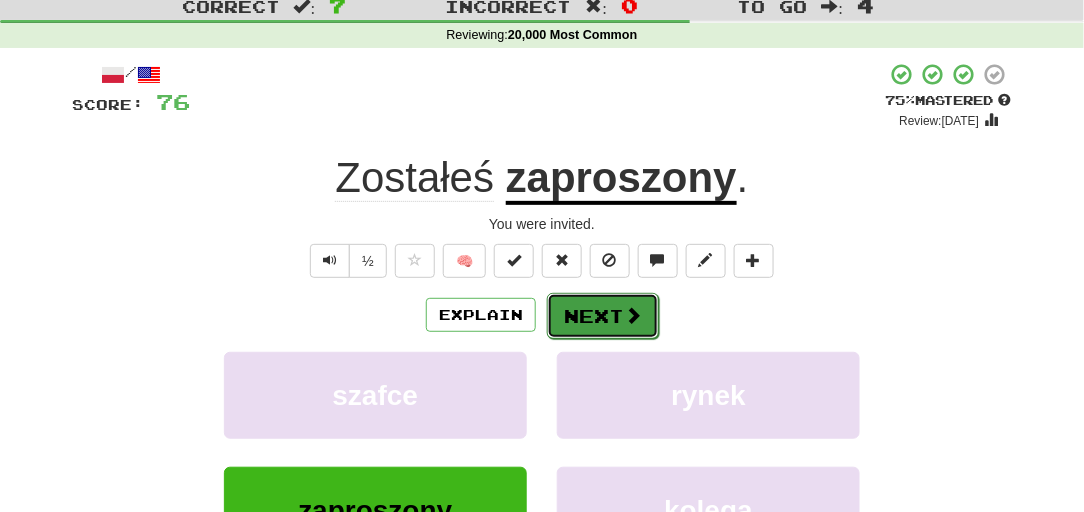 click on "Next" at bounding box center (603, 316) 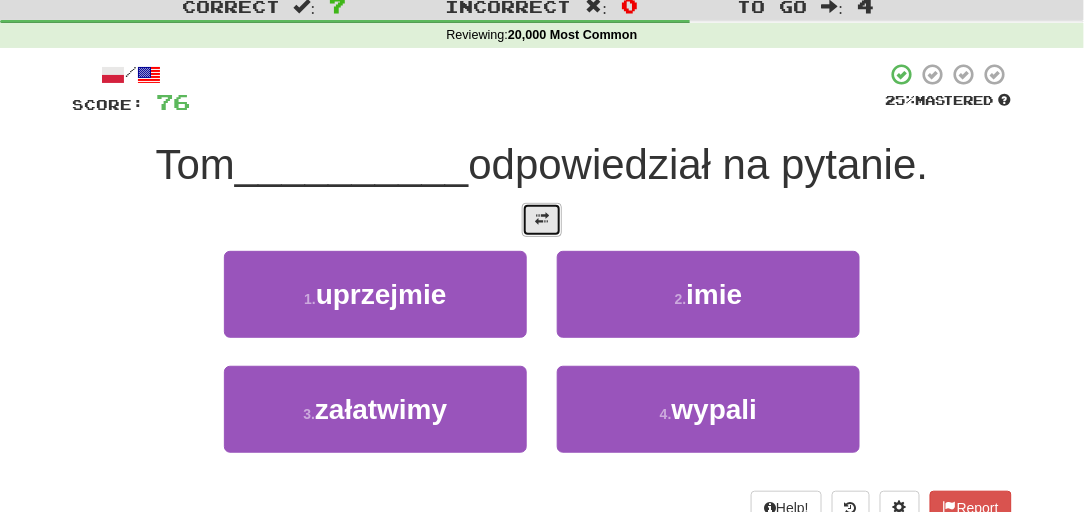 click at bounding box center (542, 220) 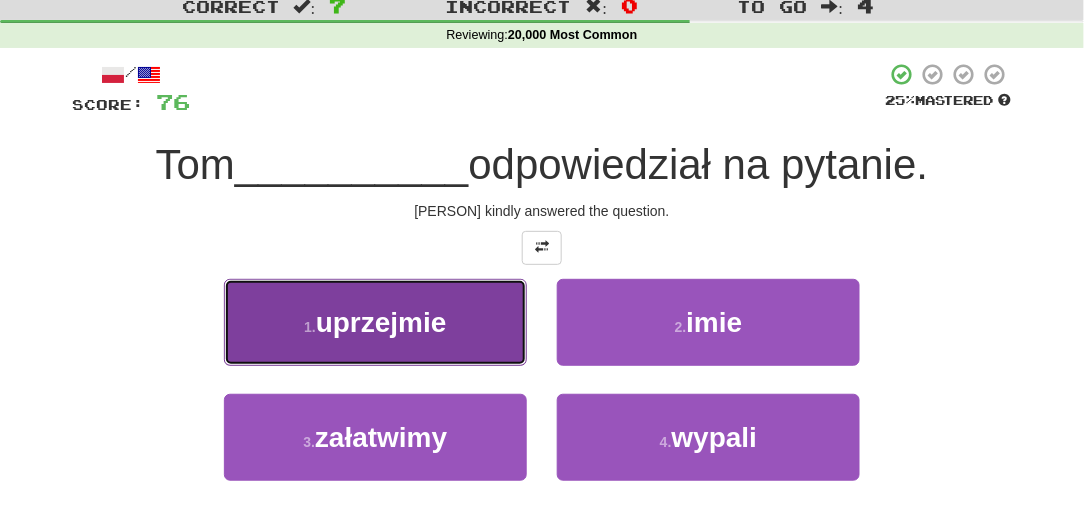 click on "1 .  uprzejmie" at bounding box center [375, 322] 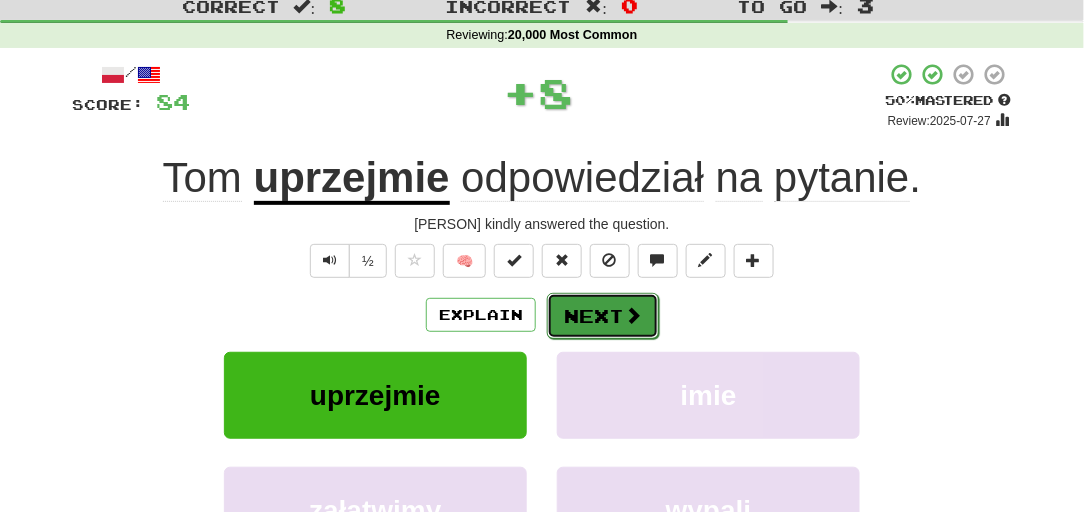 click on "Next" at bounding box center (603, 316) 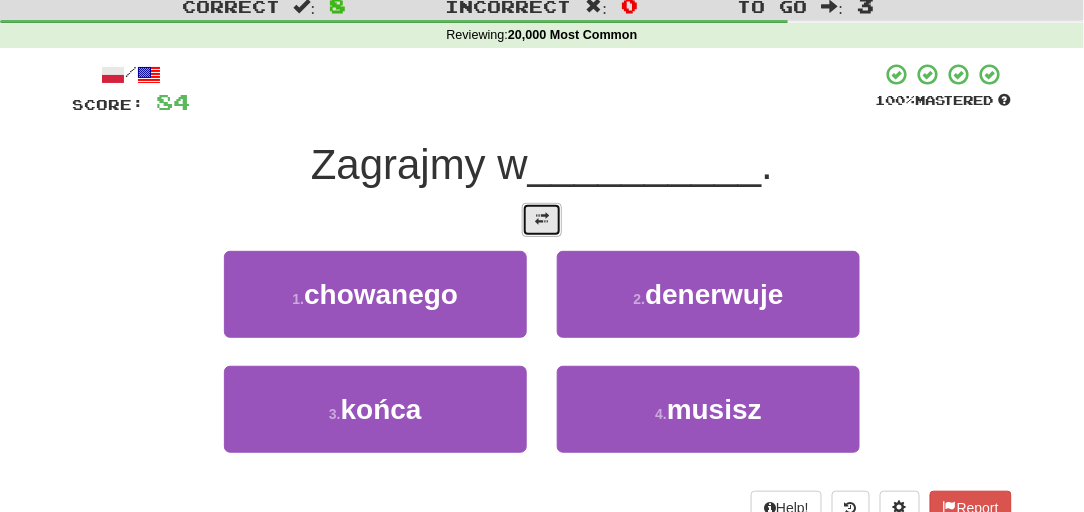 click at bounding box center [542, 219] 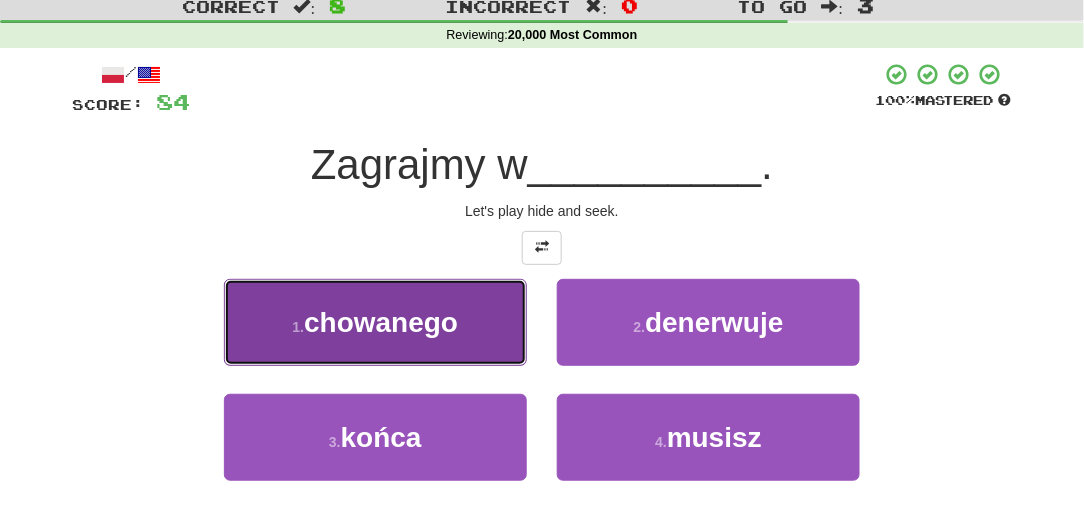 click on "1 .  chowanego" at bounding box center (375, 322) 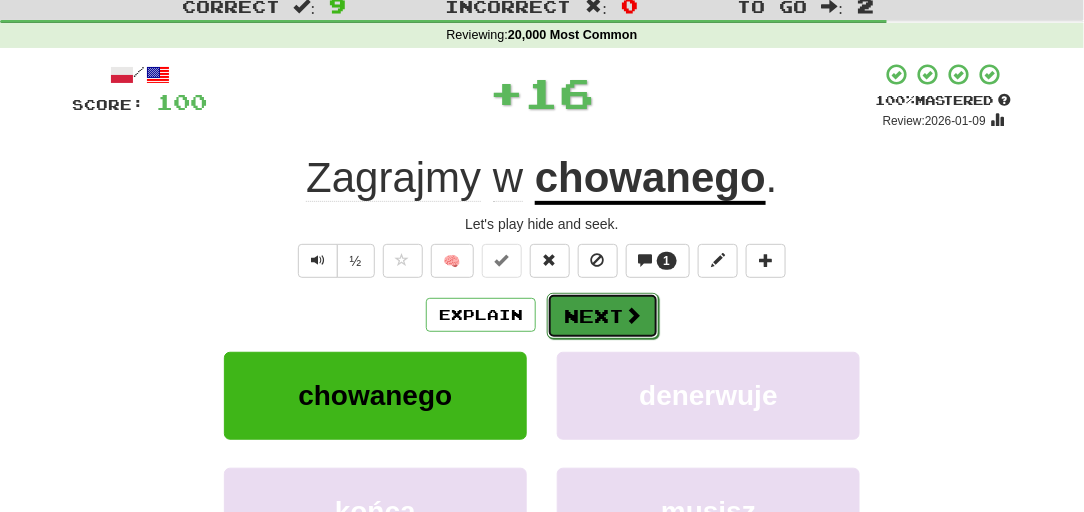 click on "Next" at bounding box center (603, 316) 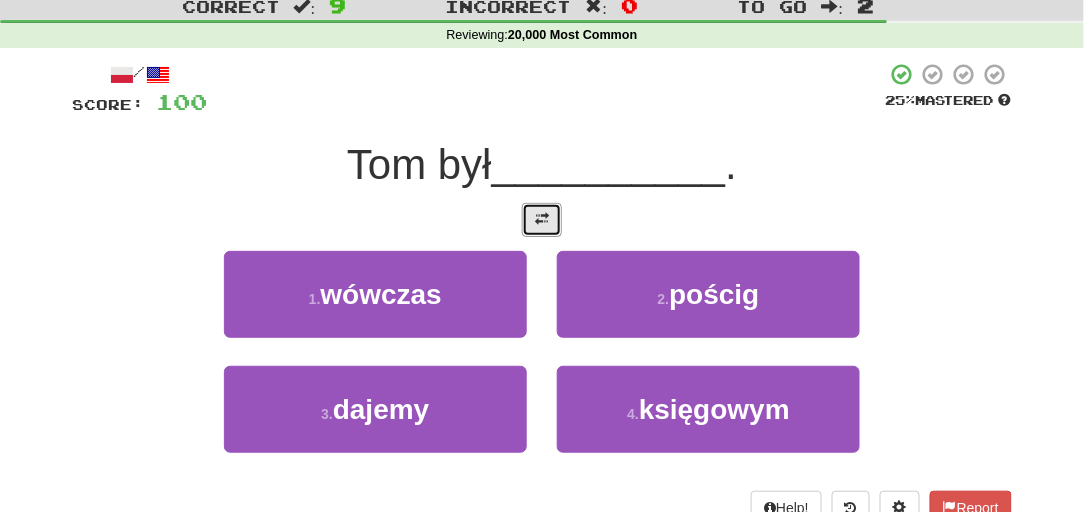 click on "/  Score:   100 25 %  Mastered Tom był  __________ . 1 .  wówczas 2 .  pościg 3 .  dajemy 4 .  księgowym  Help!  Report" at bounding box center (542, 293) 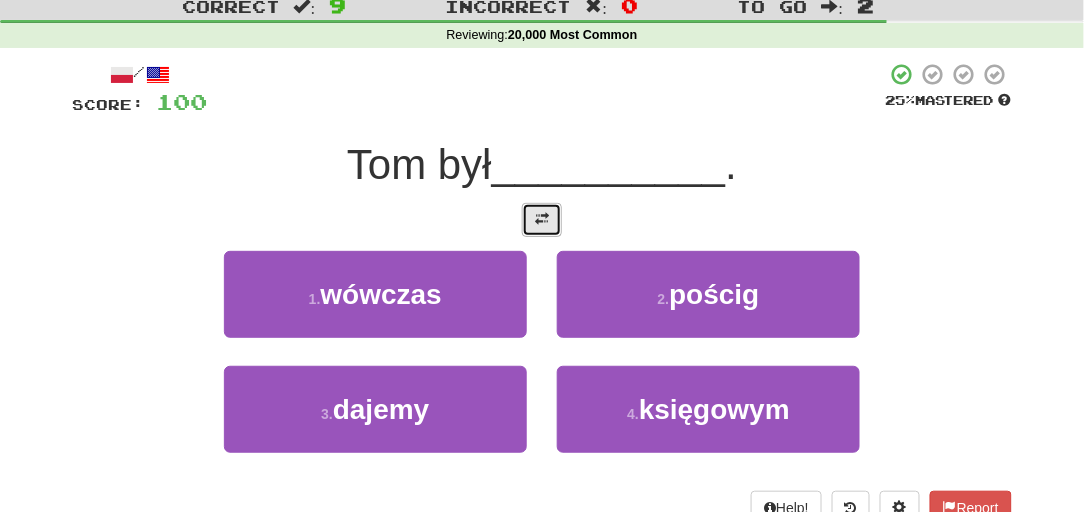 click at bounding box center (542, 219) 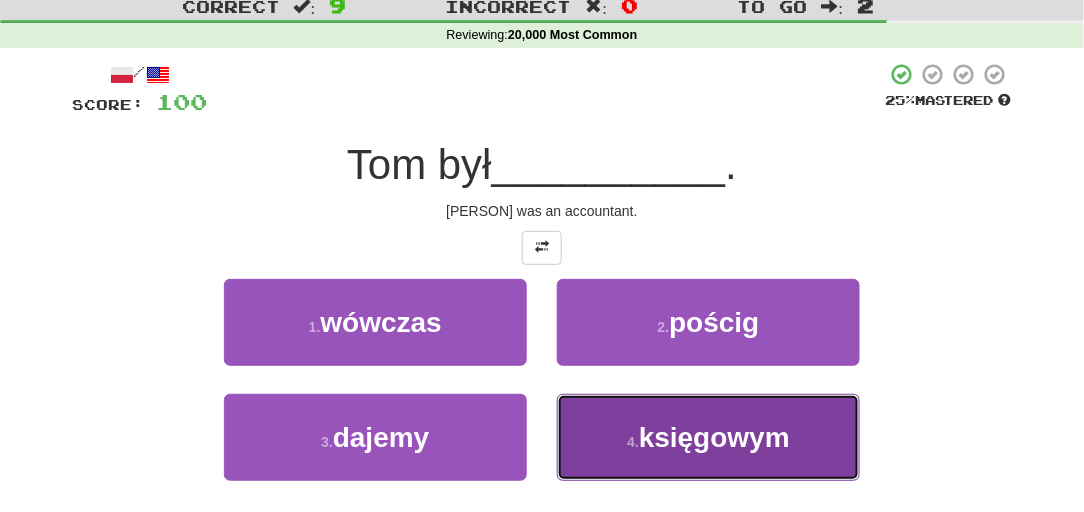 click on "księgowym" at bounding box center (714, 437) 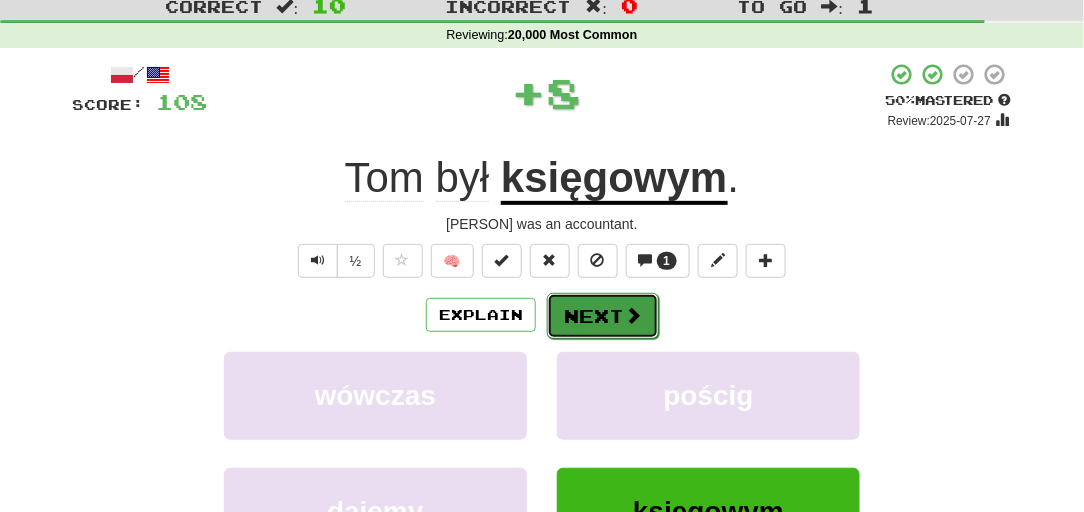 click on "Next" at bounding box center [603, 316] 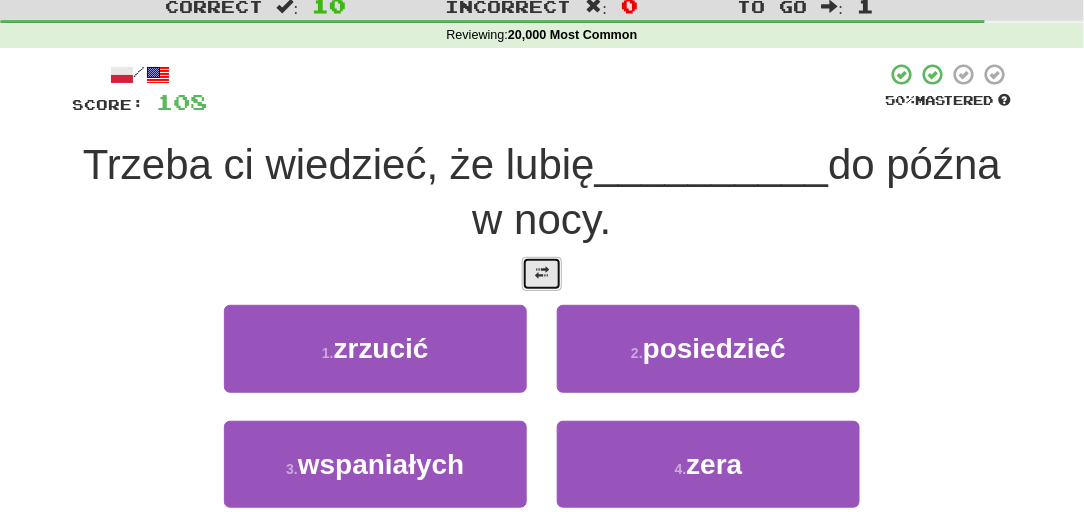 click at bounding box center (542, 274) 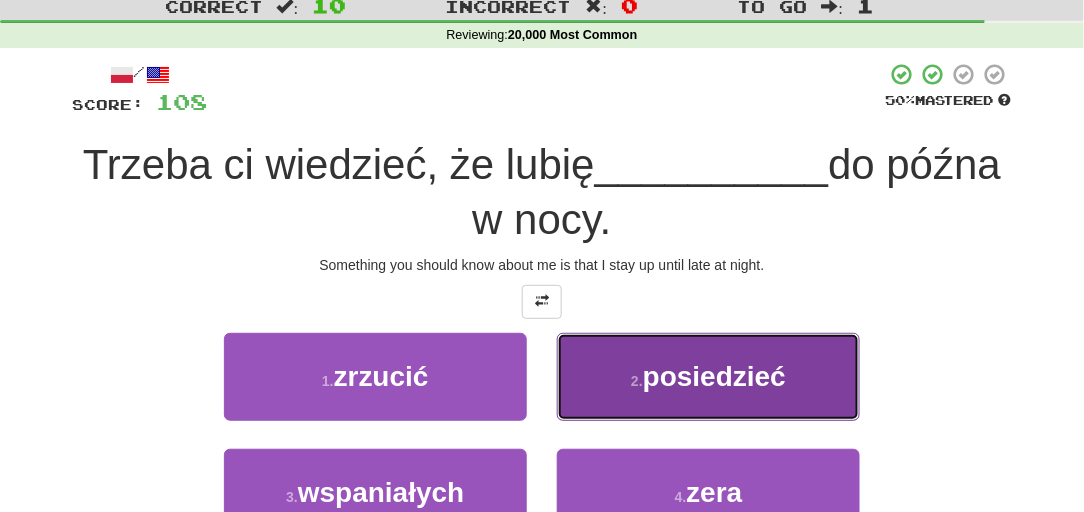 click on "2 .  posiedzieć" at bounding box center (708, 376) 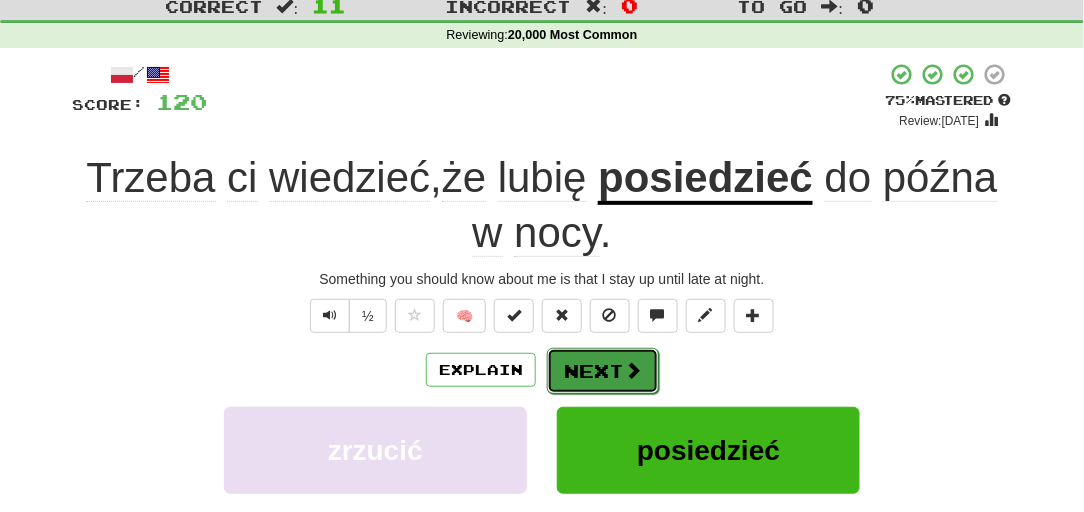 click on "Next" at bounding box center (603, 371) 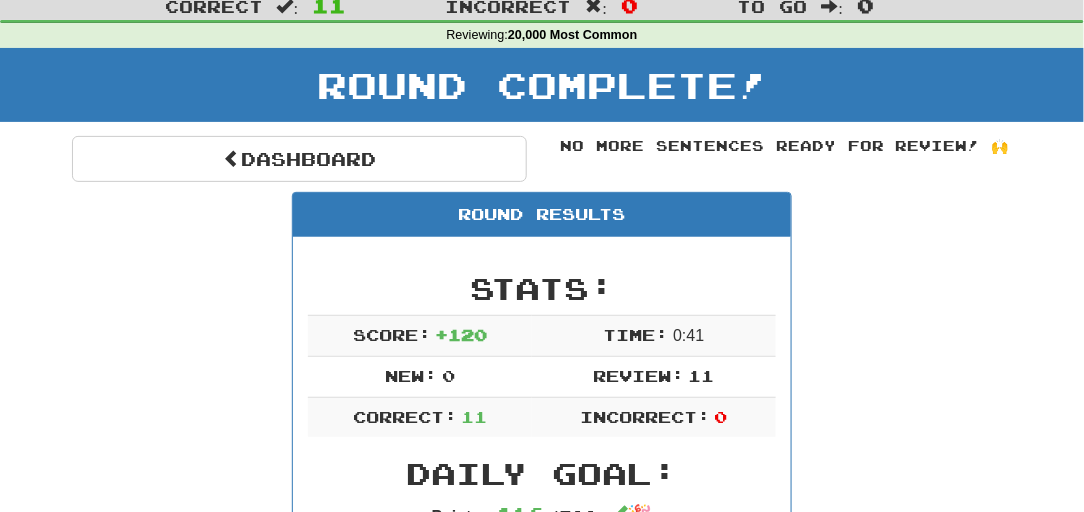 click on "Dashboard" at bounding box center [299, 159] 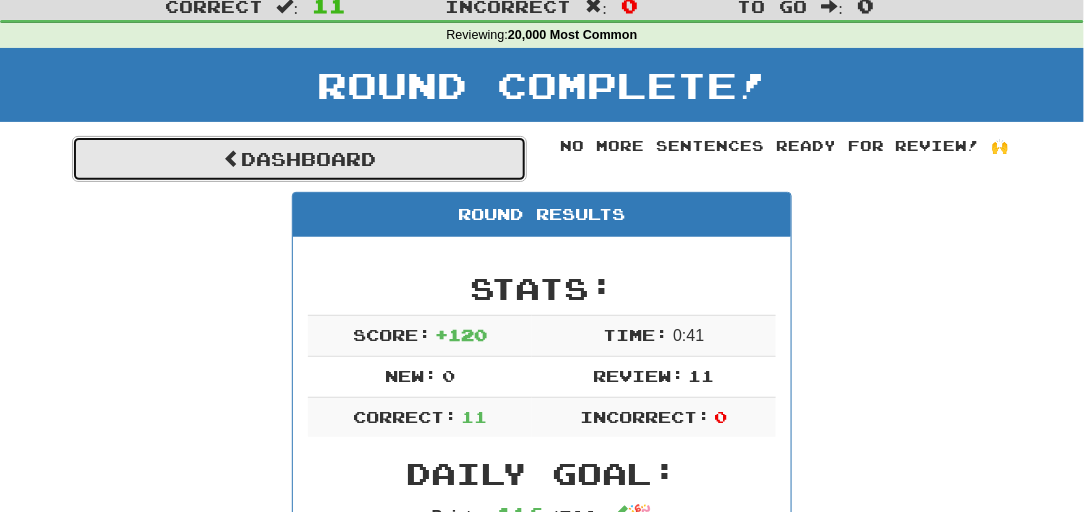 click on "Dashboard" at bounding box center (299, 159) 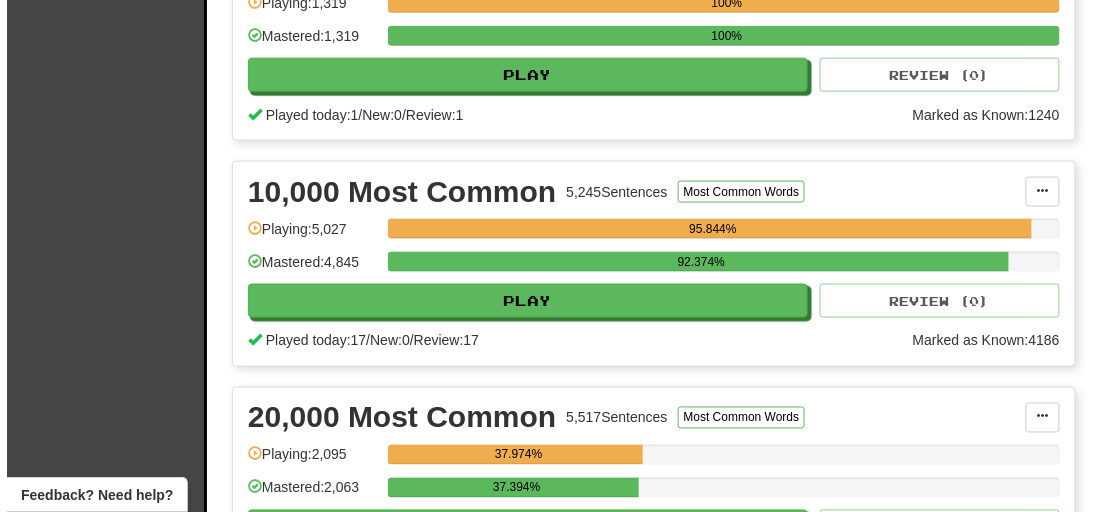 scroll, scrollTop: 545, scrollLeft: 0, axis: vertical 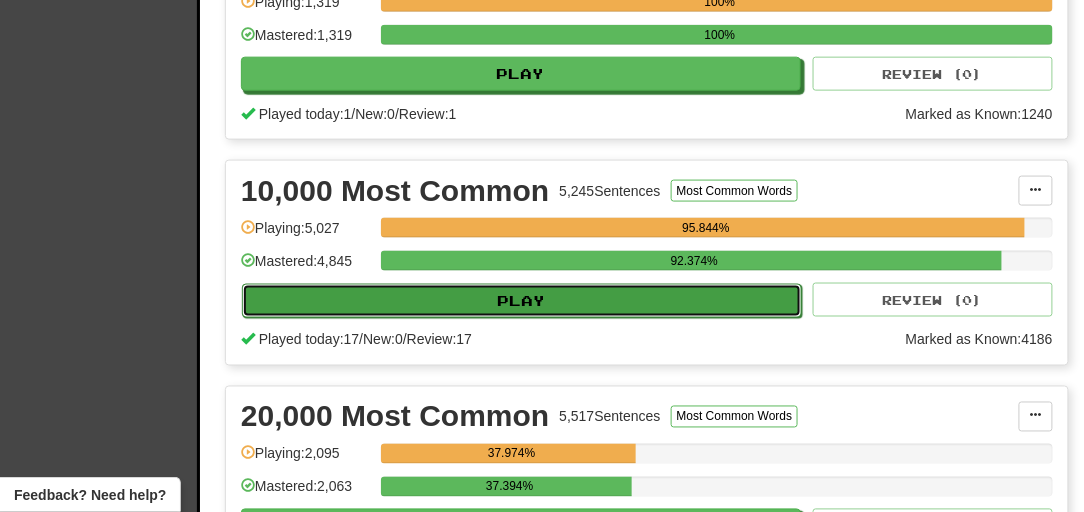 click on "Play" at bounding box center [522, 301] 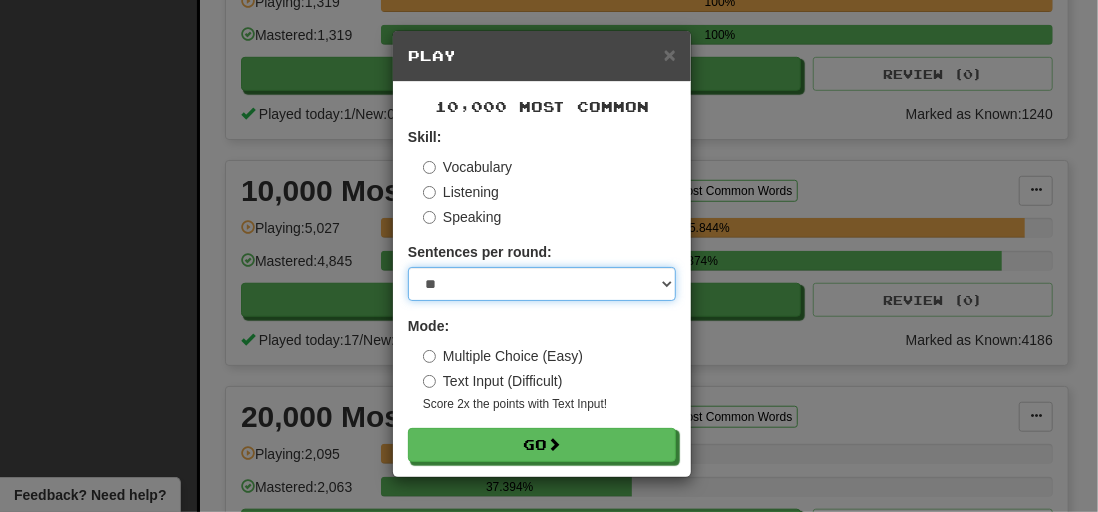 click on "* ** ** ** ** ** *** ********" at bounding box center [542, 284] 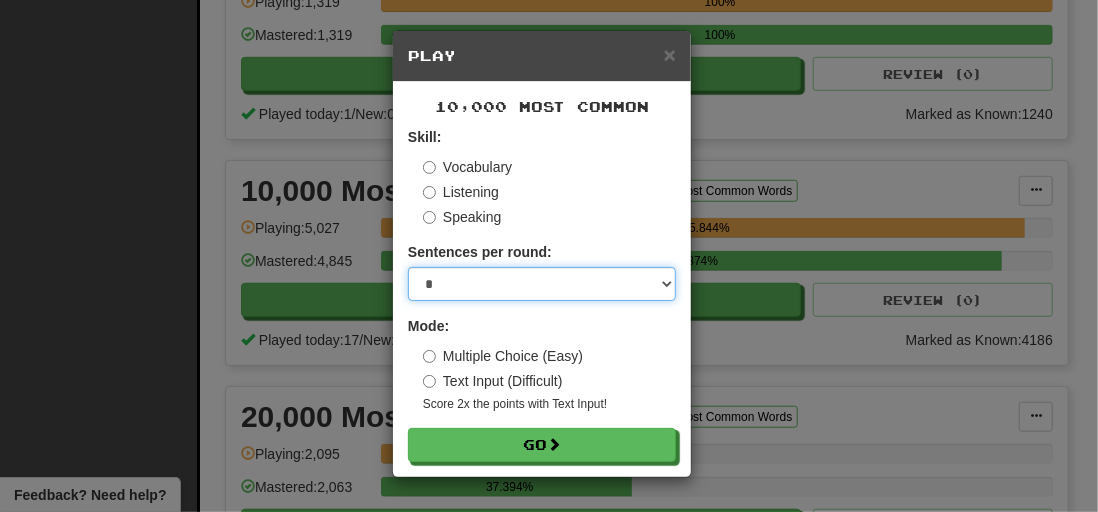click on "* ** ** ** ** ** *** ********" at bounding box center [542, 284] 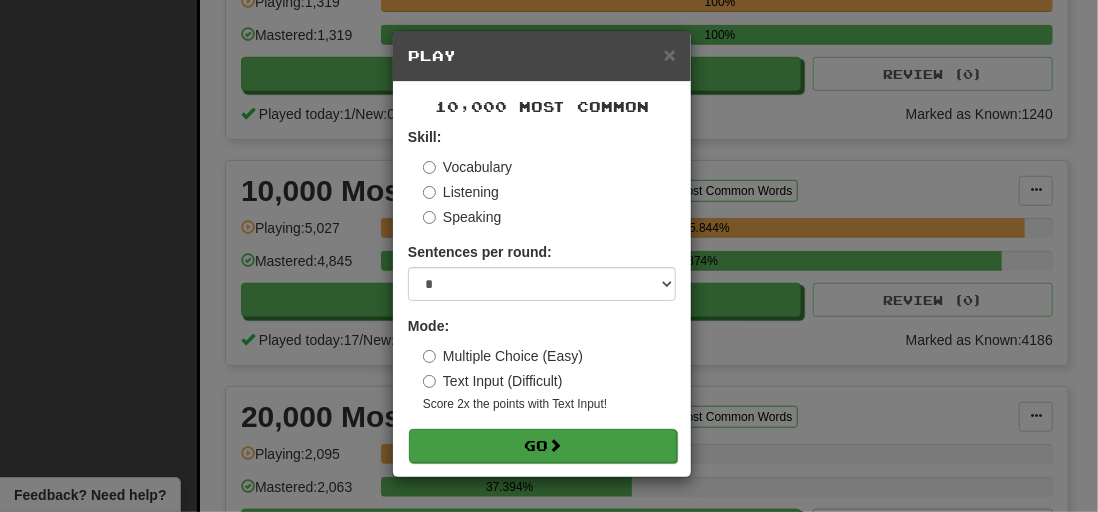 click on "Skill: Vocabulary Listening Speaking Sentences per round: * ** ** ** ** ** *** ******** Mode: Multiple Choice (Easy) Text Input (Difficult) Score 2x the points with Text Input ! Go" at bounding box center [542, 294] 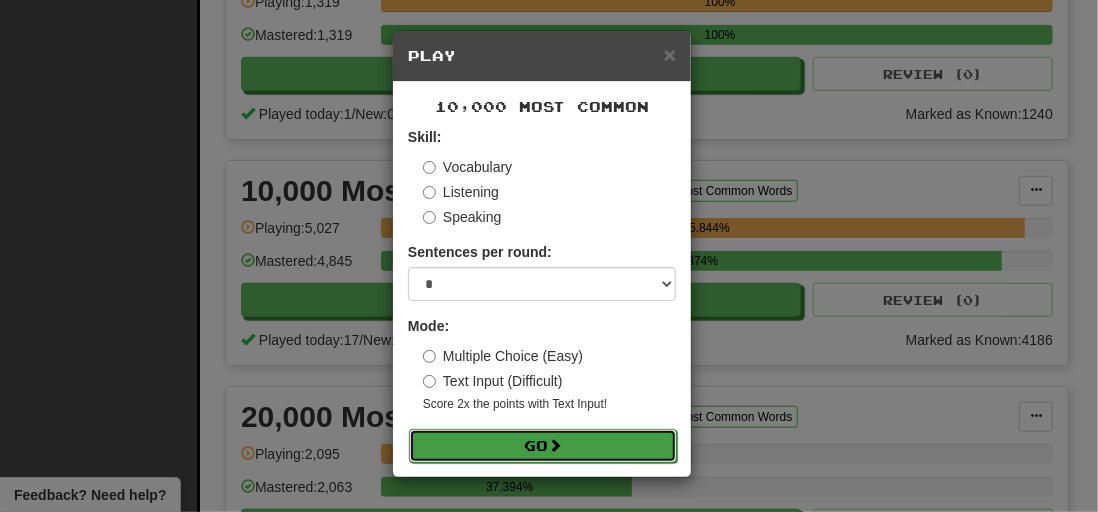 click on "Go" at bounding box center (543, 446) 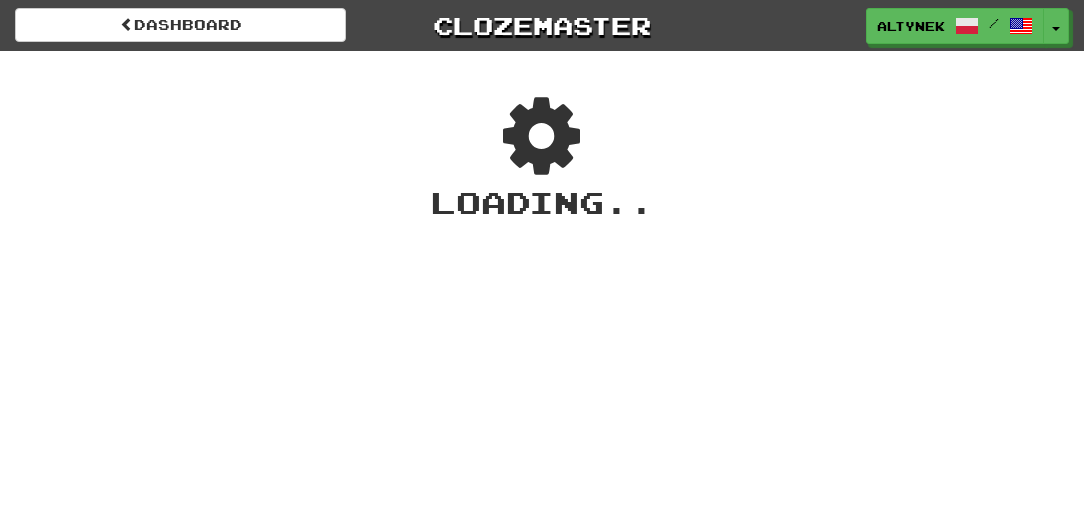 scroll, scrollTop: 0, scrollLeft: 0, axis: both 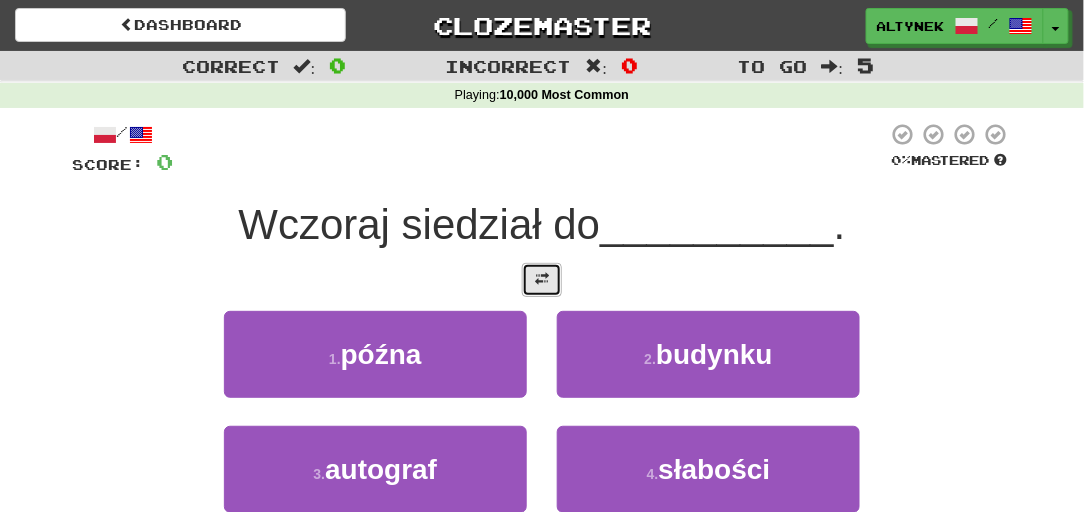 click at bounding box center [542, 280] 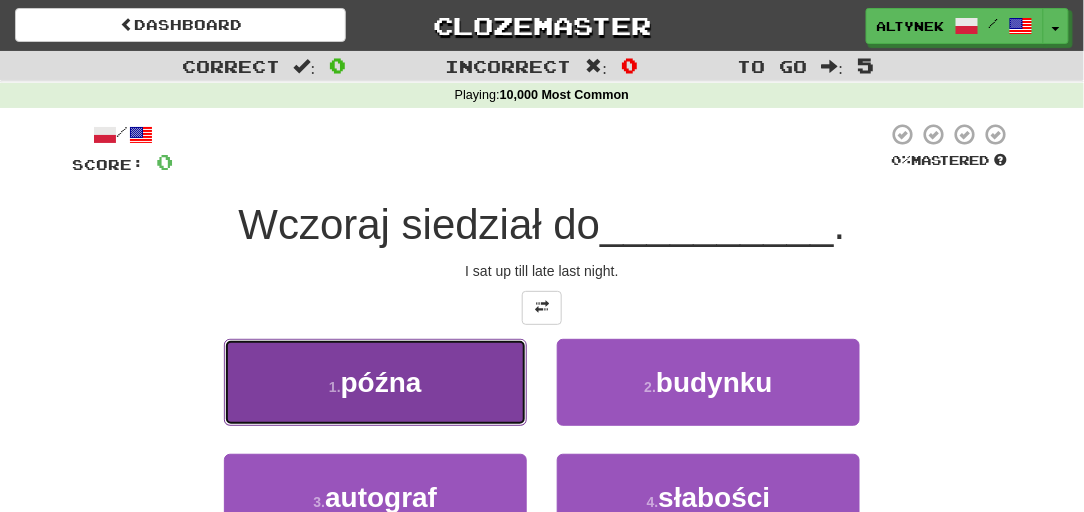 click on "1 .  późna" at bounding box center [375, 382] 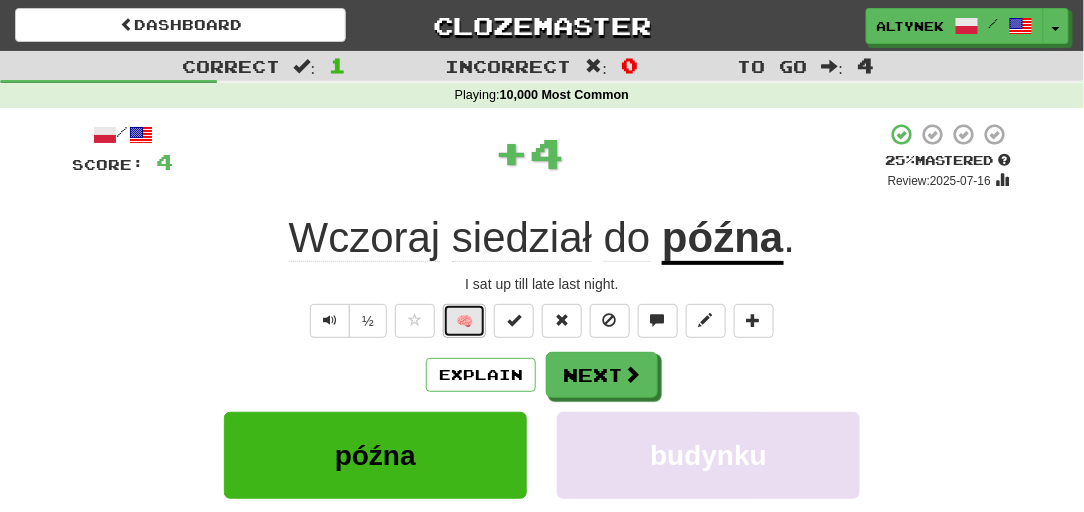 click on "🧠" at bounding box center (464, 321) 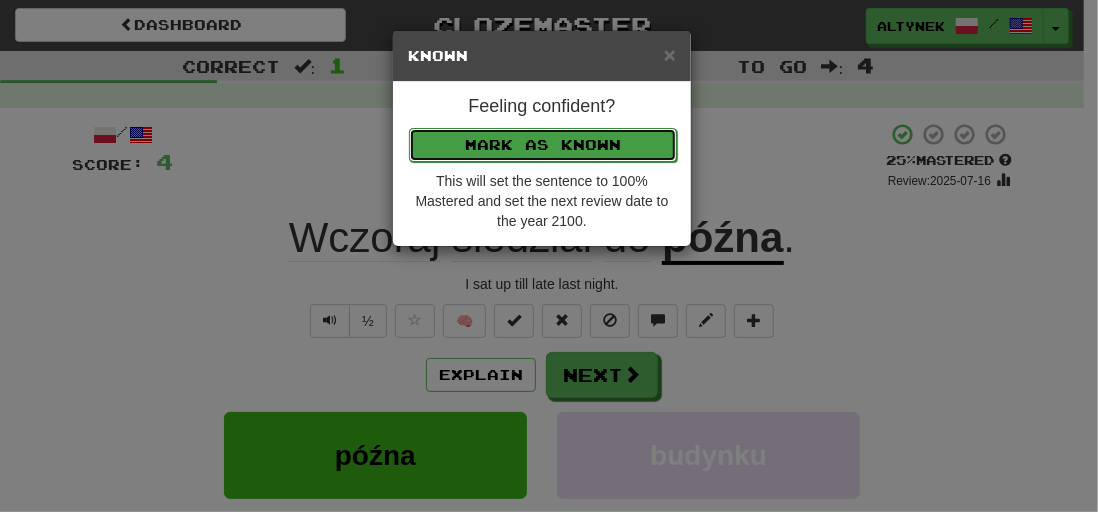 click on "Mark as Known" at bounding box center (543, 145) 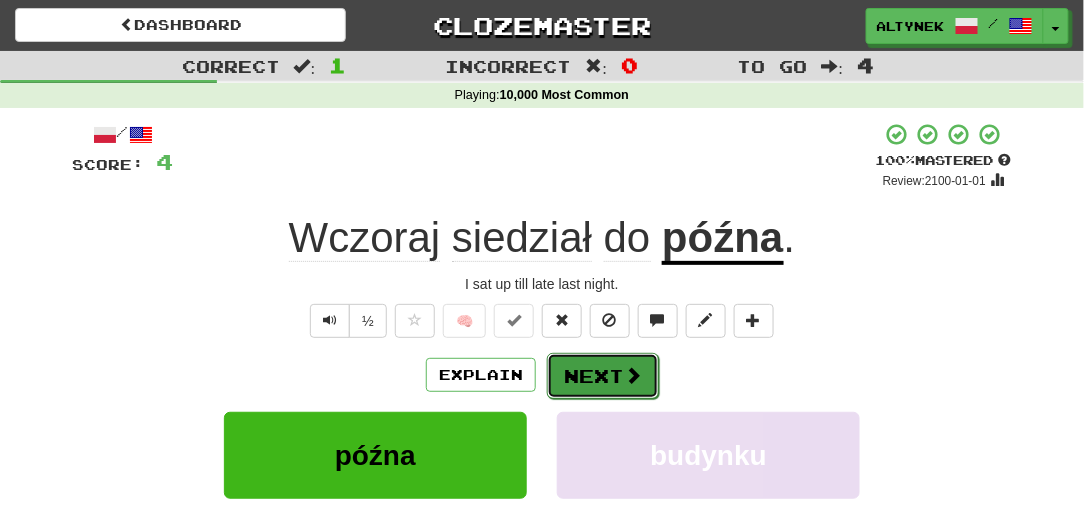 click on "Next" at bounding box center [603, 376] 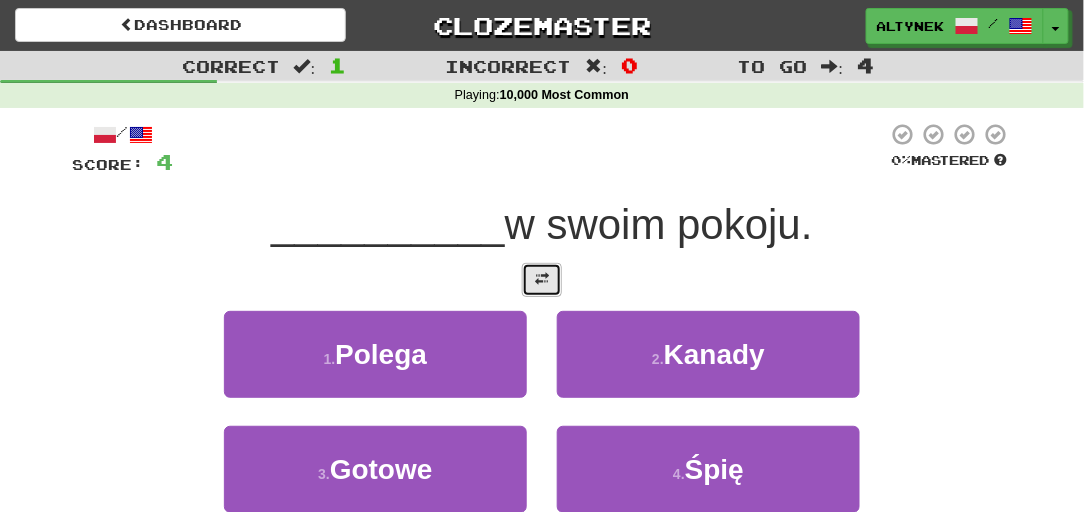 click at bounding box center [542, 280] 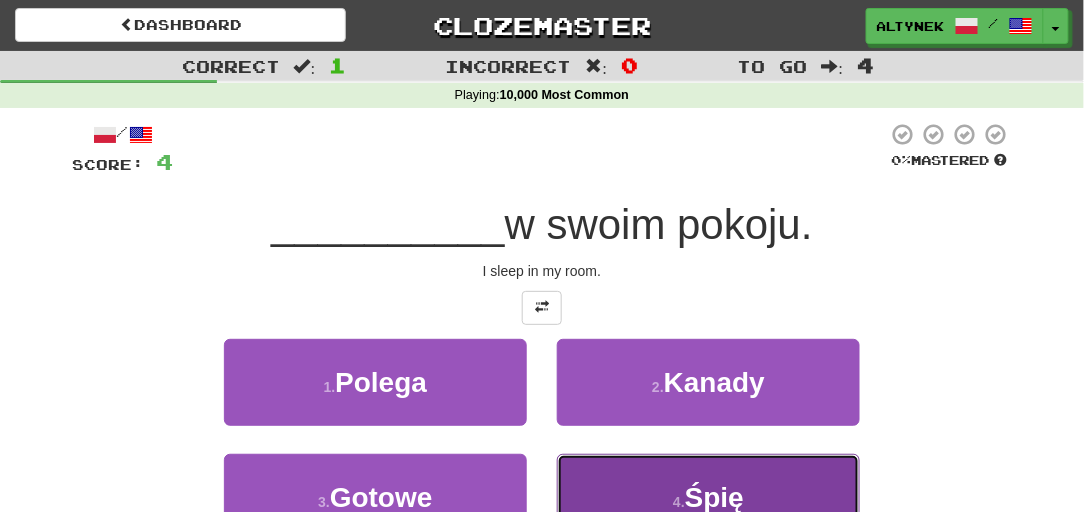 click on "4 .  Śpię" at bounding box center (708, 497) 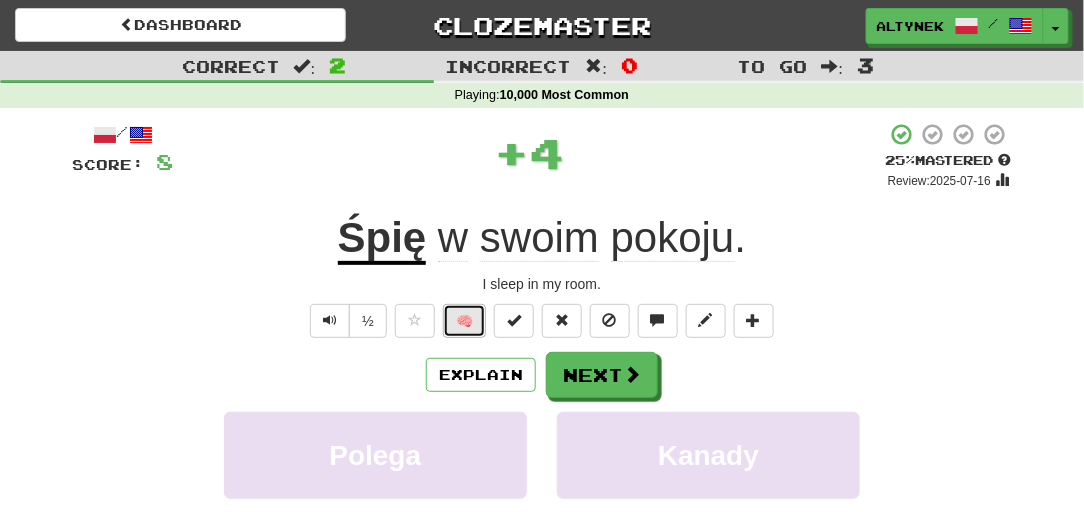 click on "🧠" at bounding box center (464, 321) 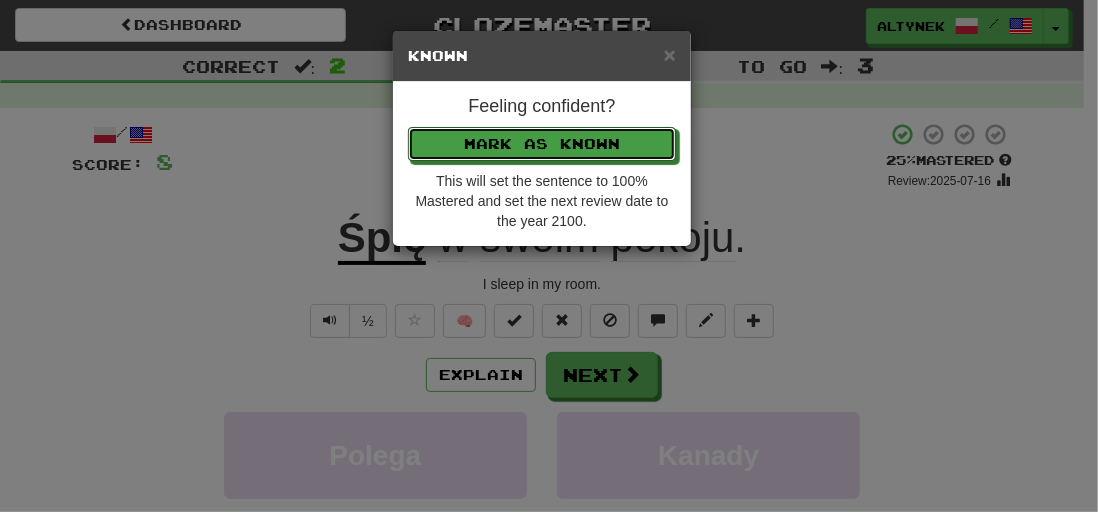 click on "Mark as Known" at bounding box center (542, 144) 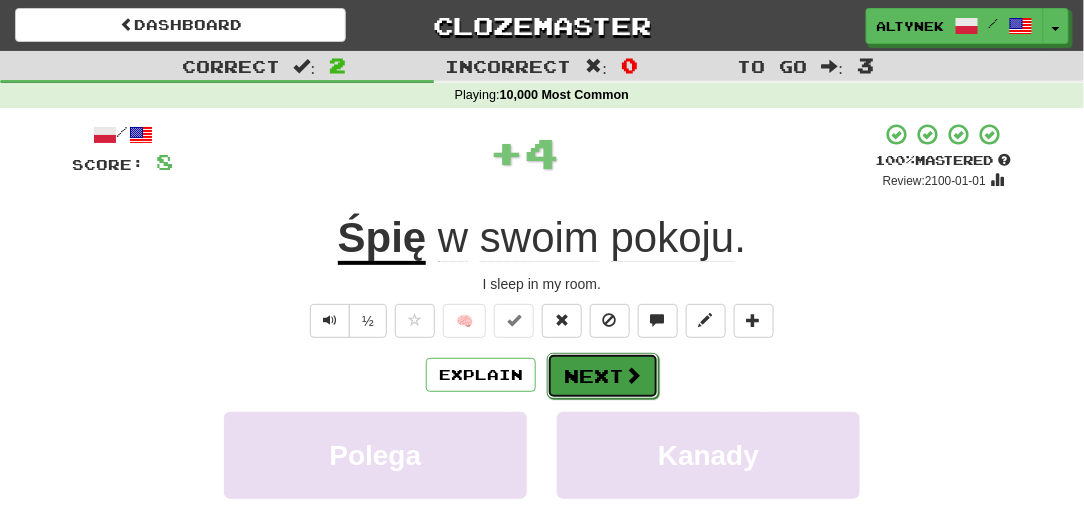 click on "Next" at bounding box center (603, 376) 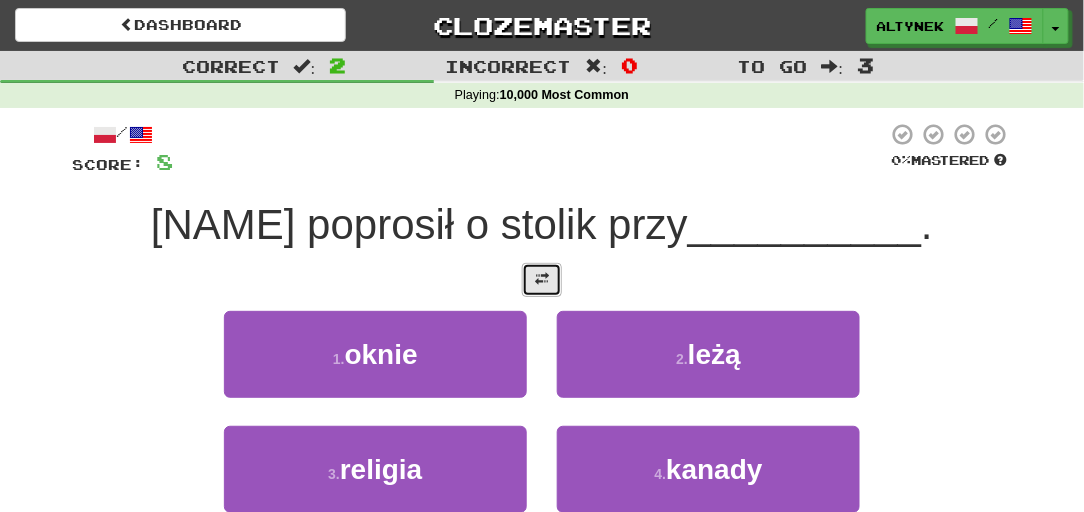 click at bounding box center (542, 279) 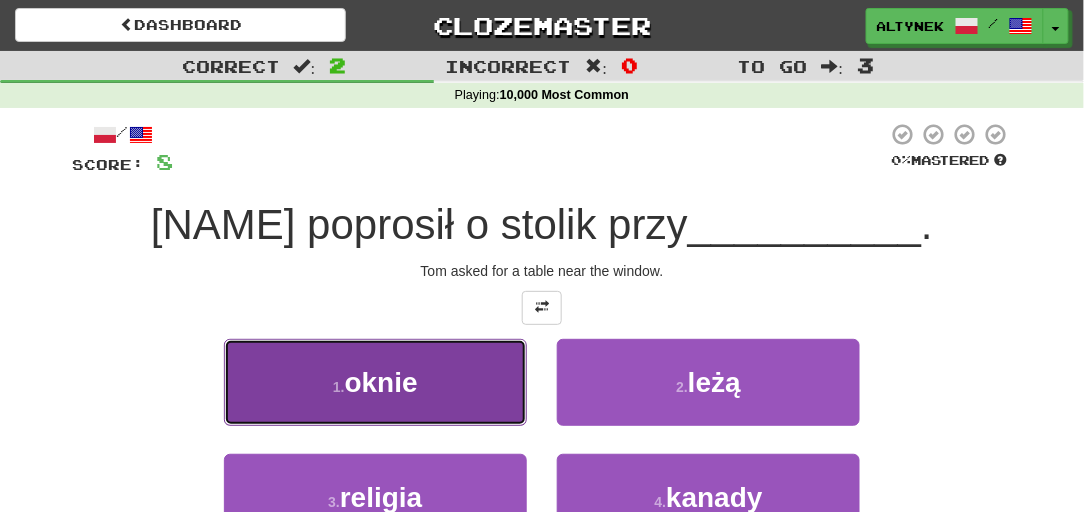 click on "1 .  oknie" at bounding box center (375, 382) 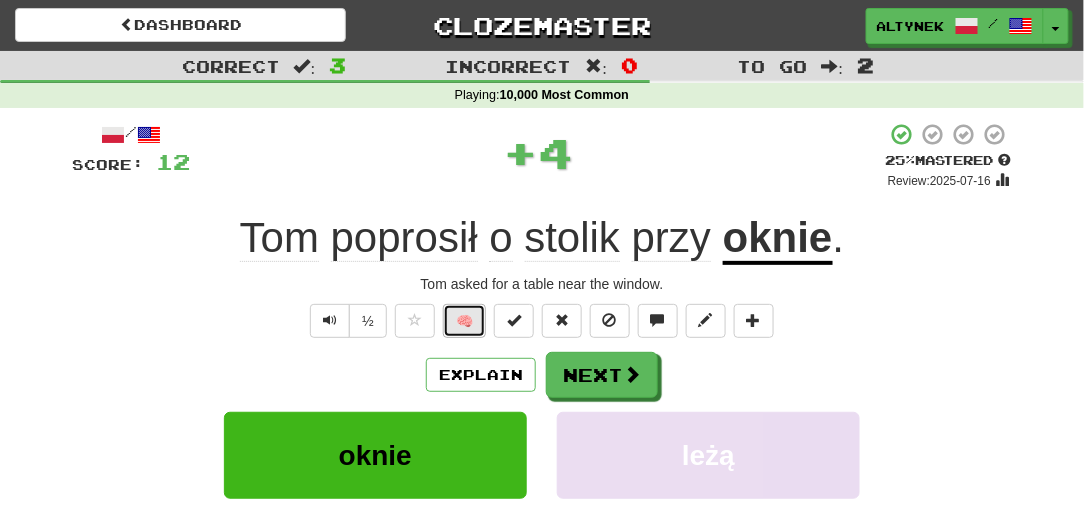 click on "🧠" at bounding box center [464, 321] 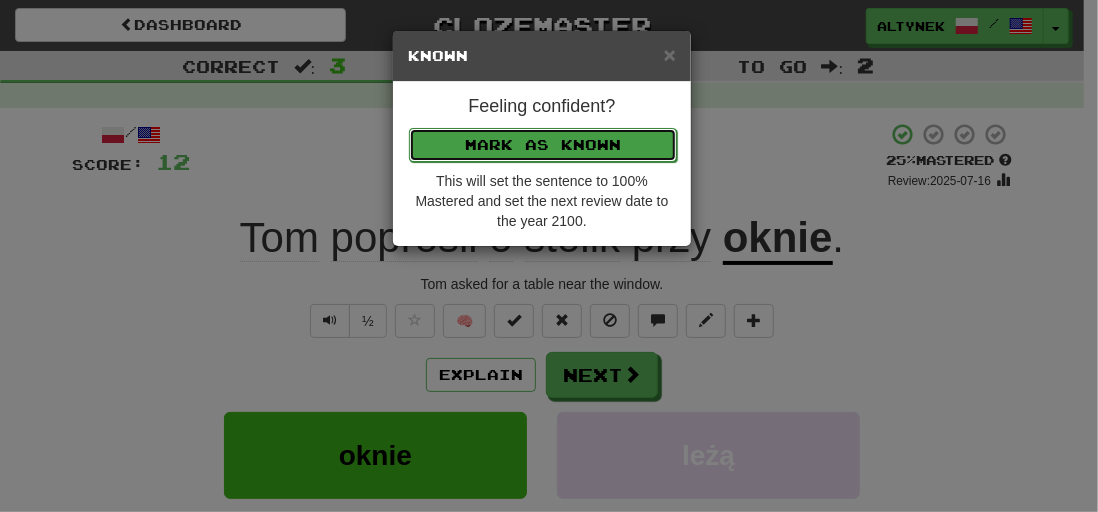 click on "Mark as Known" at bounding box center [543, 145] 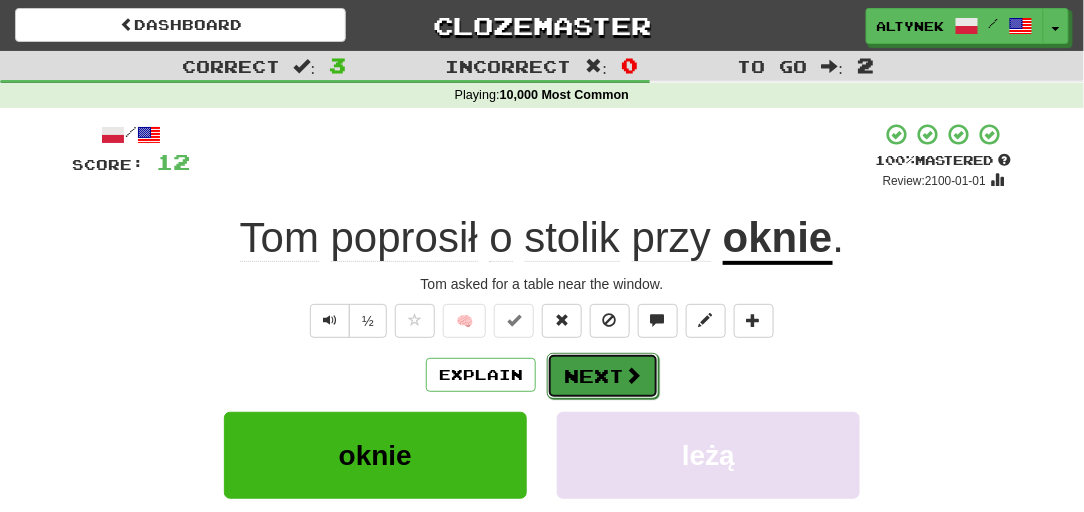click on "Next" at bounding box center (603, 376) 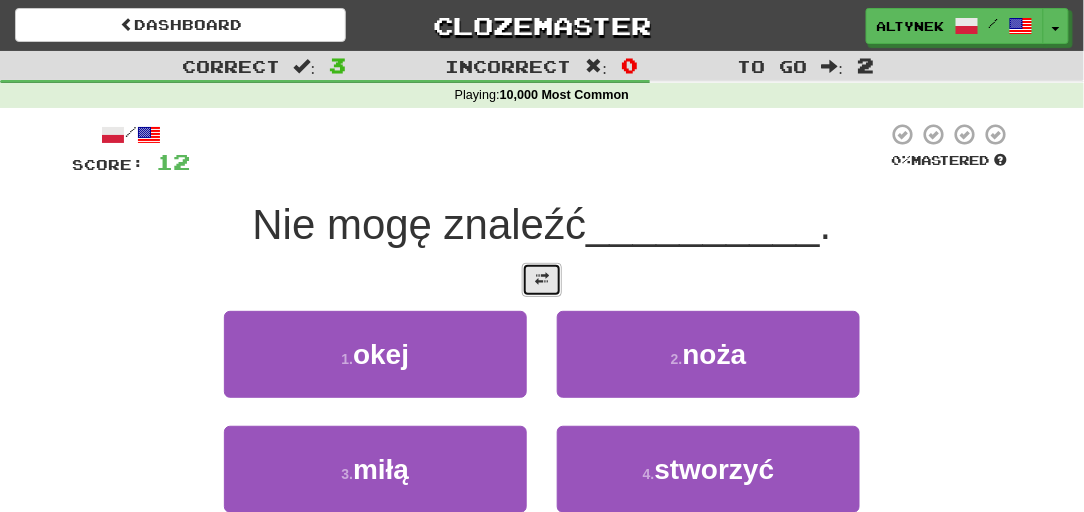 click at bounding box center (542, 280) 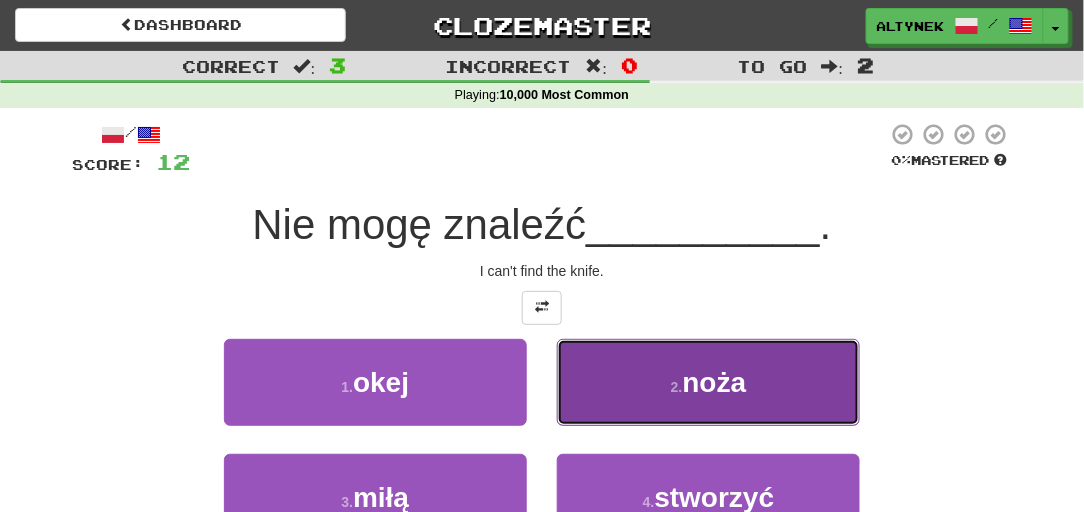 click on "2 .  noża" at bounding box center (708, 382) 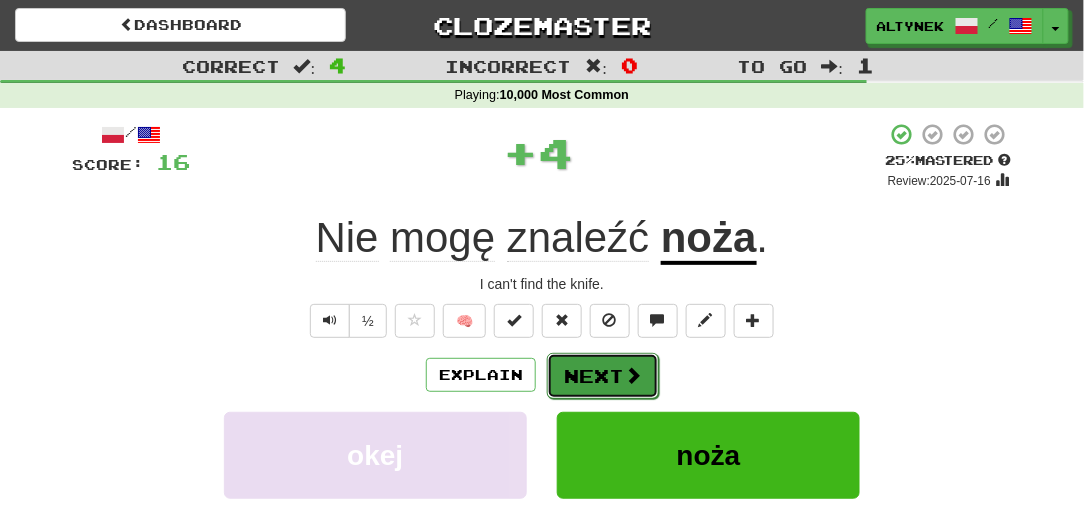 click on "Next" at bounding box center (603, 376) 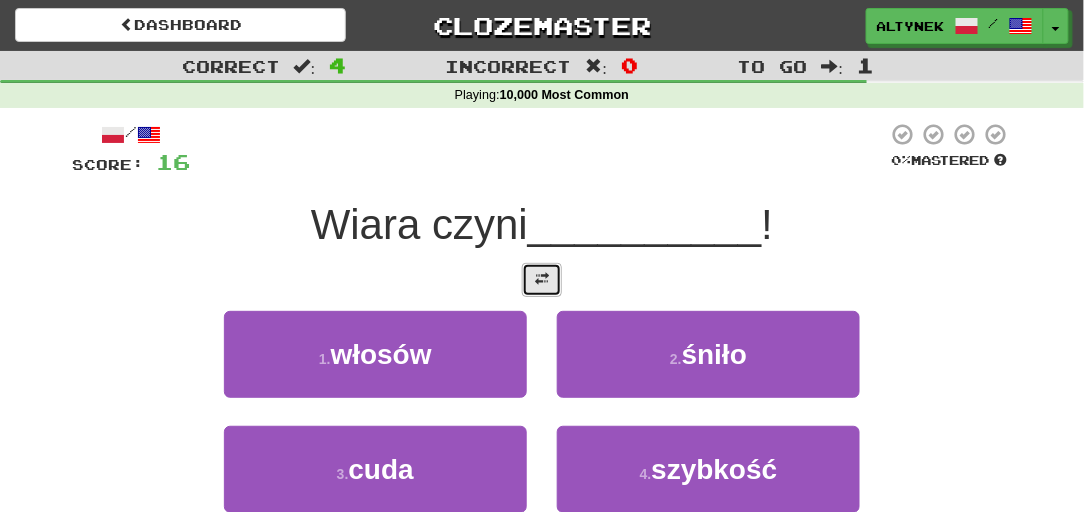 click at bounding box center [542, 280] 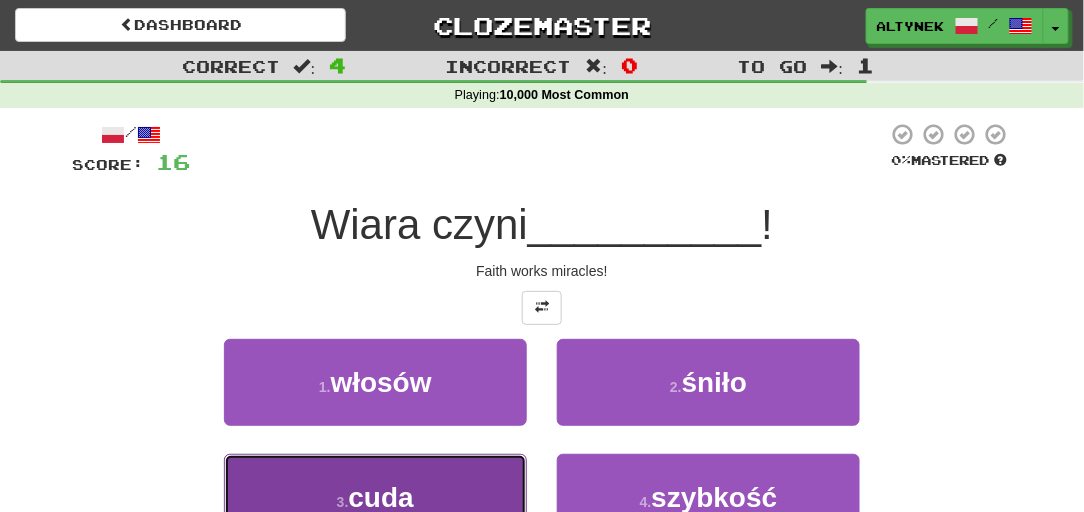 click on "3 .  cuda" at bounding box center [375, 497] 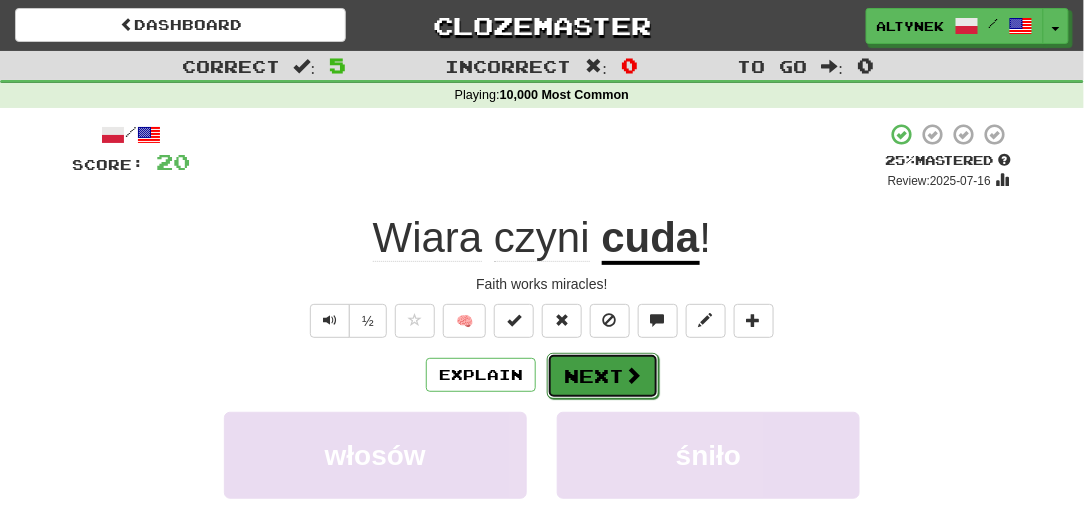 click on "Next" at bounding box center (603, 376) 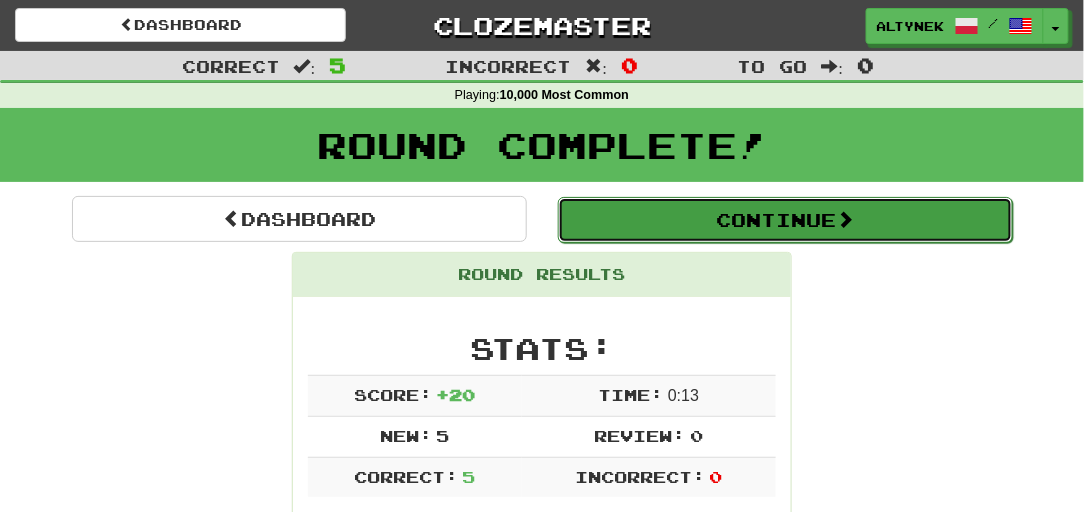 click on "Continue" at bounding box center [785, 220] 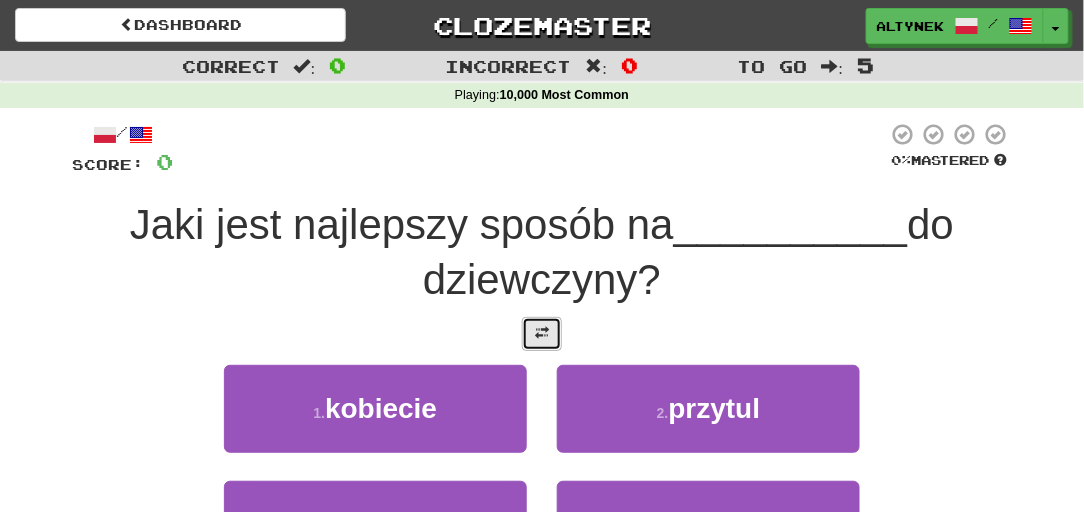 click at bounding box center (542, 333) 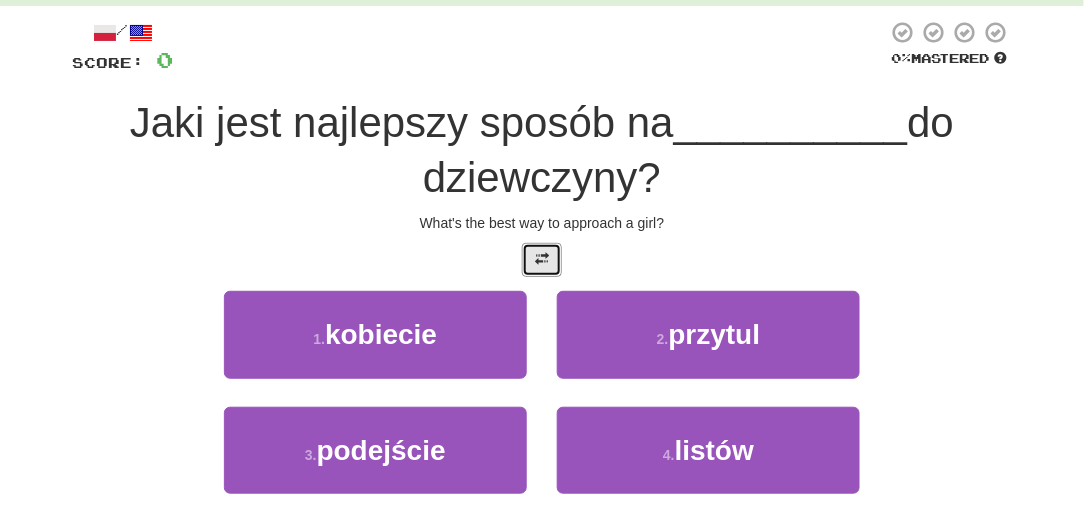 scroll, scrollTop: 121, scrollLeft: 0, axis: vertical 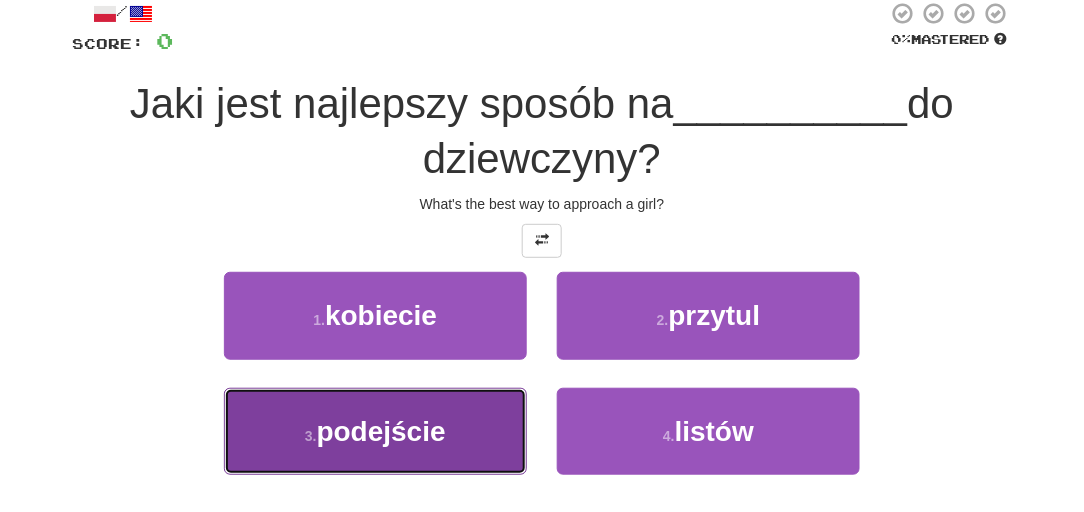 click on "3 .  podejście" at bounding box center [375, 431] 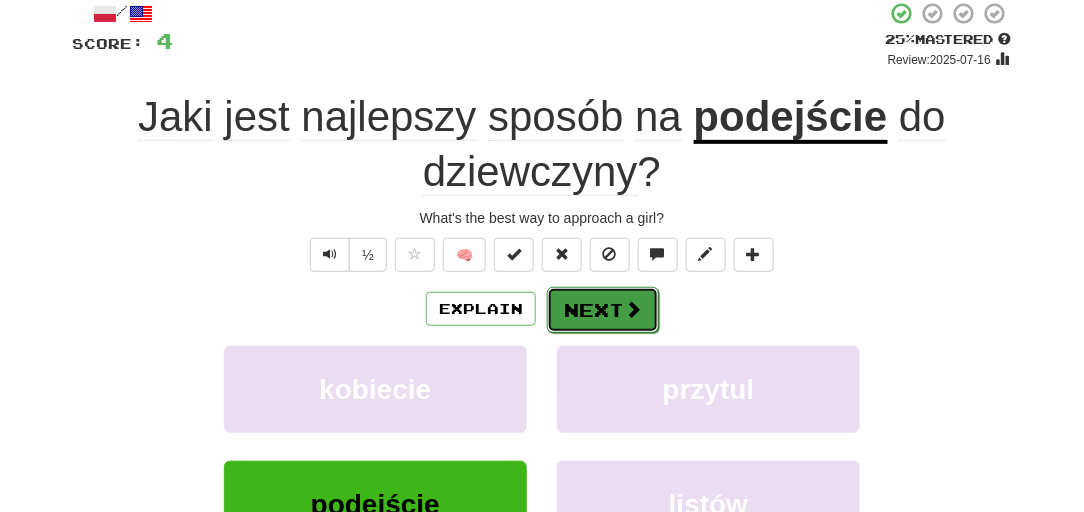 click on "Next" at bounding box center [603, 310] 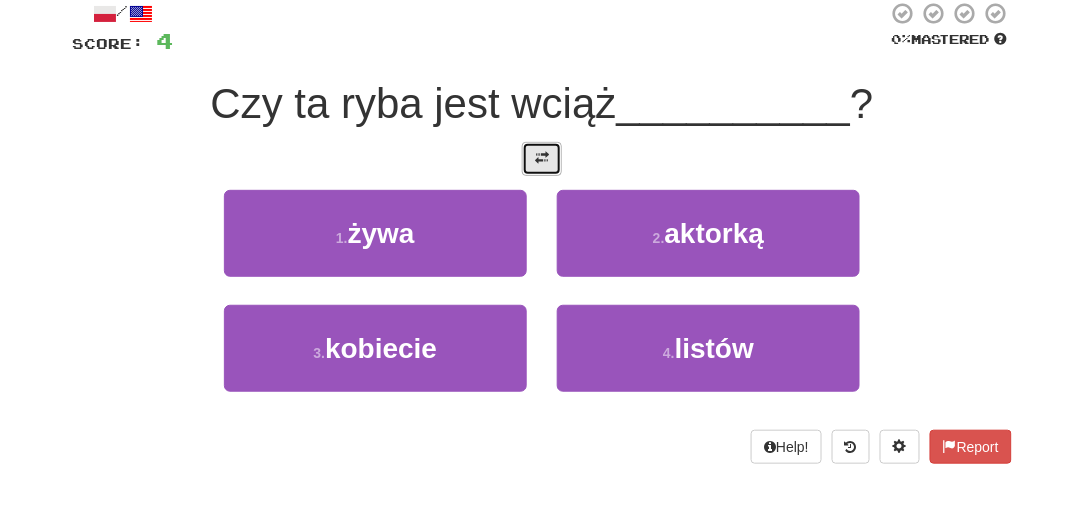 click at bounding box center [542, 159] 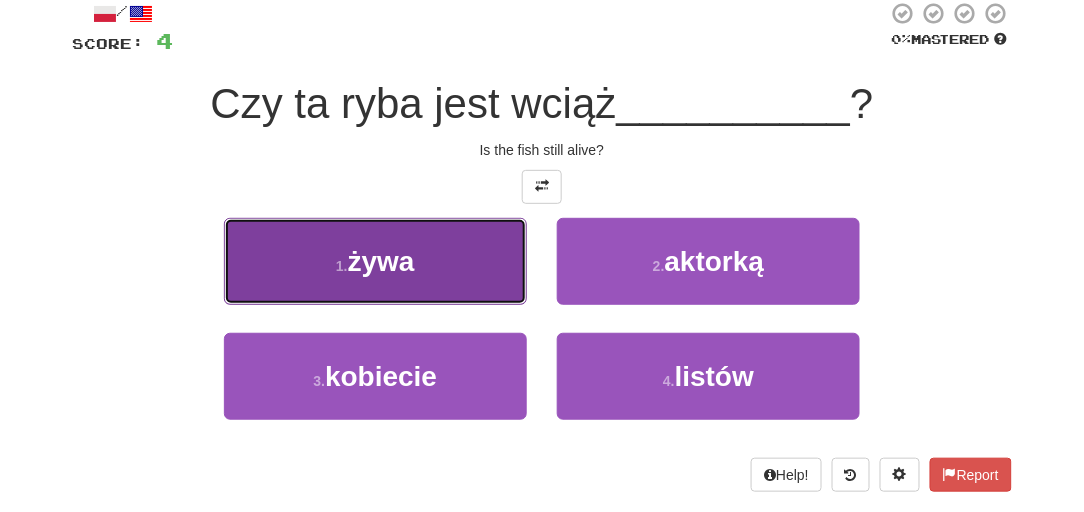 click on "1 .  żywa" at bounding box center [375, 261] 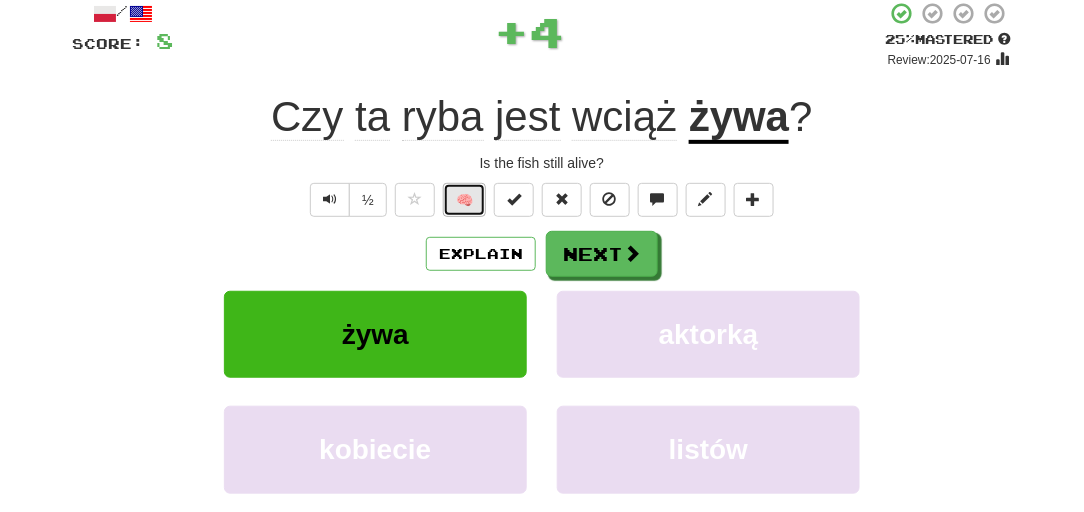 click on "🧠" at bounding box center (464, 200) 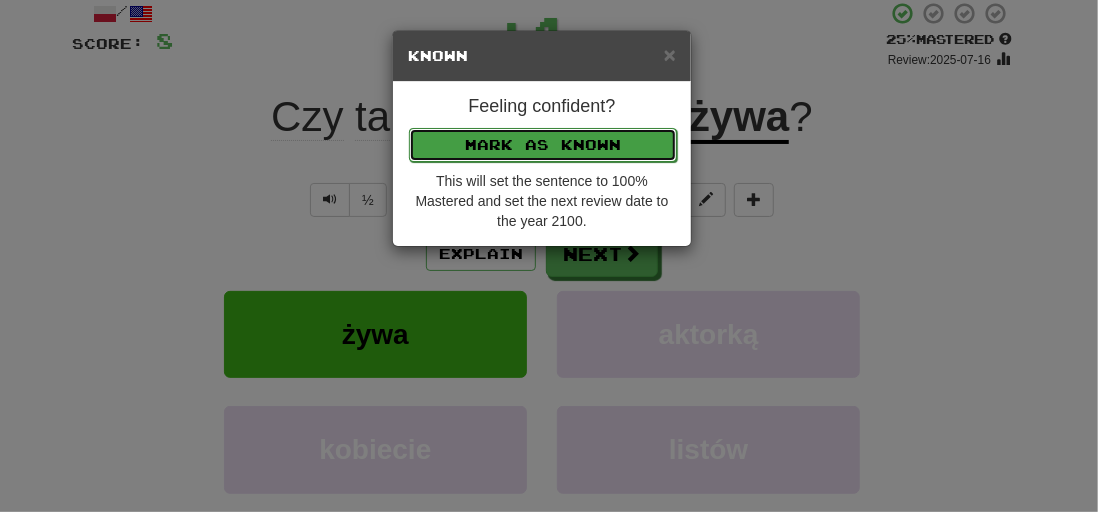 click on "Mark as Known" at bounding box center [543, 145] 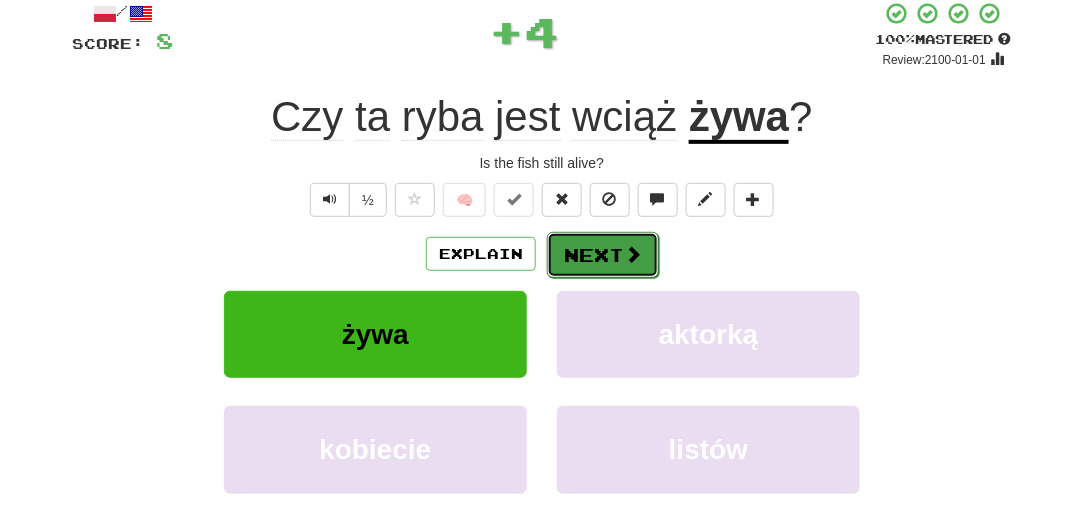 click on "Next" at bounding box center (603, 255) 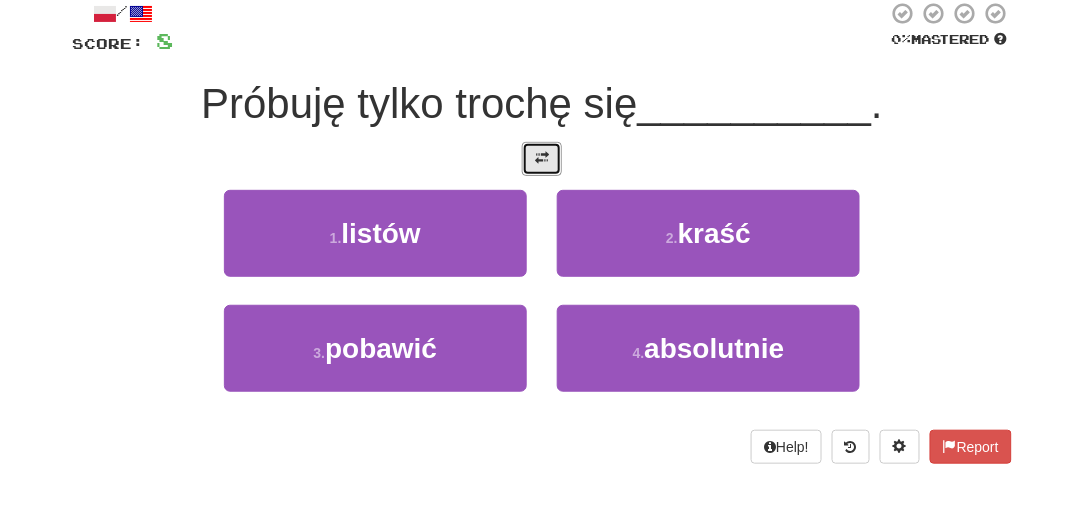 click at bounding box center [542, 159] 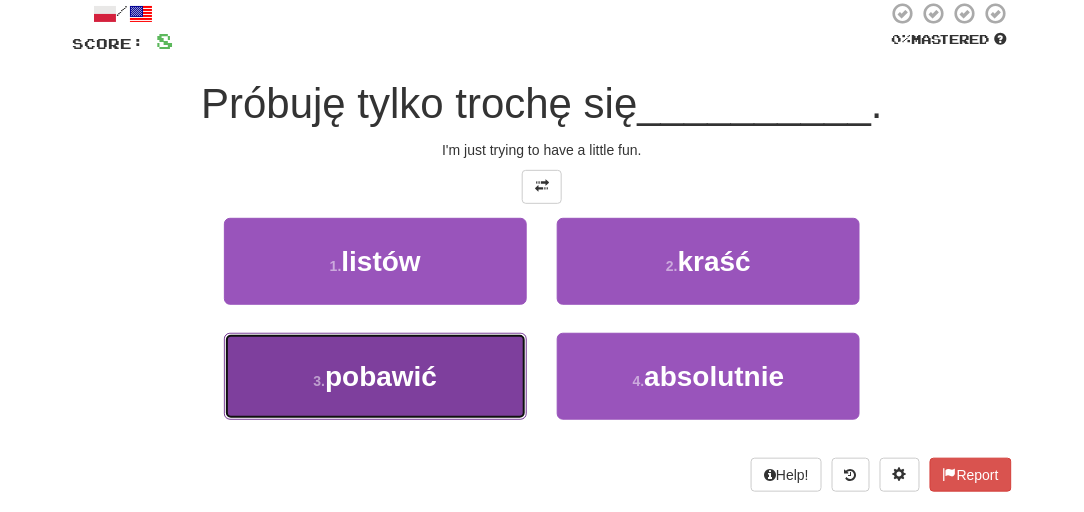 click on "pobawić" at bounding box center [381, 376] 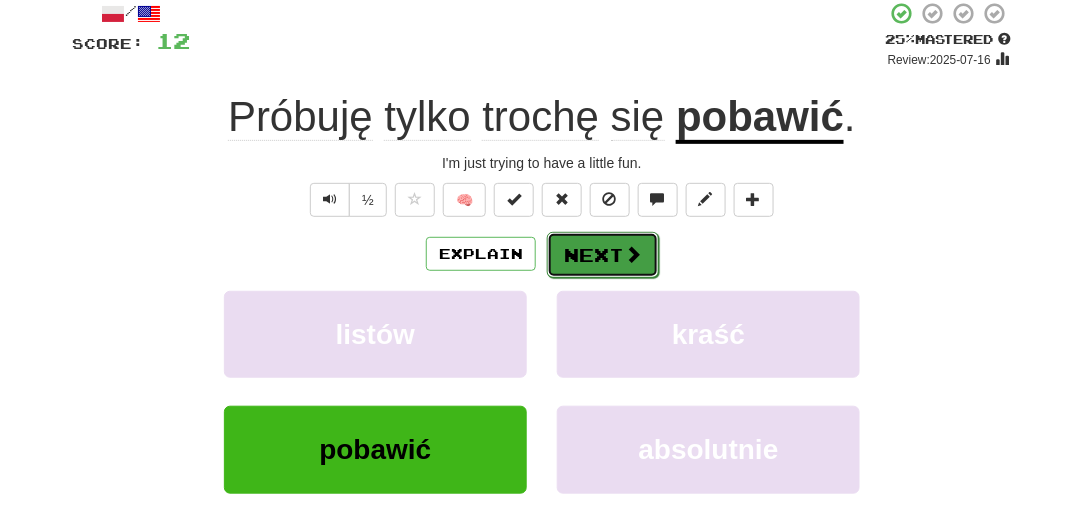 click on "Next" at bounding box center [603, 255] 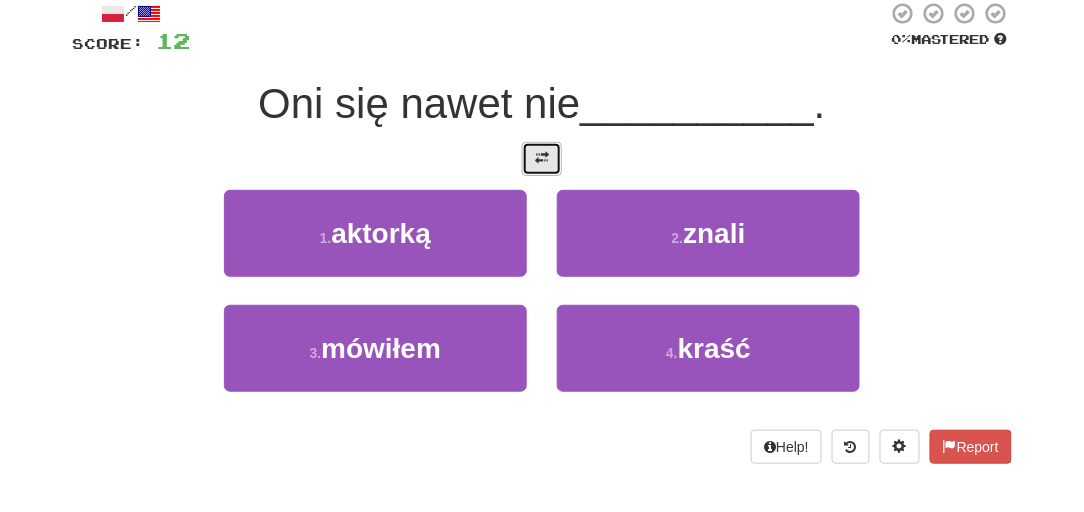 click at bounding box center (542, 158) 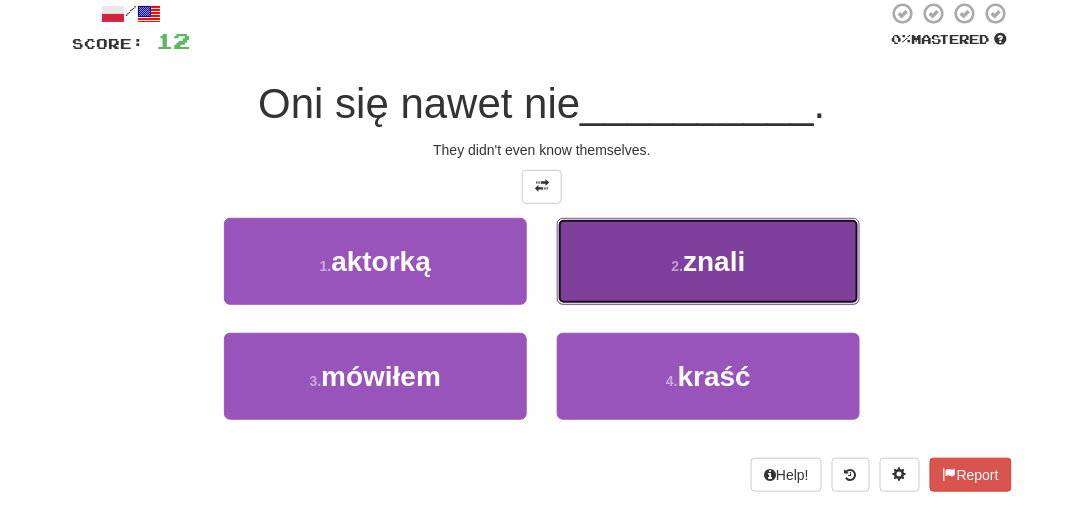 click on "2 .  znali" at bounding box center (708, 261) 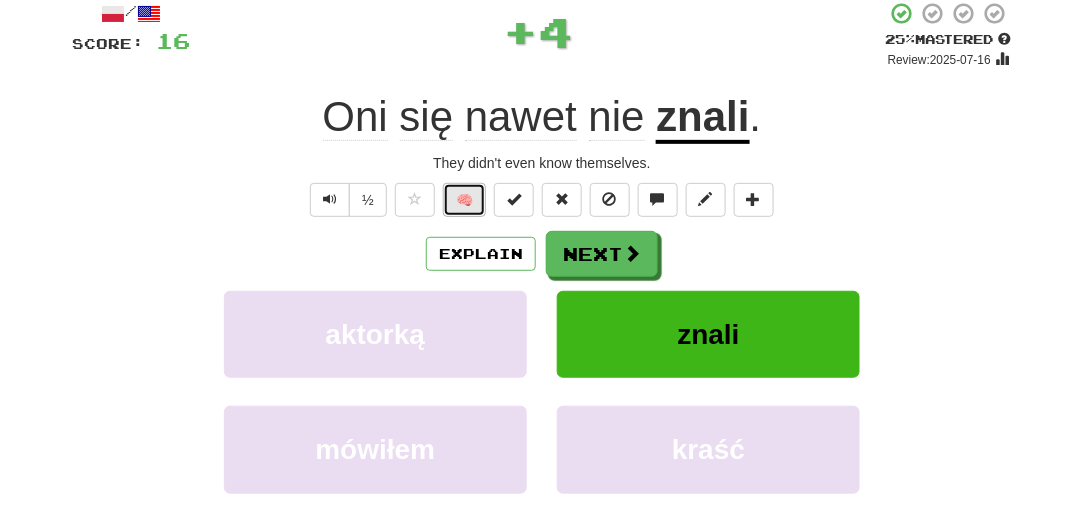 click on "🧠" at bounding box center [464, 200] 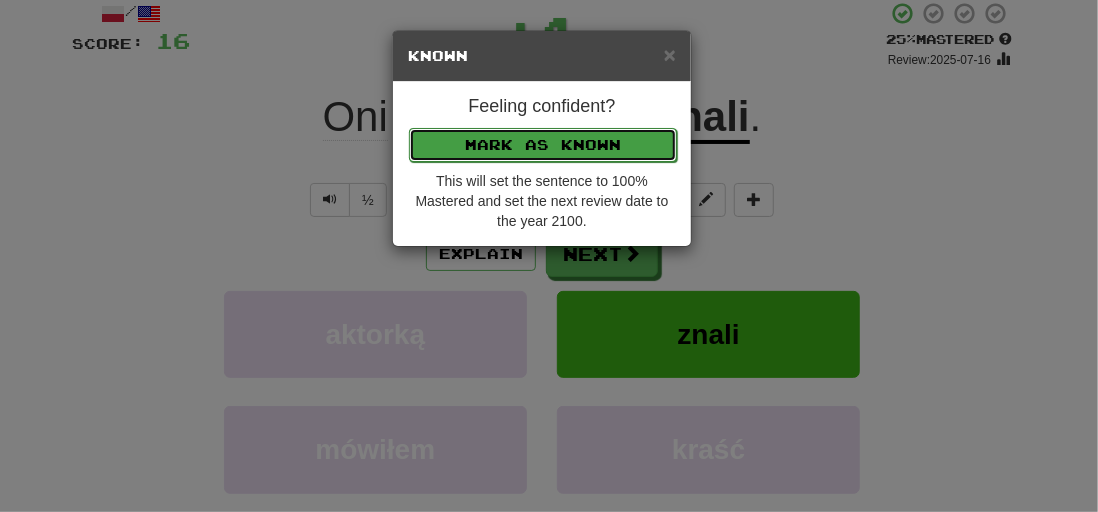 click on "Mark as Known" at bounding box center (543, 145) 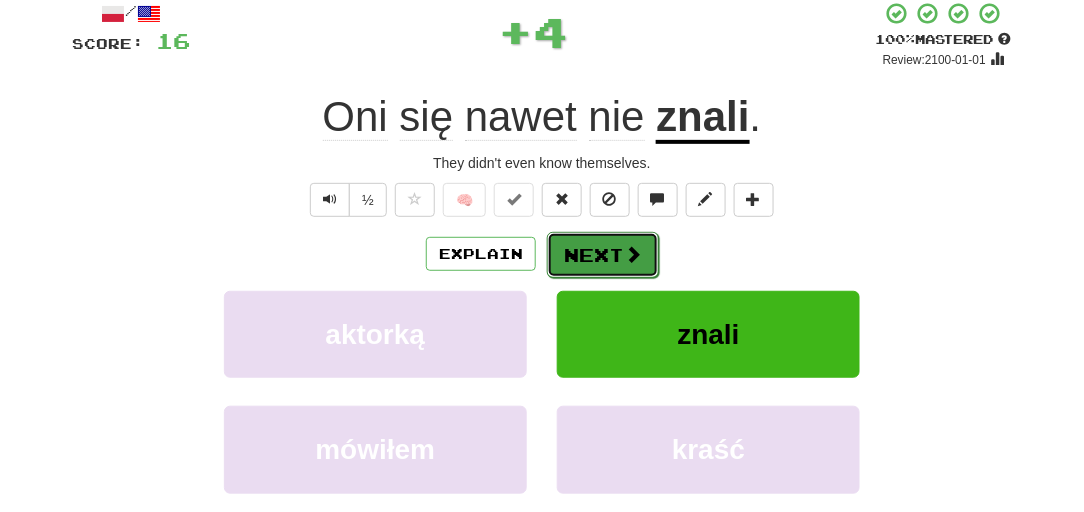click on "Next" at bounding box center (603, 255) 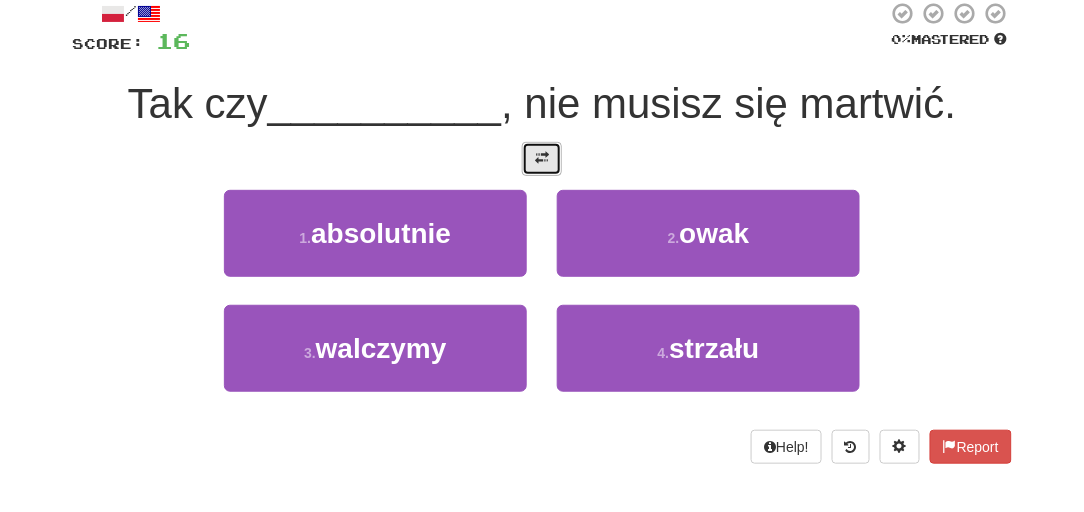 click at bounding box center [542, 158] 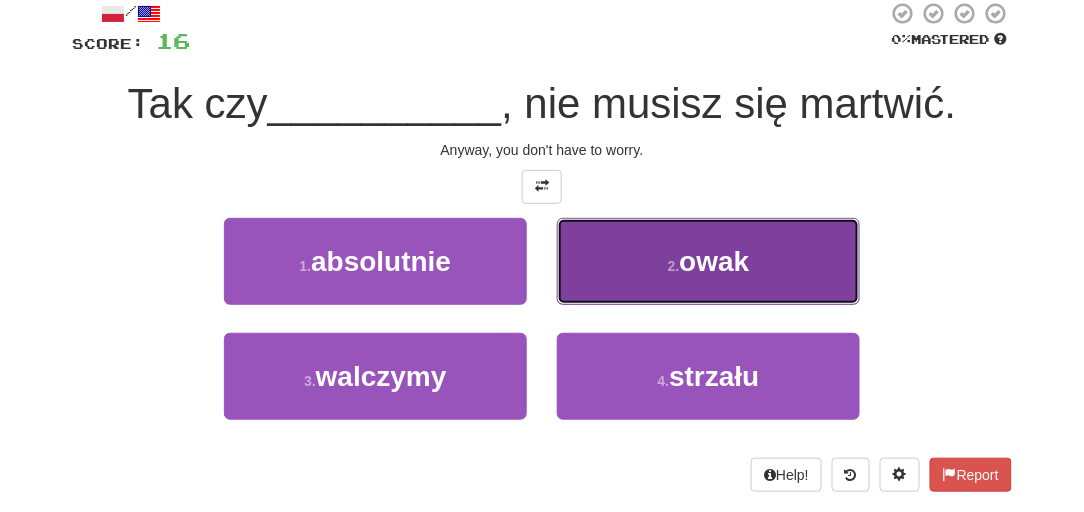 click on "2 .  owak" at bounding box center (708, 261) 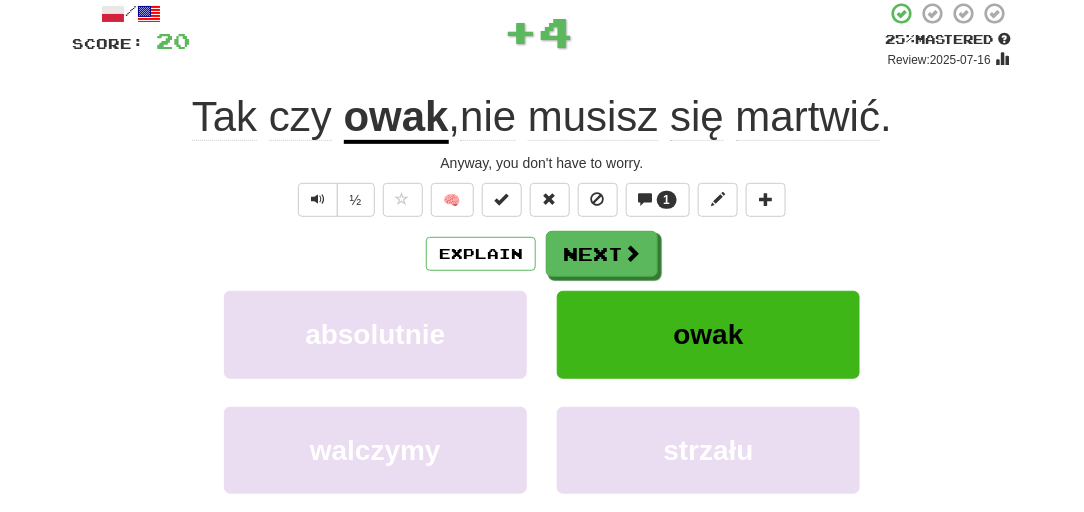 click on "owak" at bounding box center [396, 118] 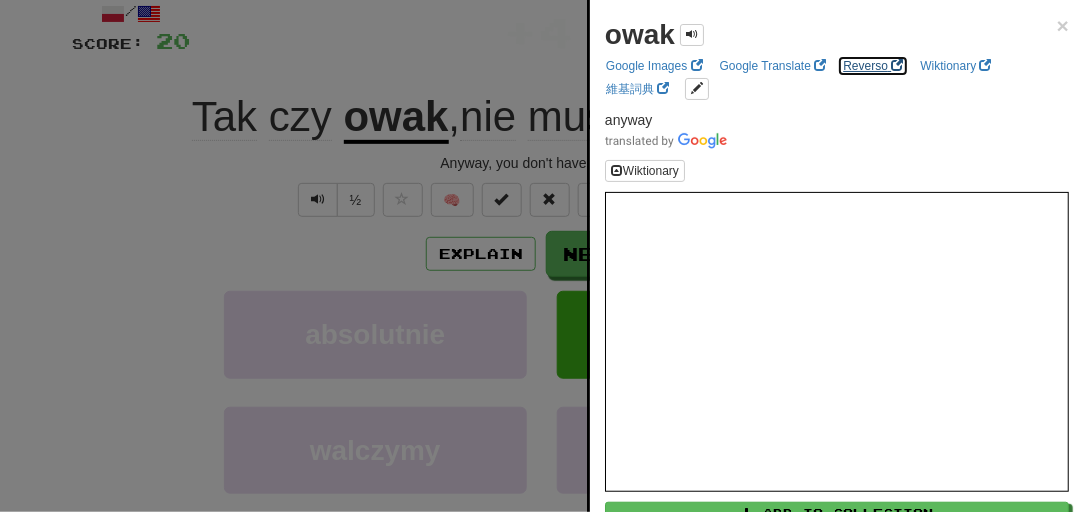 click on "Reverso" at bounding box center [873, 66] 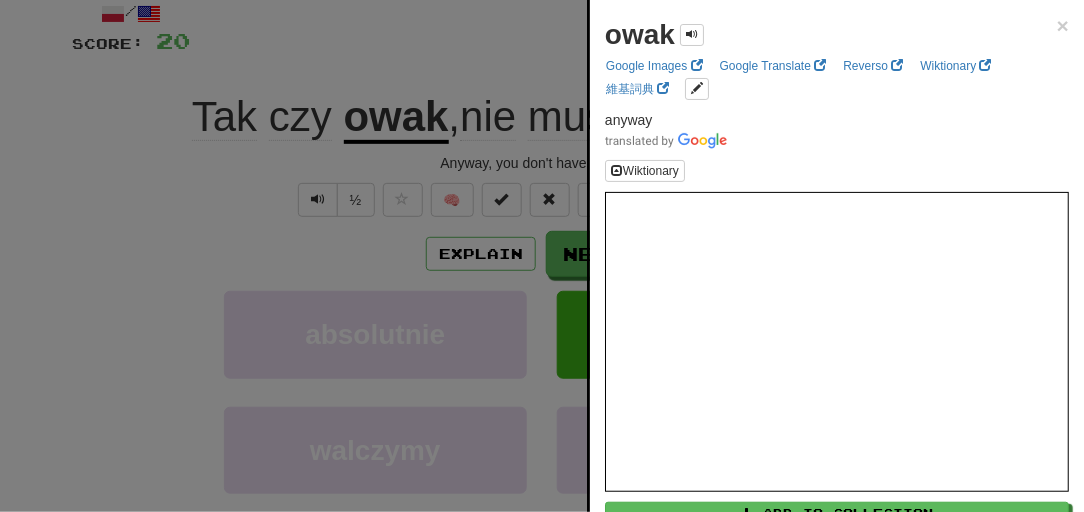 scroll, scrollTop: 125, scrollLeft: 0, axis: vertical 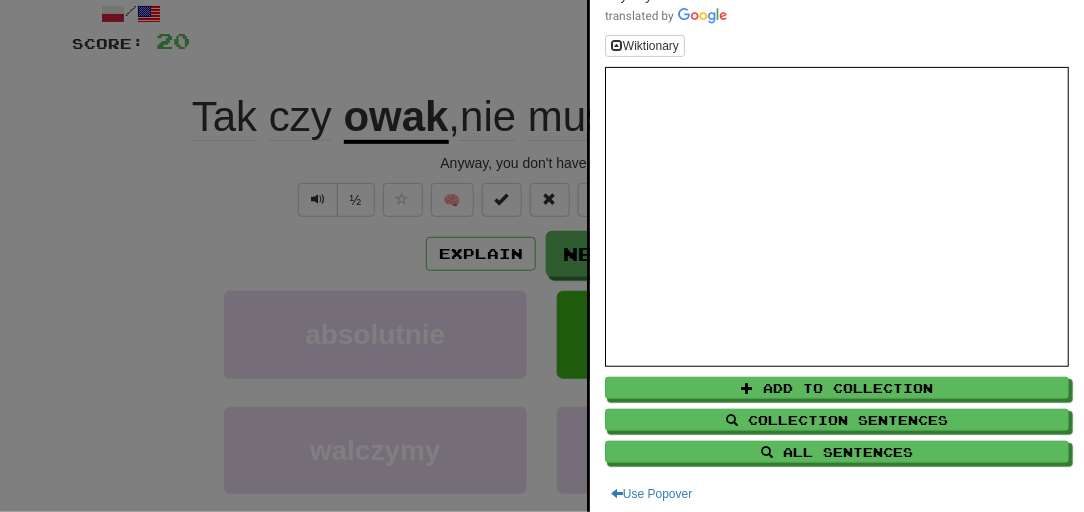 click at bounding box center [542, 256] 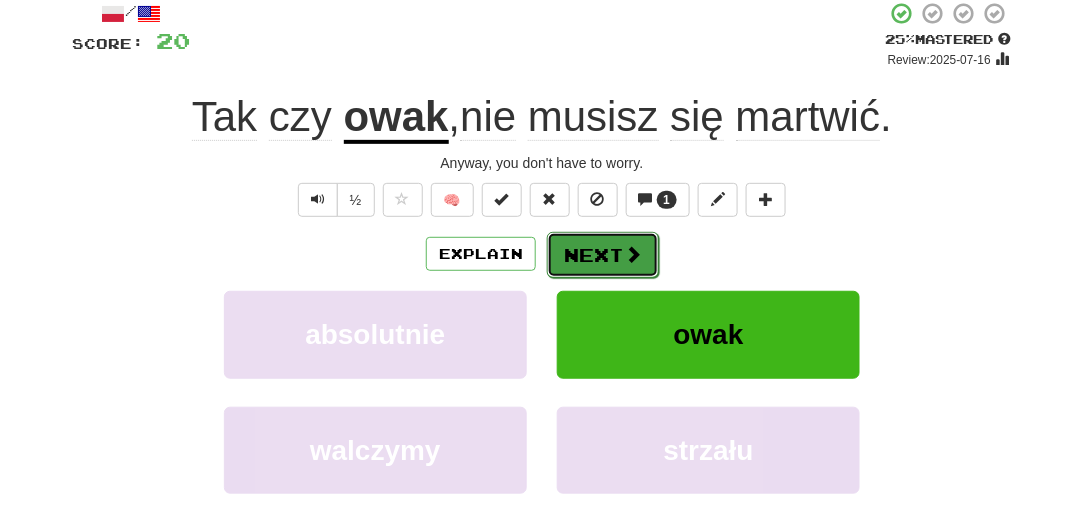 click on "Next" at bounding box center (603, 255) 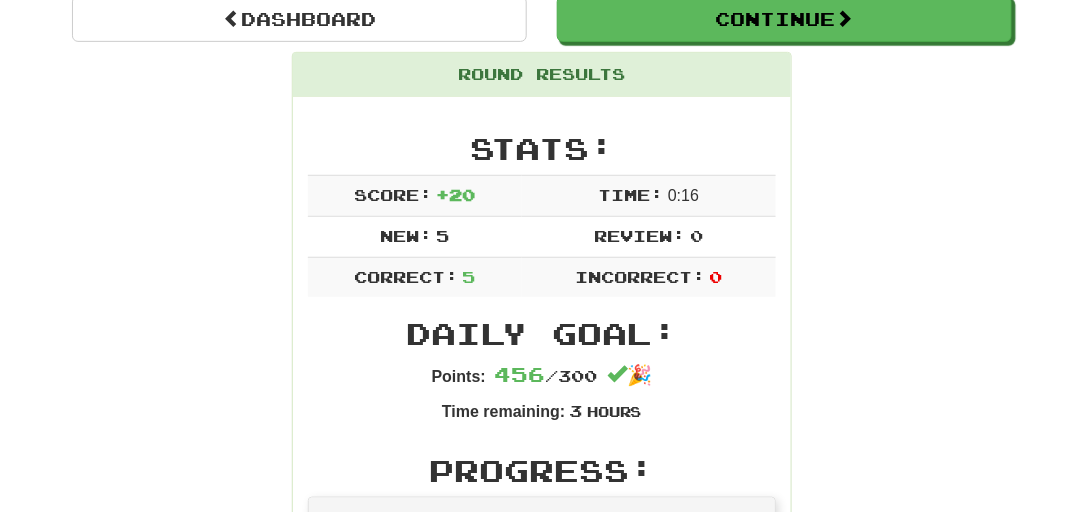 scroll, scrollTop: 208, scrollLeft: 0, axis: vertical 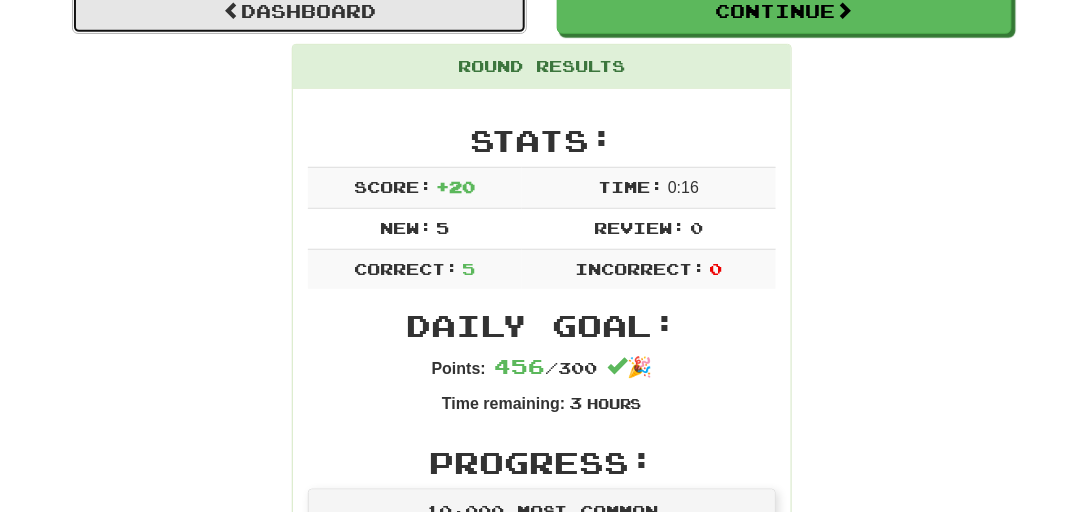 click on "Dashboard" at bounding box center (299, 11) 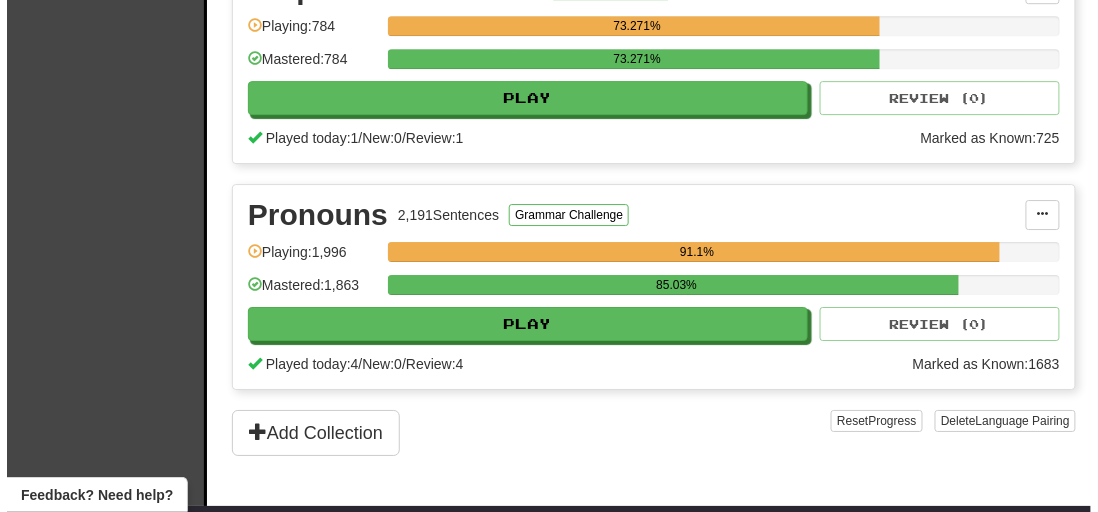 scroll, scrollTop: 1454, scrollLeft: 0, axis: vertical 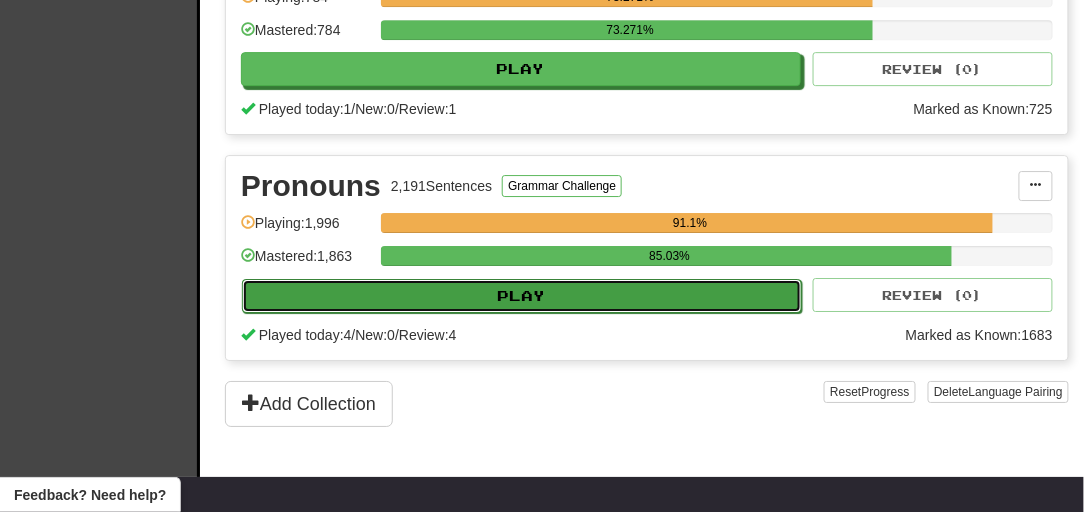 click on "Play" at bounding box center (522, 296) 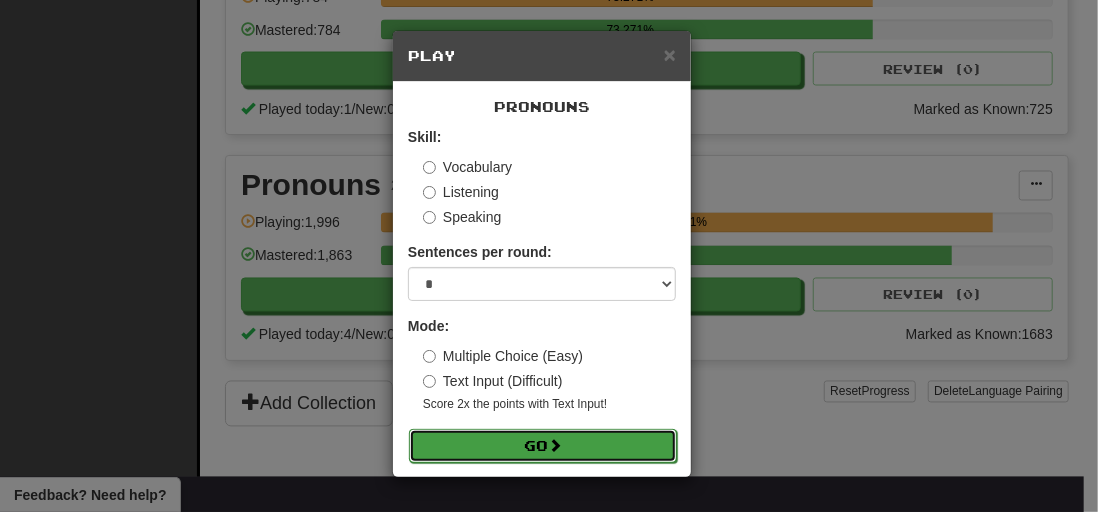 click on "Go" at bounding box center [543, 446] 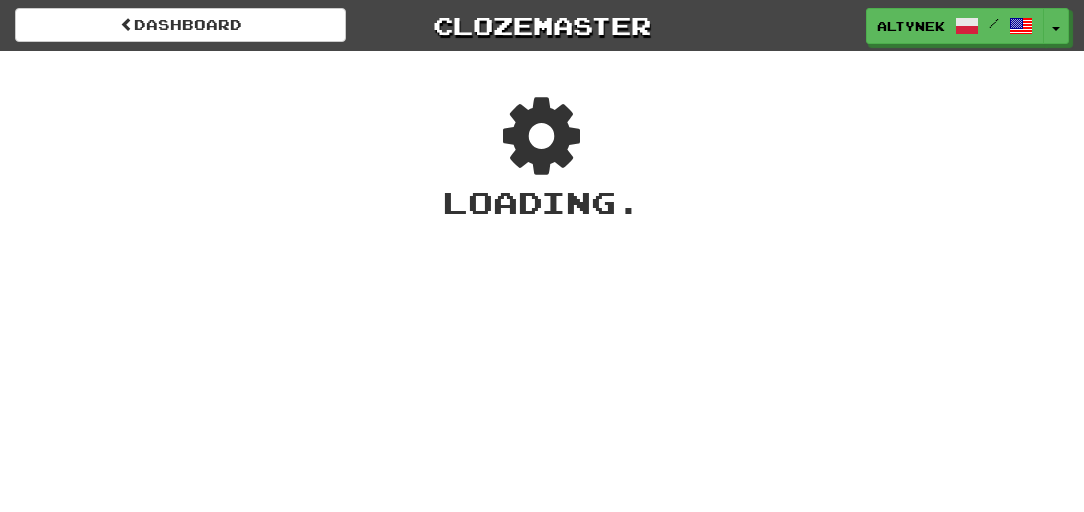 scroll, scrollTop: 0, scrollLeft: 0, axis: both 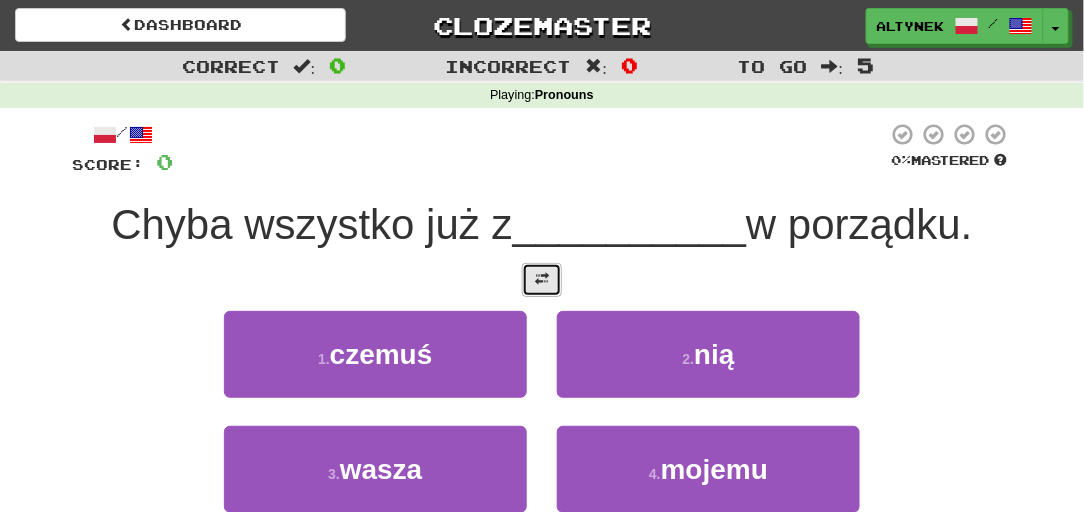 click at bounding box center (542, 280) 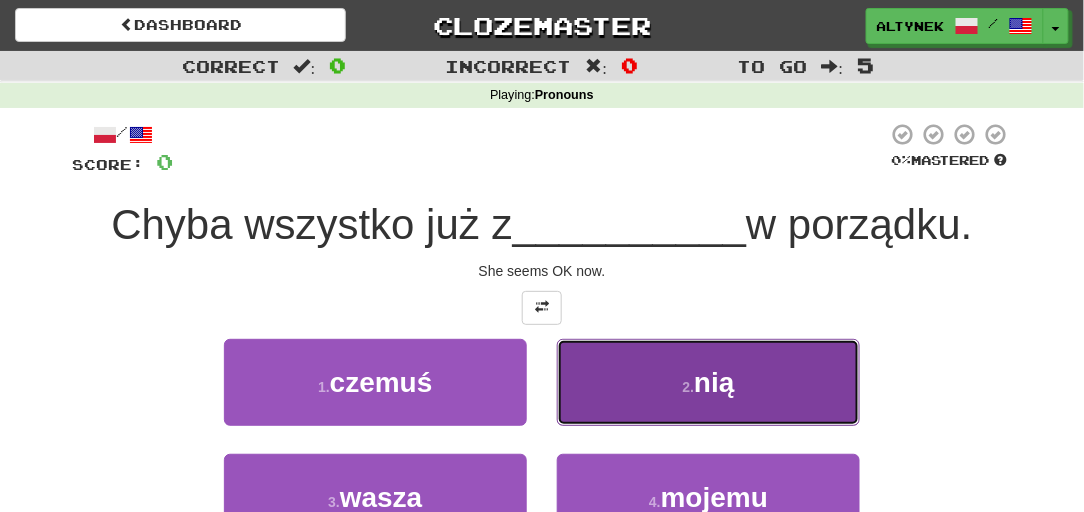 click on "2 .  nią" at bounding box center (708, 382) 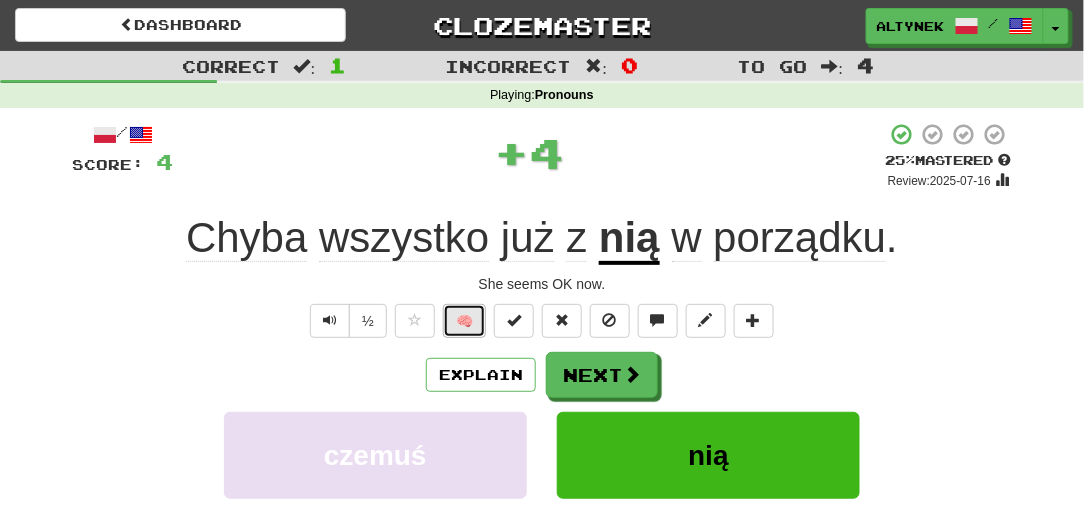 click on "🧠" at bounding box center [464, 321] 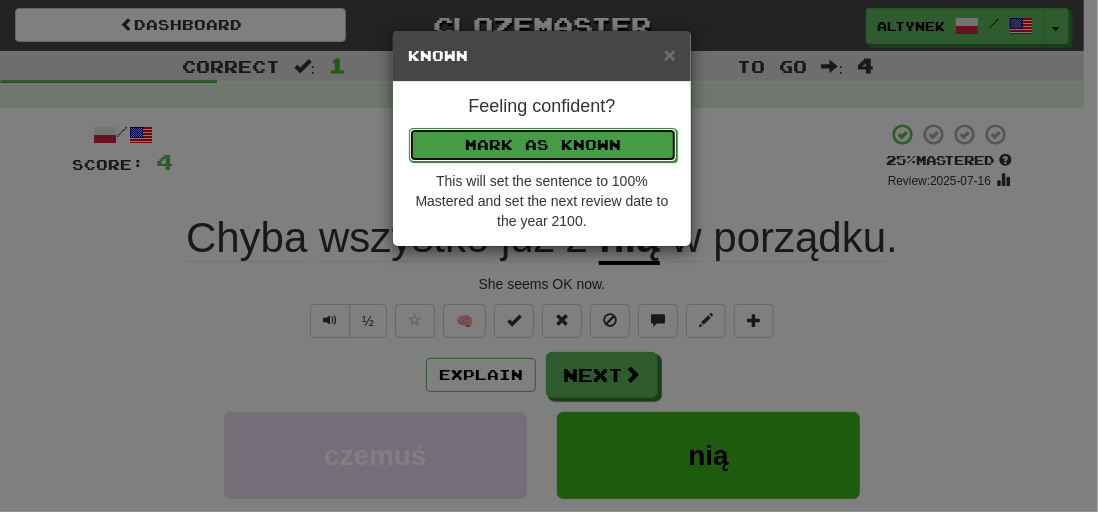 click on "Mark as Known" at bounding box center [543, 145] 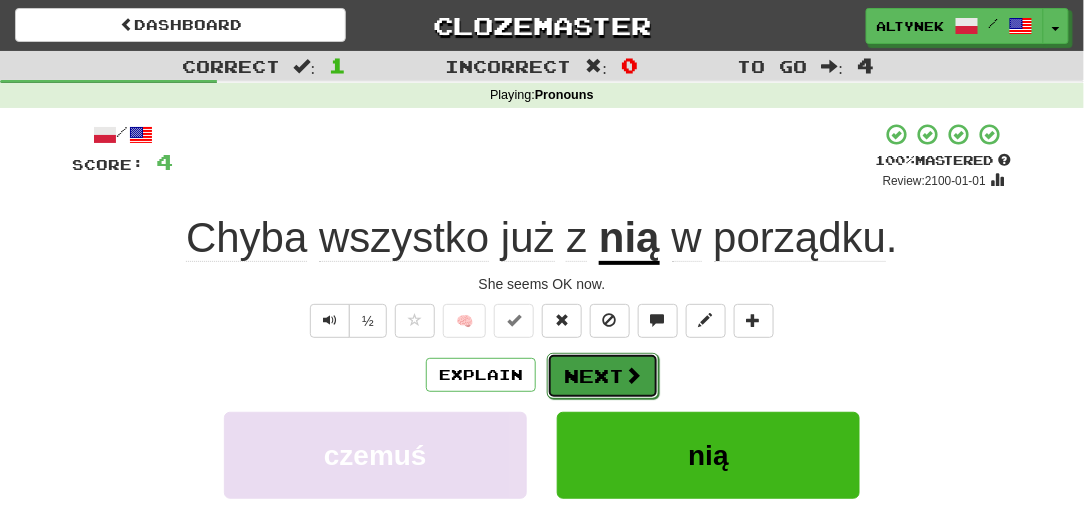 click on "Next" at bounding box center (603, 376) 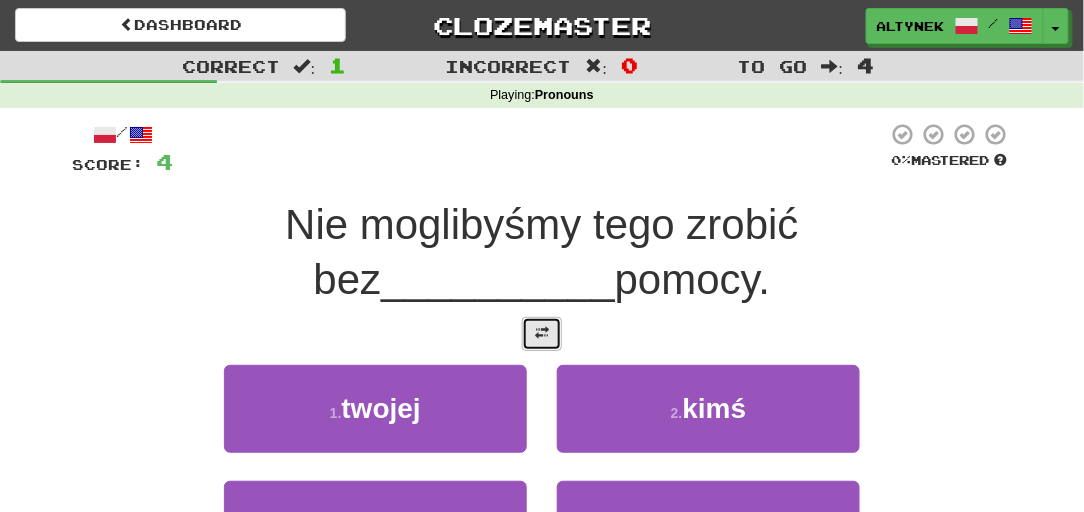 click at bounding box center [542, 333] 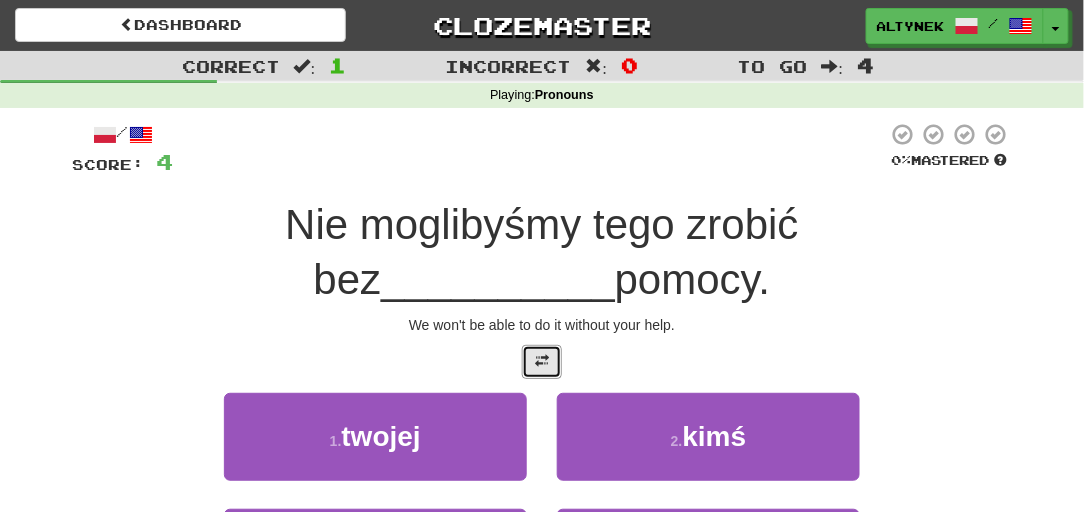 scroll, scrollTop: 121, scrollLeft: 0, axis: vertical 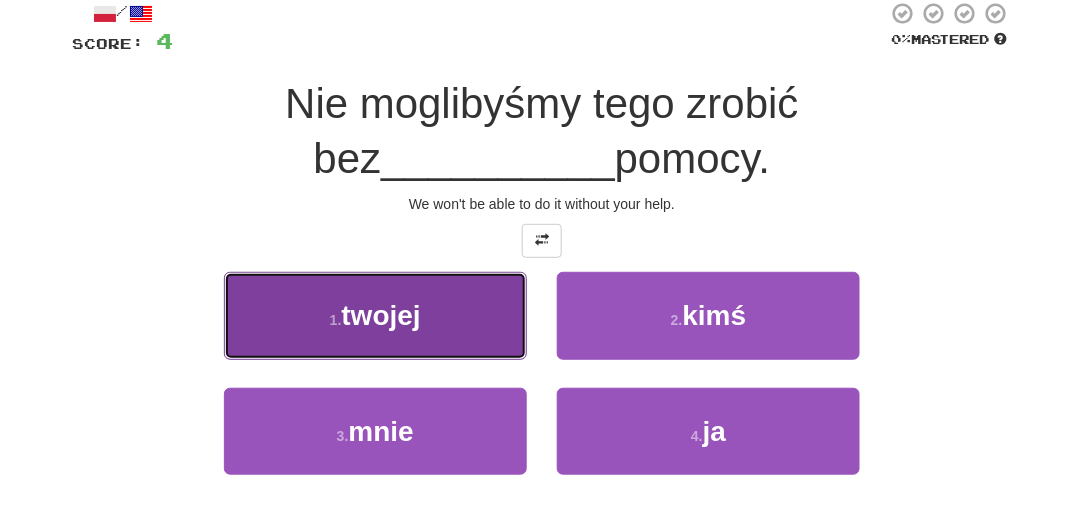 click on "twojej" at bounding box center (380, 315) 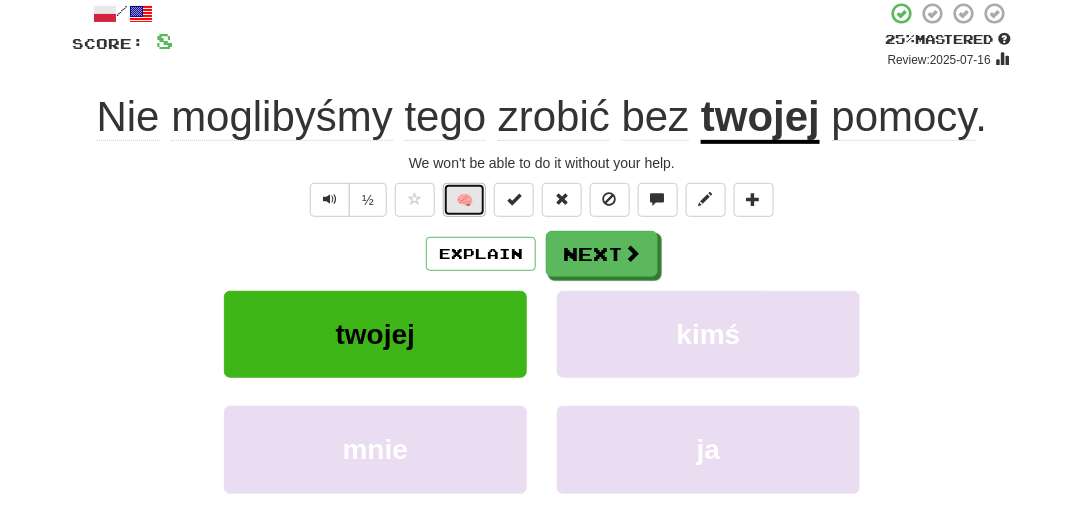 click on "🧠" at bounding box center (464, 200) 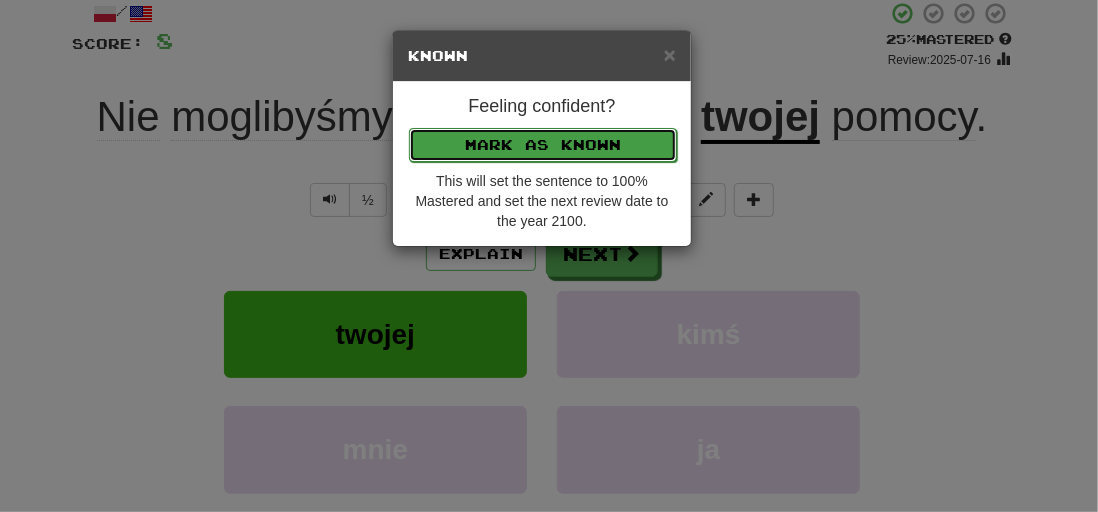 click on "Mark as Known" at bounding box center (543, 145) 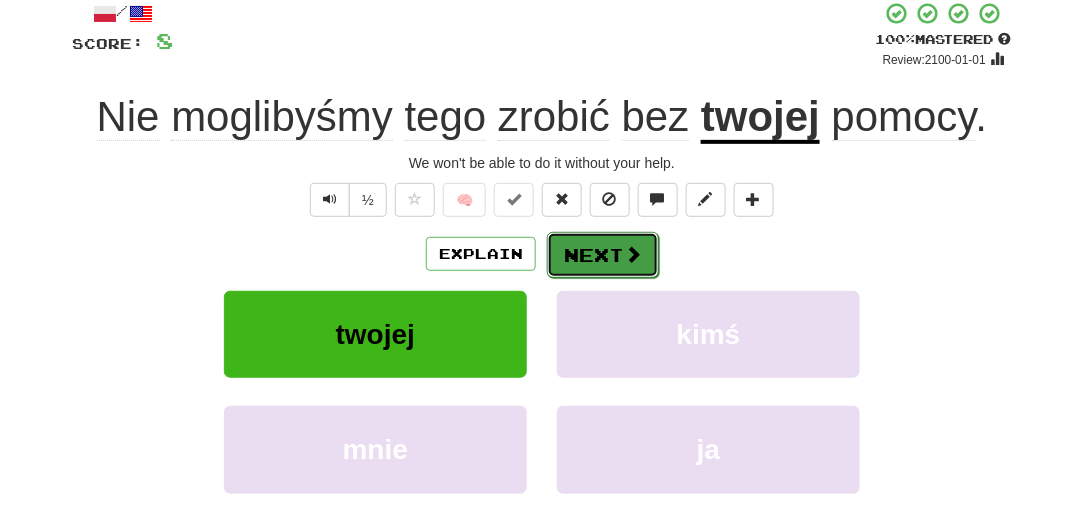 click on "Next" at bounding box center (603, 255) 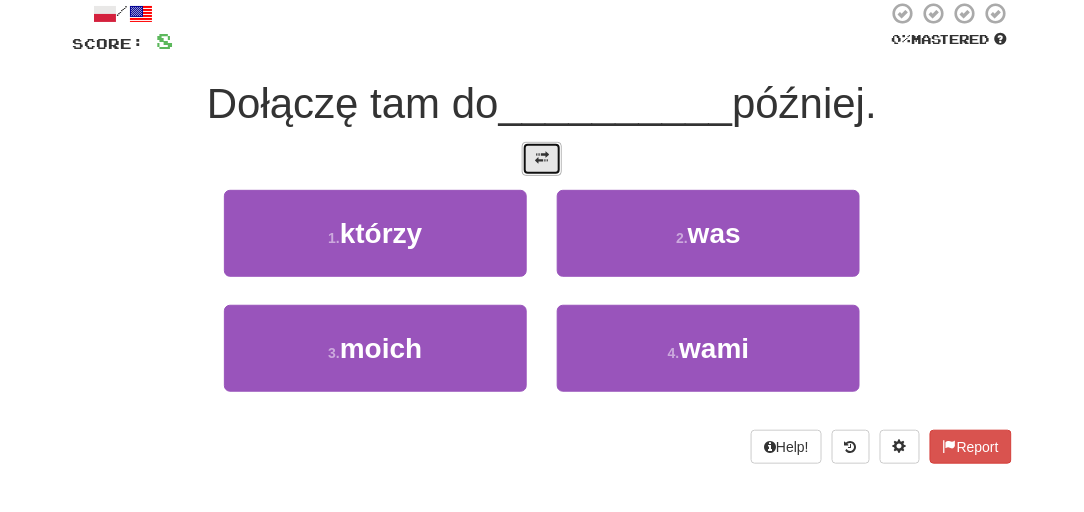 click at bounding box center [542, 159] 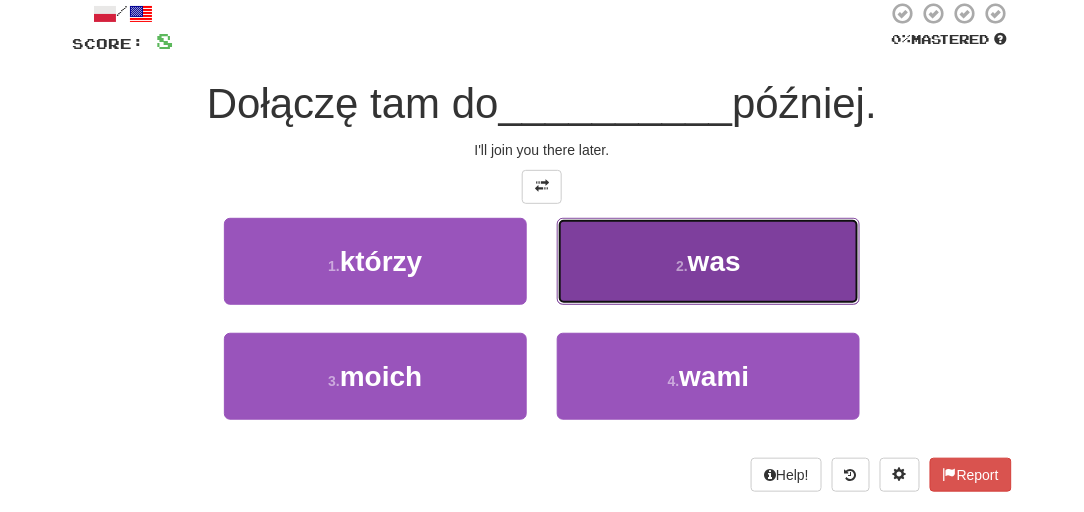 click on "2 .  was" at bounding box center [708, 261] 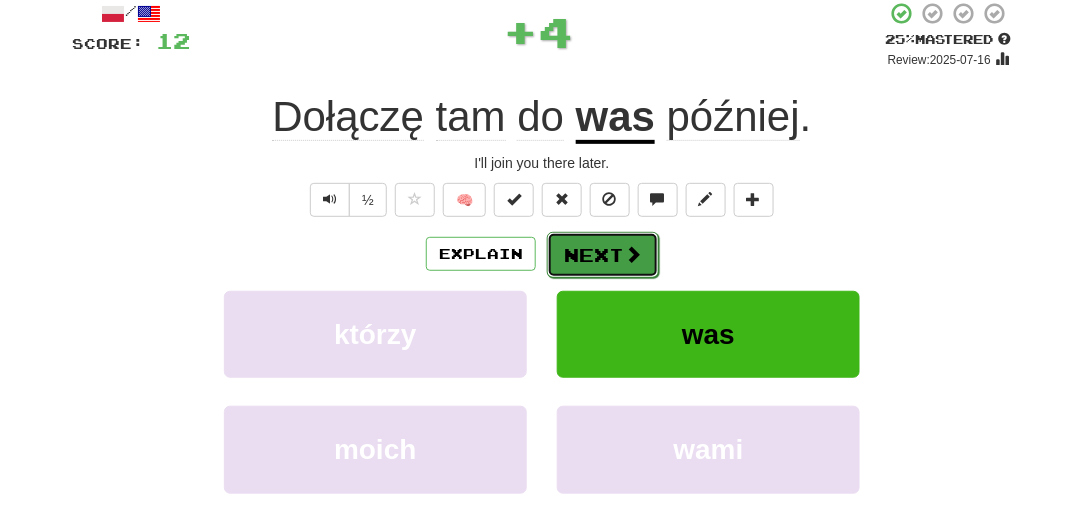 click on "Next" at bounding box center [603, 255] 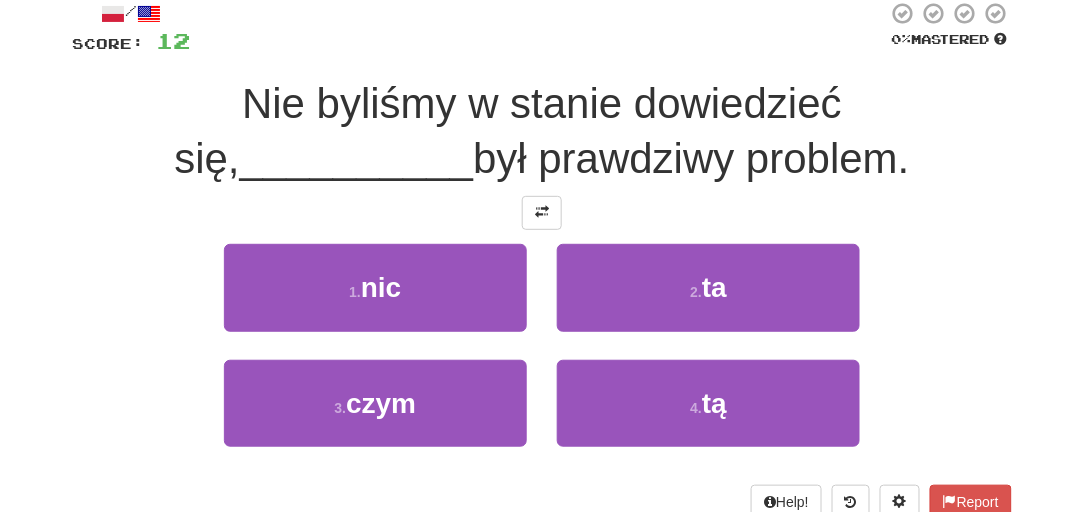 click on "/  Score:   12 0 %  Mastered Nie byliśmy w stanie dowiedzieć się,  __________  był prawdziwy problem. 1 .  nic 2 .  ta 3 .  czym 4 .  tą  Help!  Report" at bounding box center (542, 259) 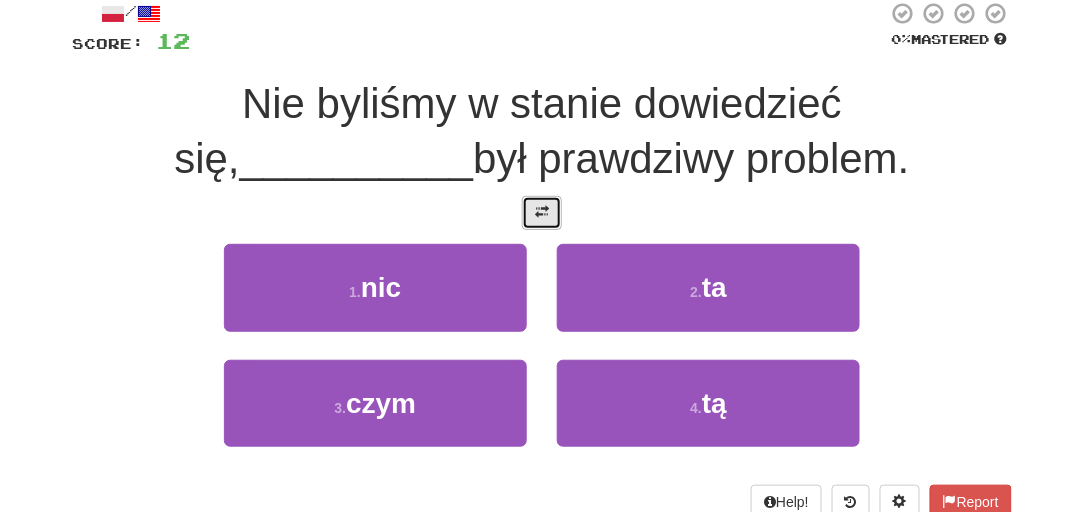 click at bounding box center (542, 213) 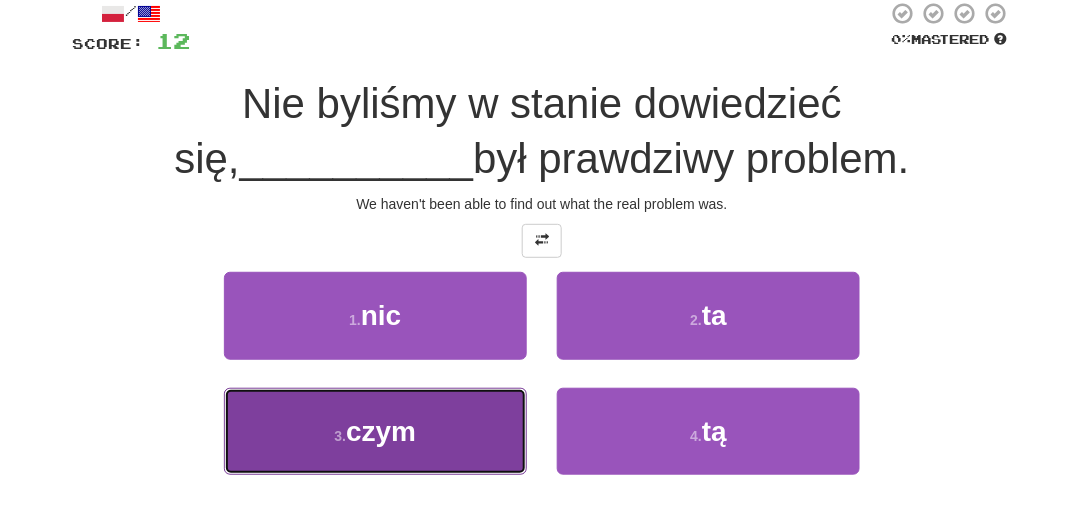 click on "3 .  czym" at bounding box center [375, 431] 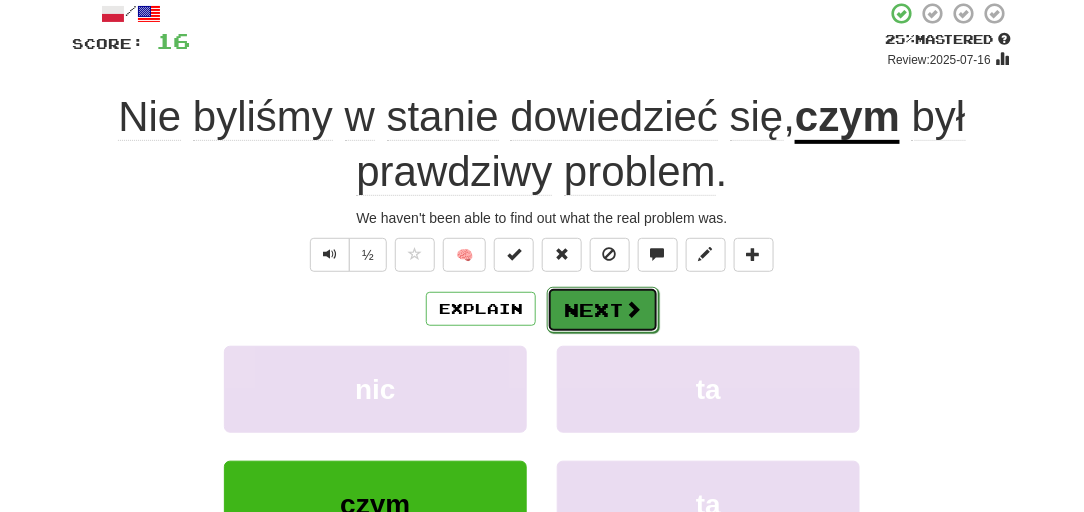 click on "Next" at bounding box center (603, 310) 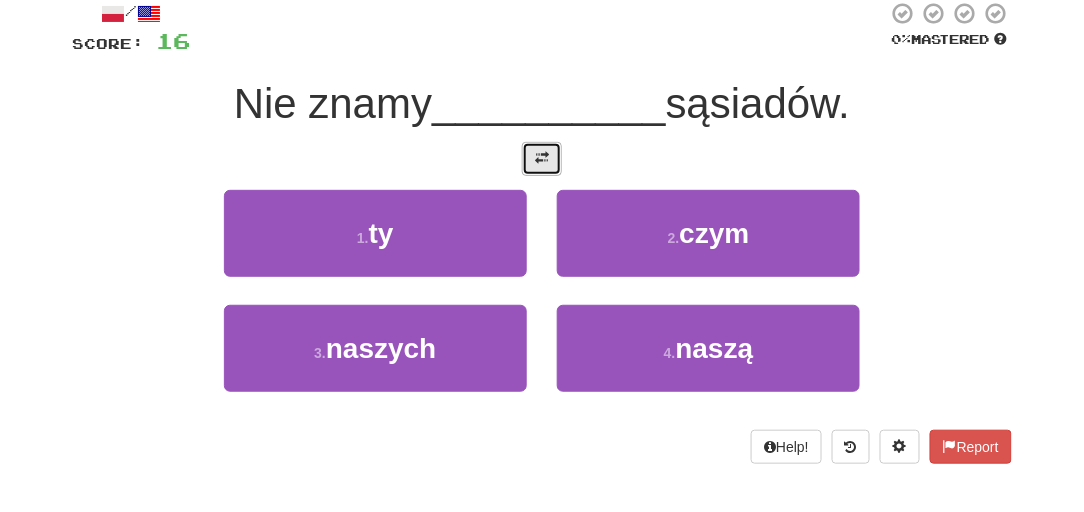 click at bounding box center [542, 159] 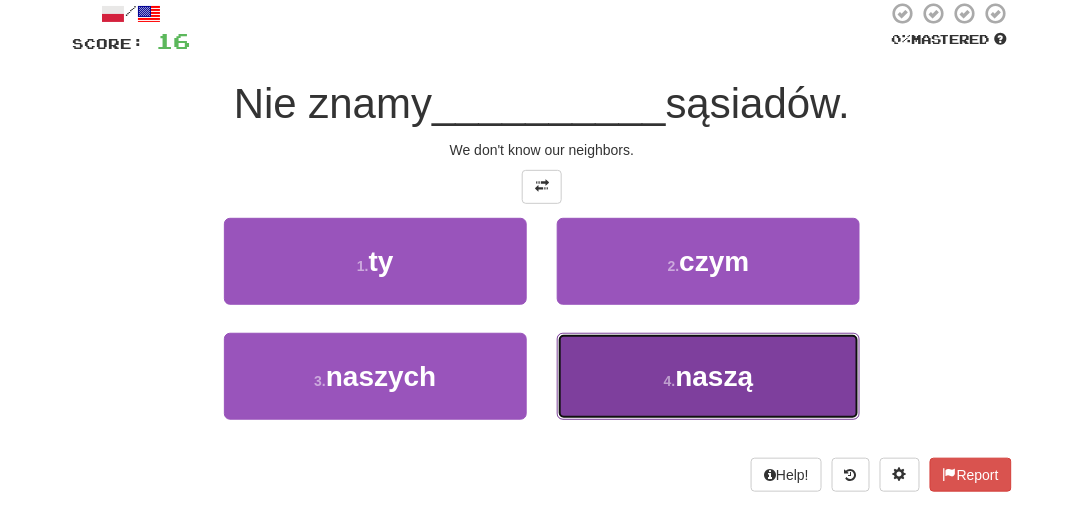 click on "4 .  naszą" at bounding box center (708, 376) 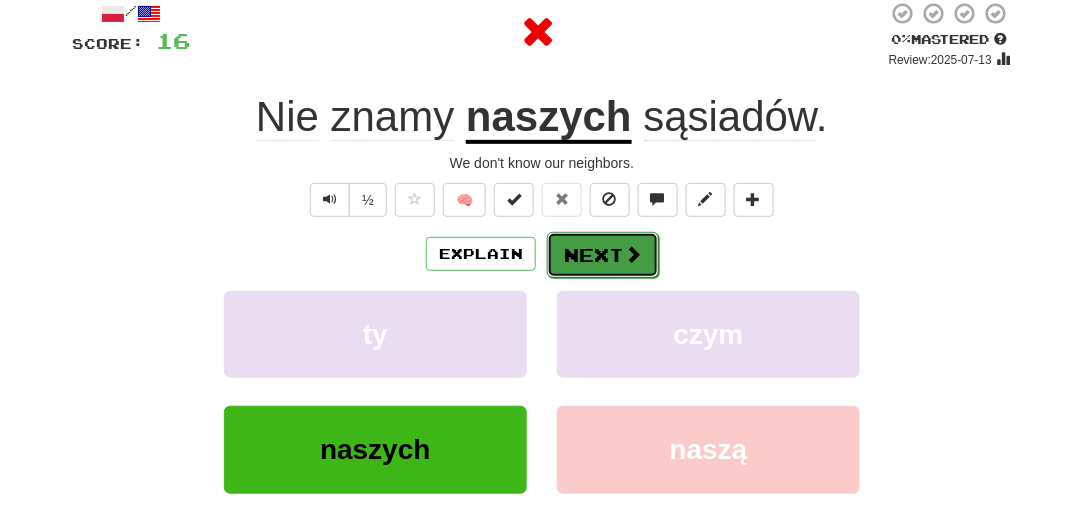 click on "Next" at bounding box center [603, 255] 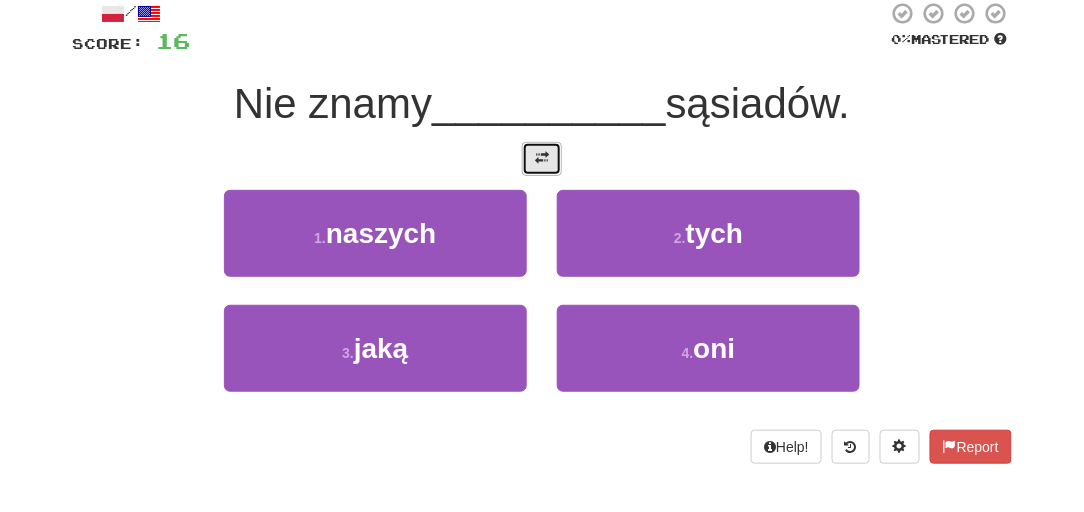 click at bounding box center (542, 158) 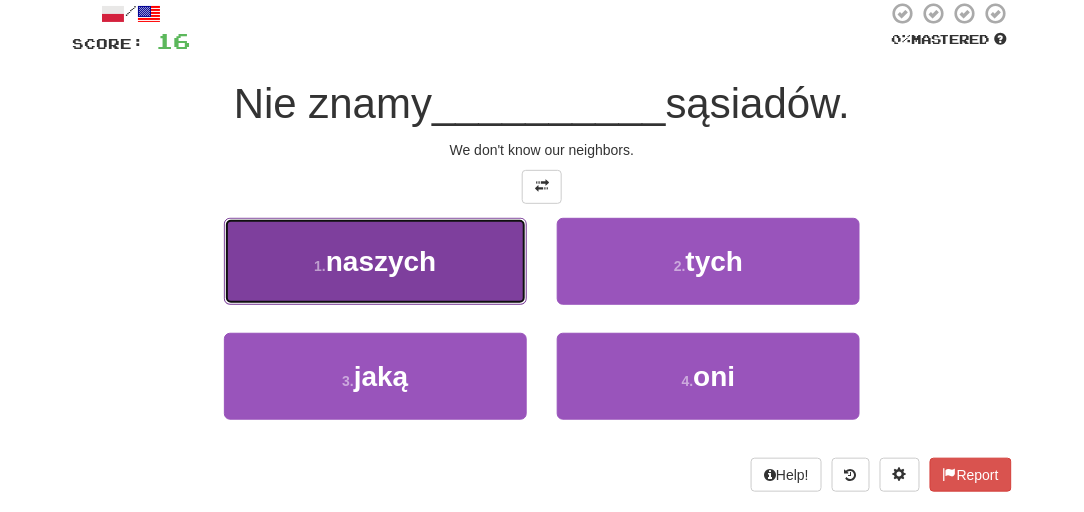 click on "naszych" at bounding box center [381, 261] 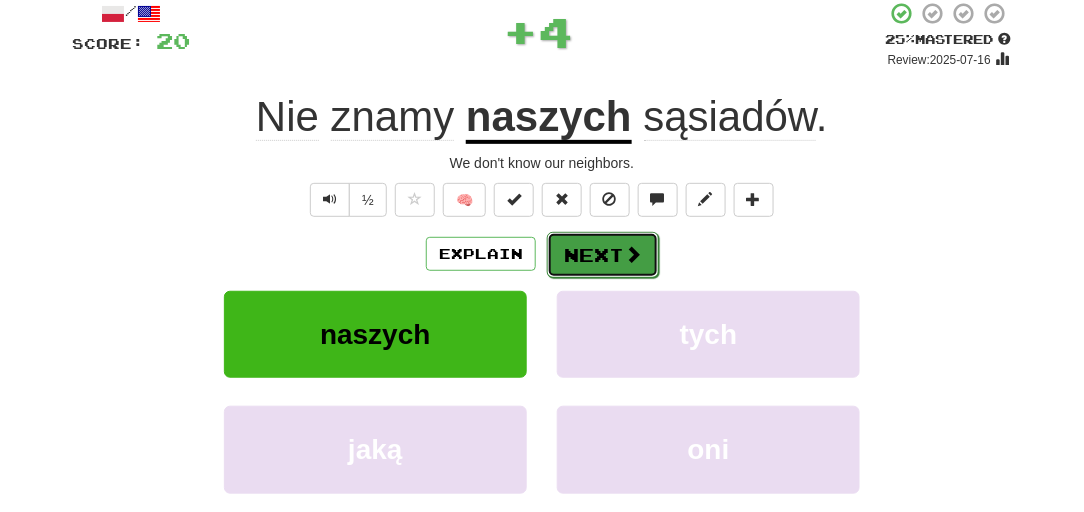 click on "Next" at bounding box center [603, 255] 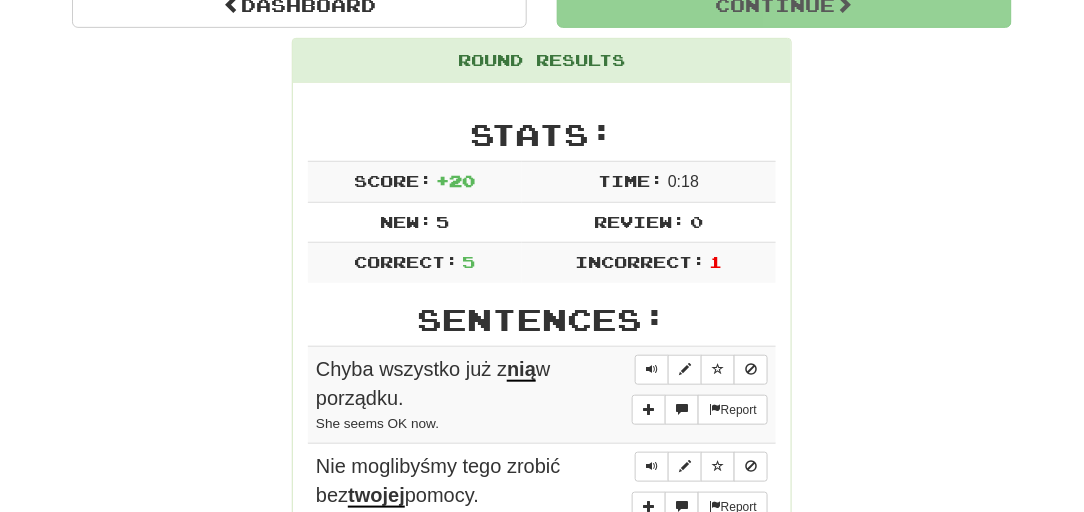 scroll, scrollTop: 208, scrollLeft: 0, axis: vertical 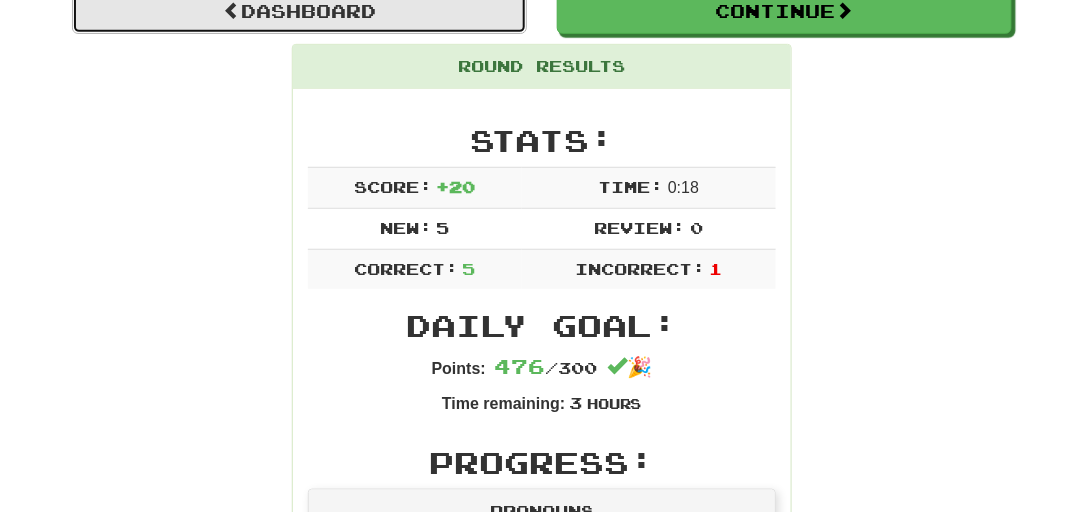 click on "Dashboard" at bounding box center [299, 11] 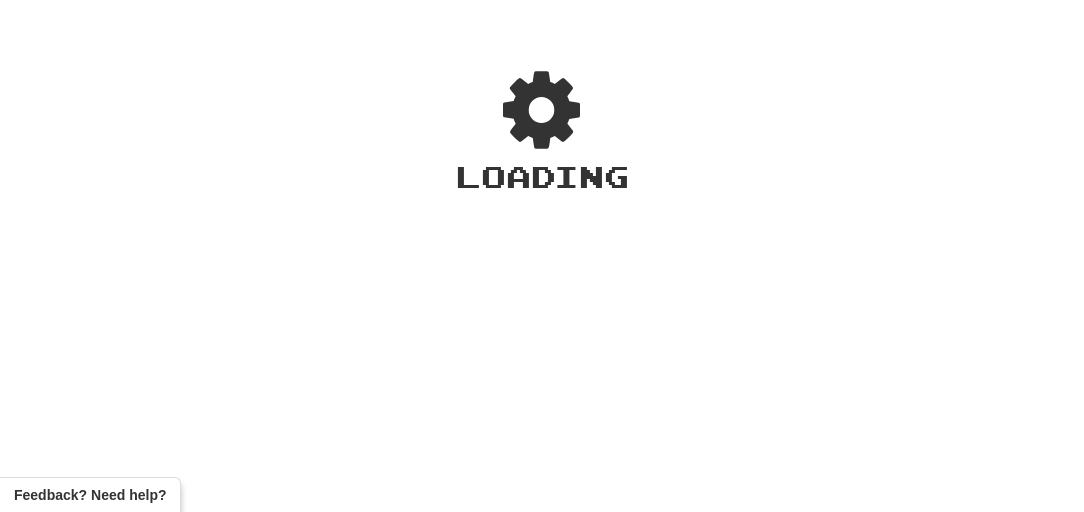 scroll, scrollTop: 0, scrollLeft: 0, axis: both 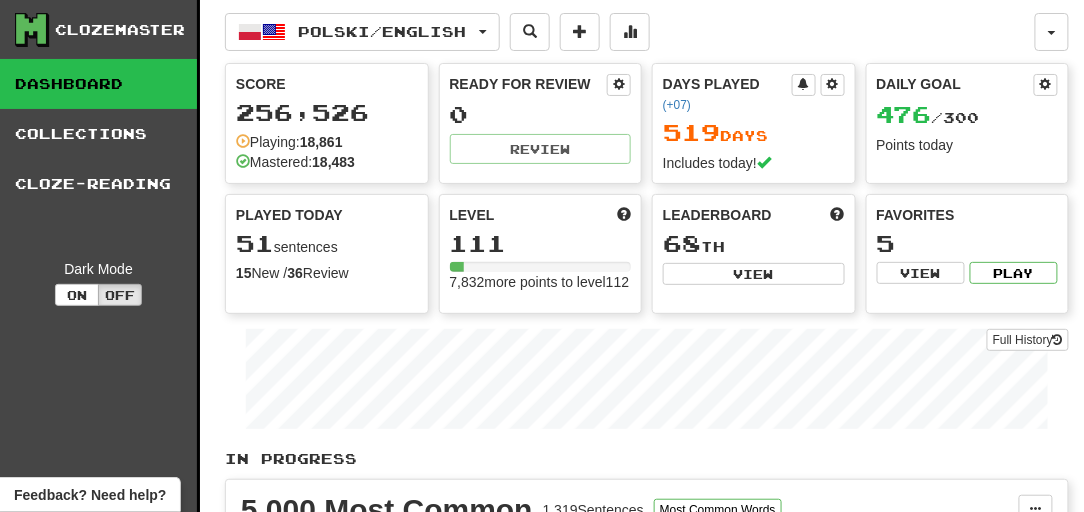 click on "Dark Mode" at bounding box center (98, 269) 